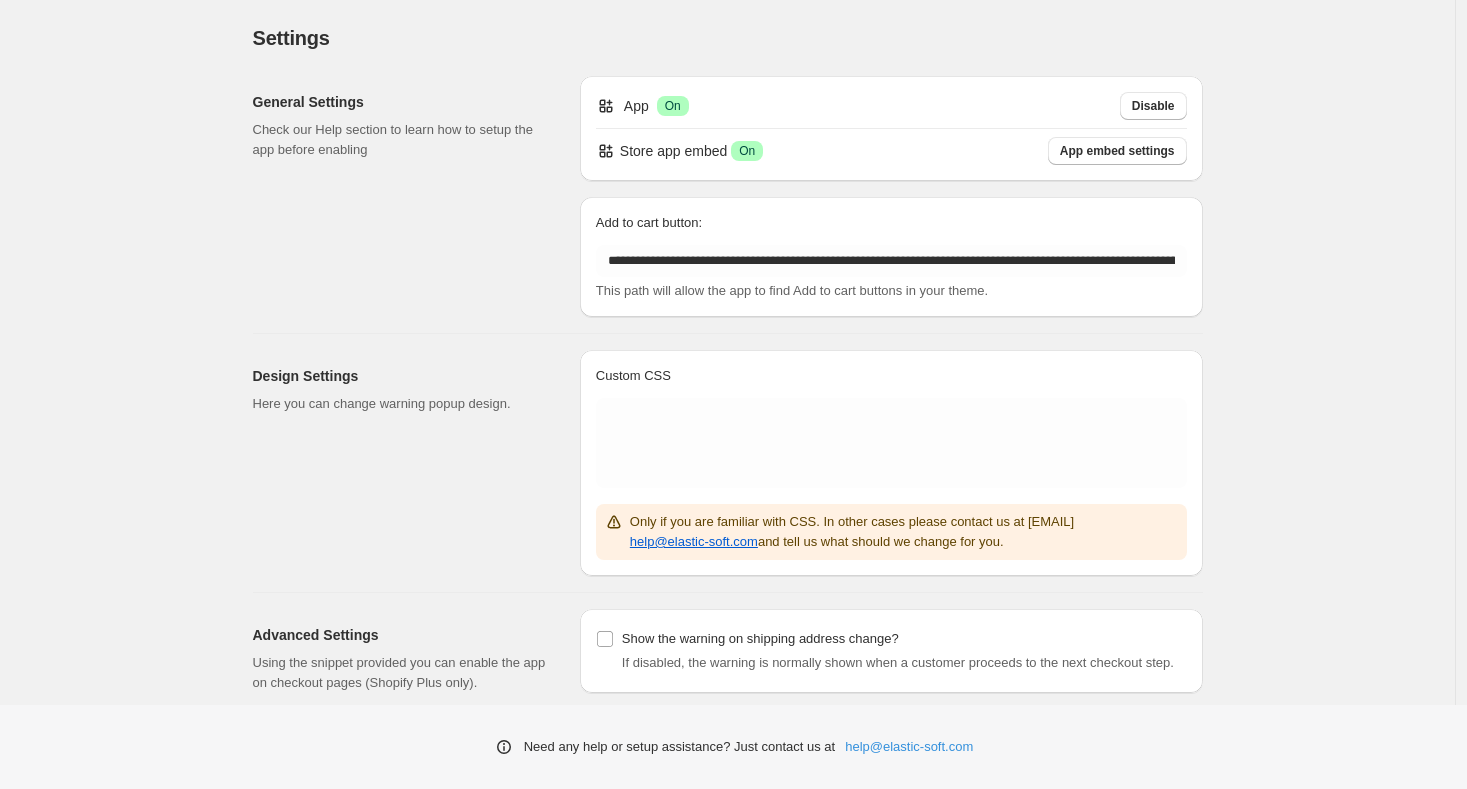 scroll, scrollTop: 0, scrollLeft: 0, axis: both 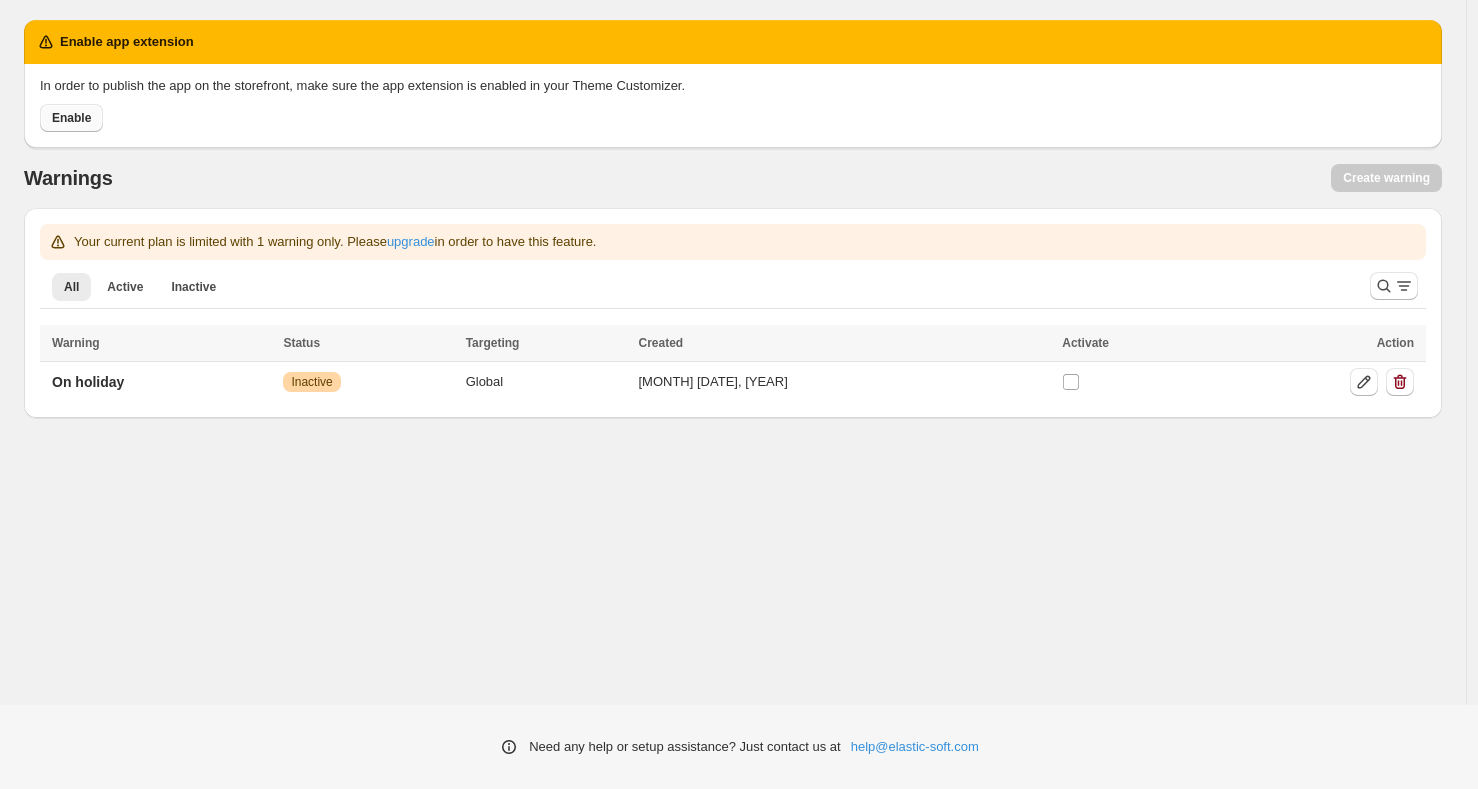click on "Enable" at bounding box center [71, 118] 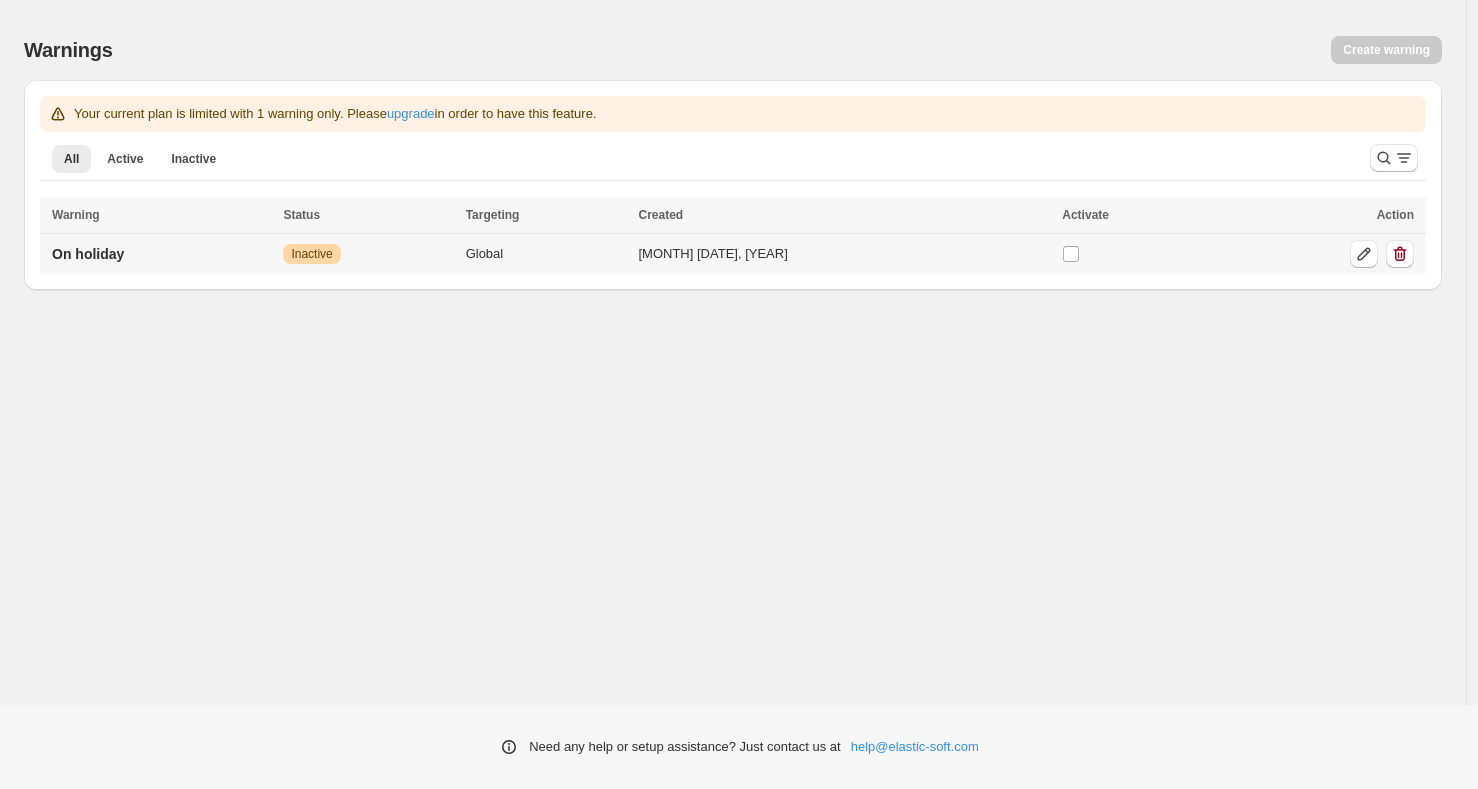 click on "Warning Inactive" at bounding box center (368, 254) 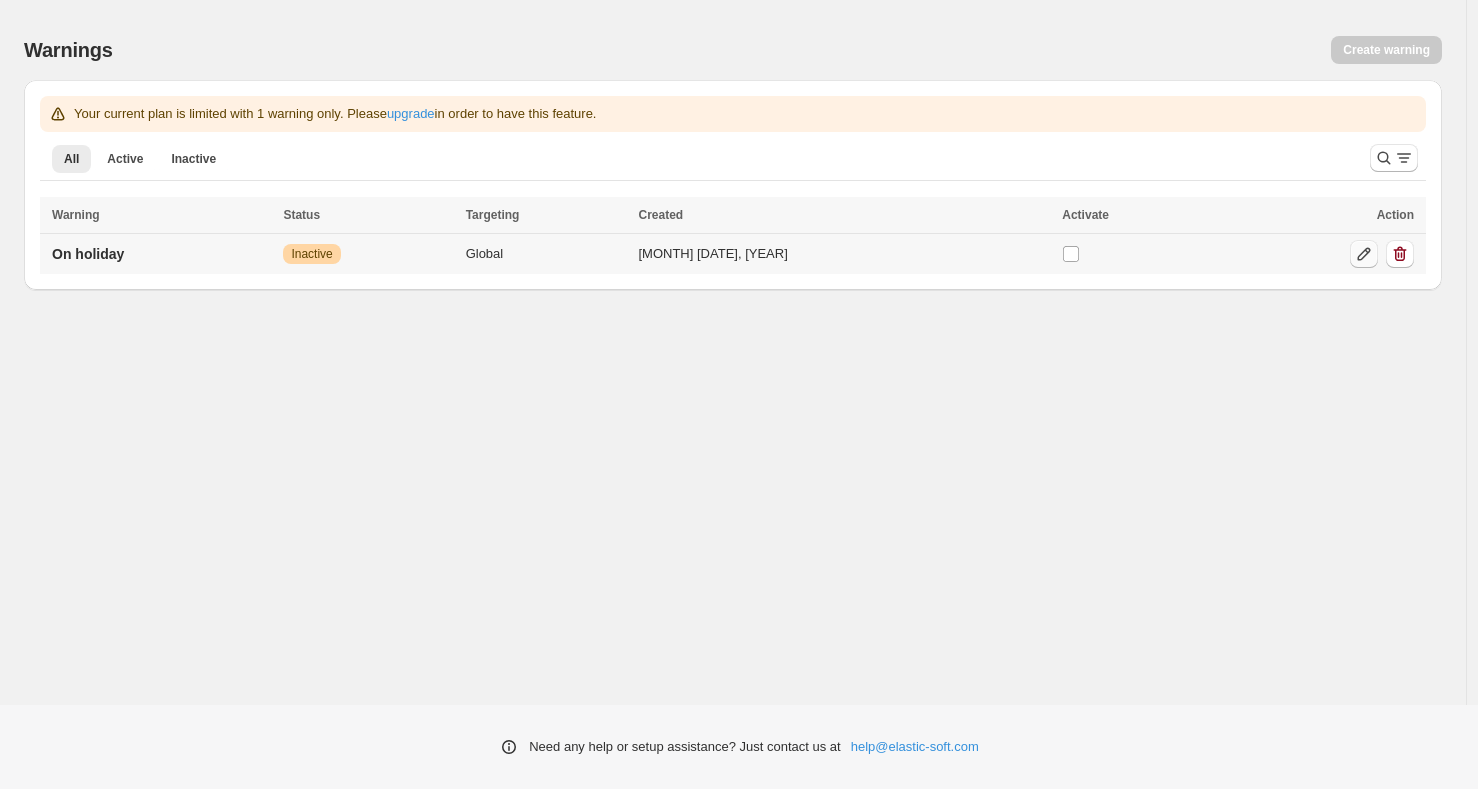 click 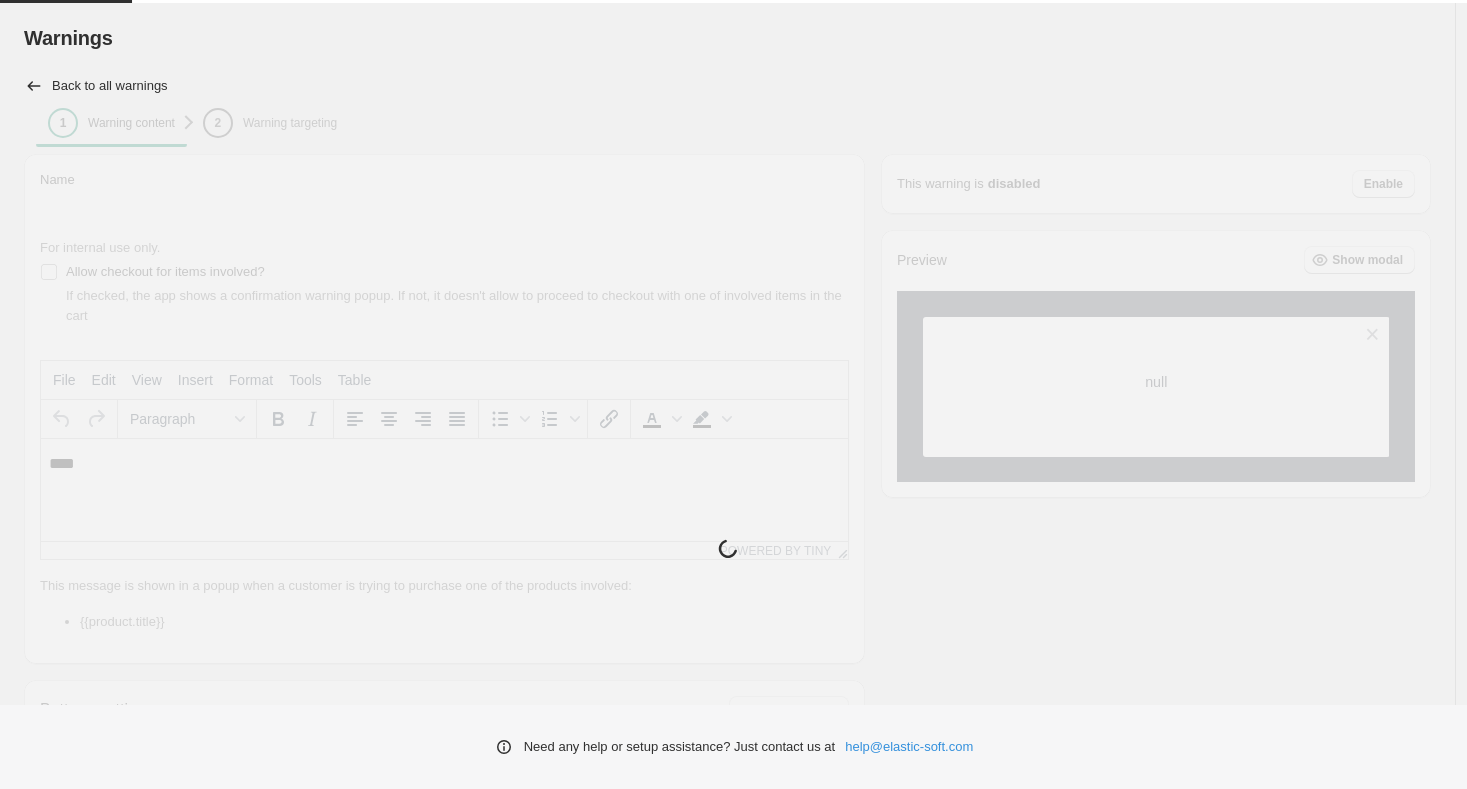 scroll, scrollTop: 0, scrollLeft: 0, axis: both 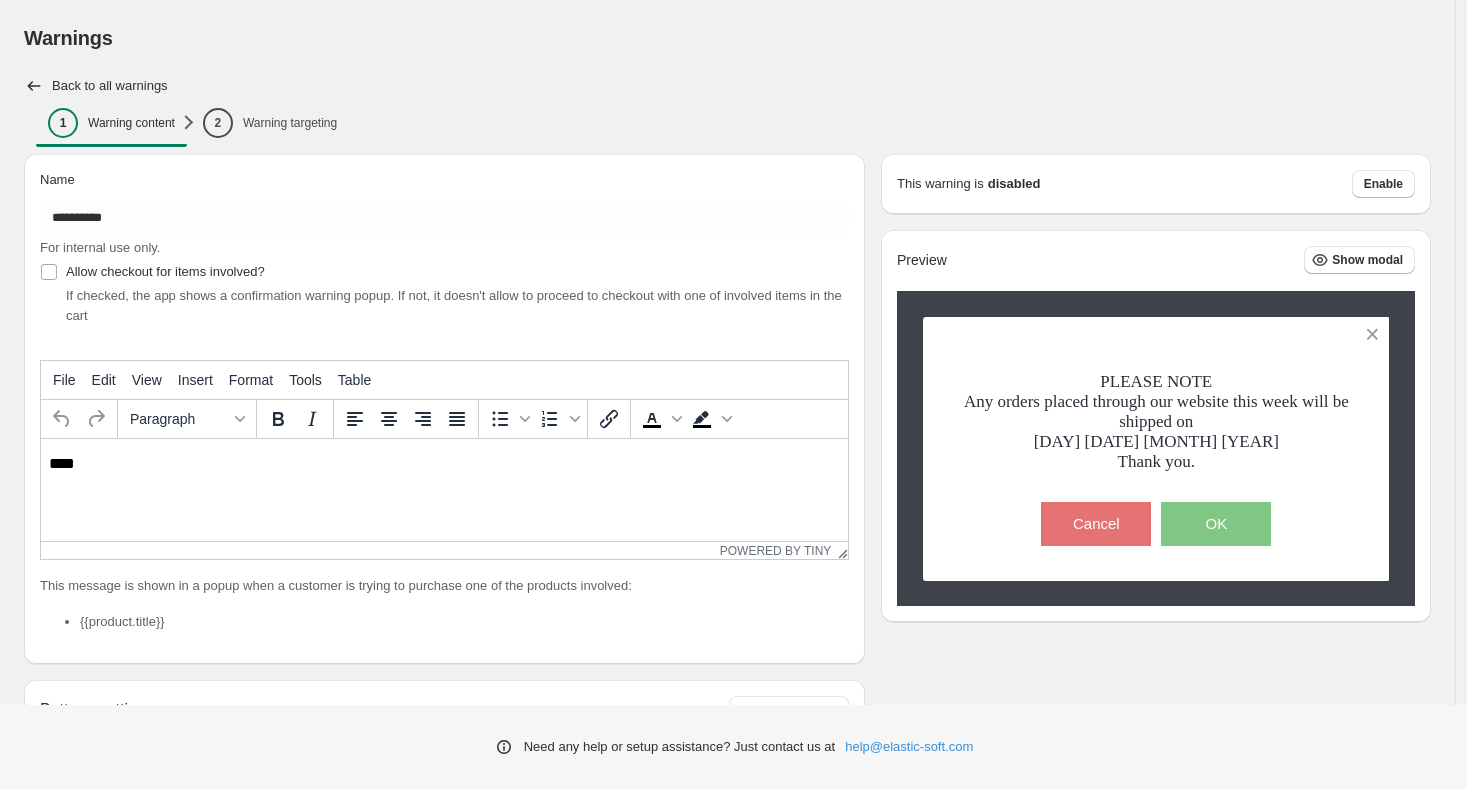 type on "**********" 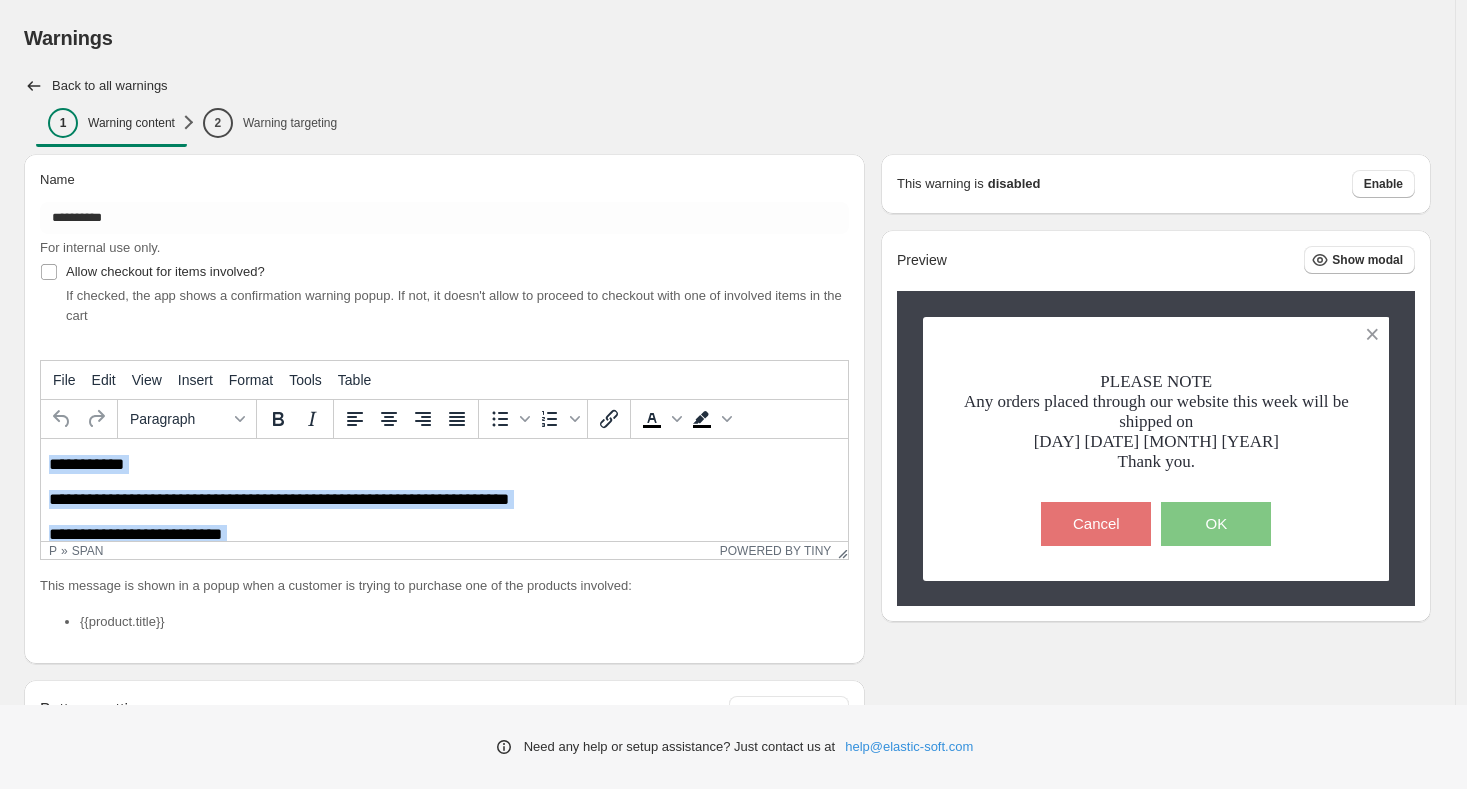 scroll, scrollTop: 62, scrollLeft: 0, axis: vertical 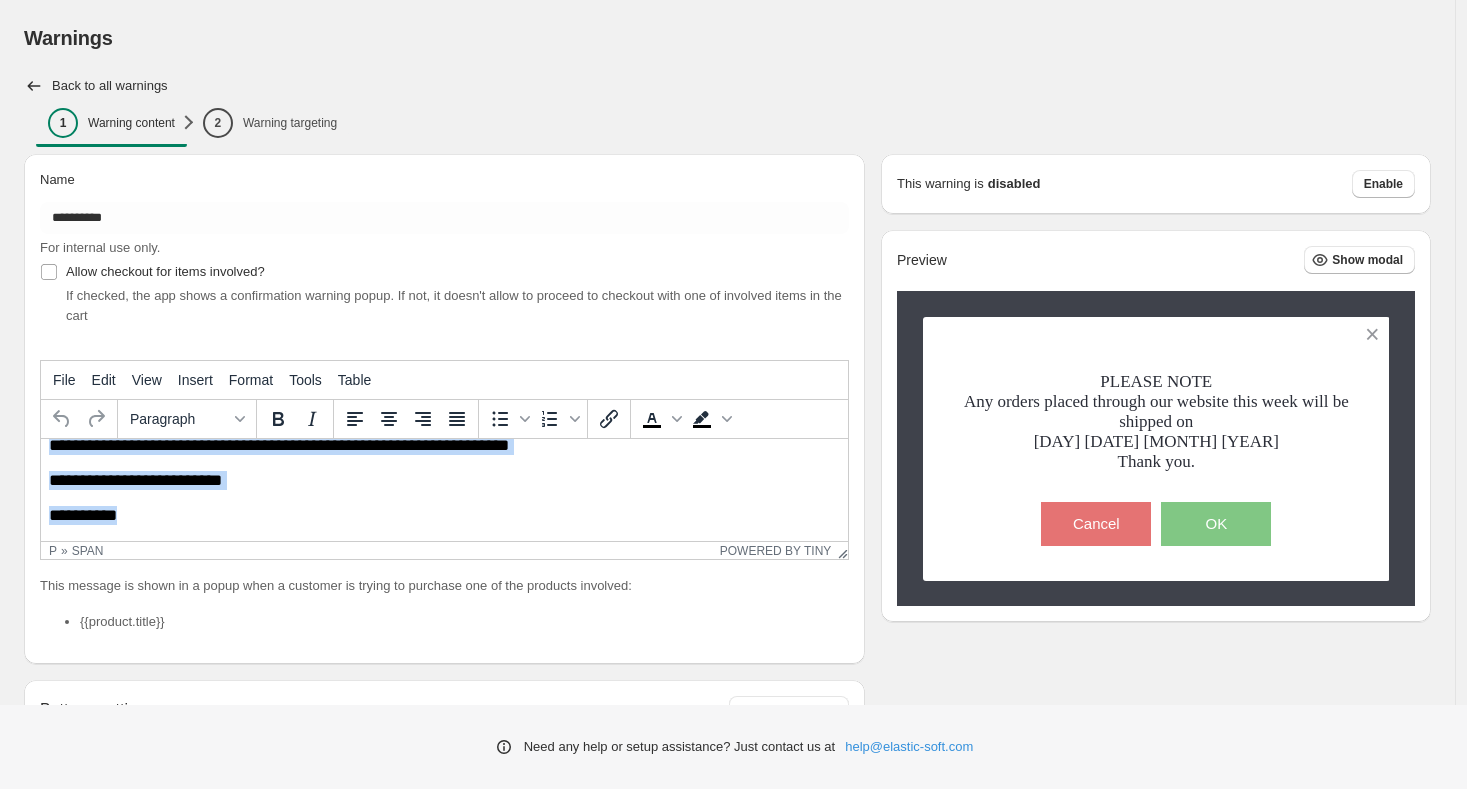 drag, startPoint x: 51, startPoint y: 462, endPoint x: 532, endPoint y: 639, distance: 512.5329 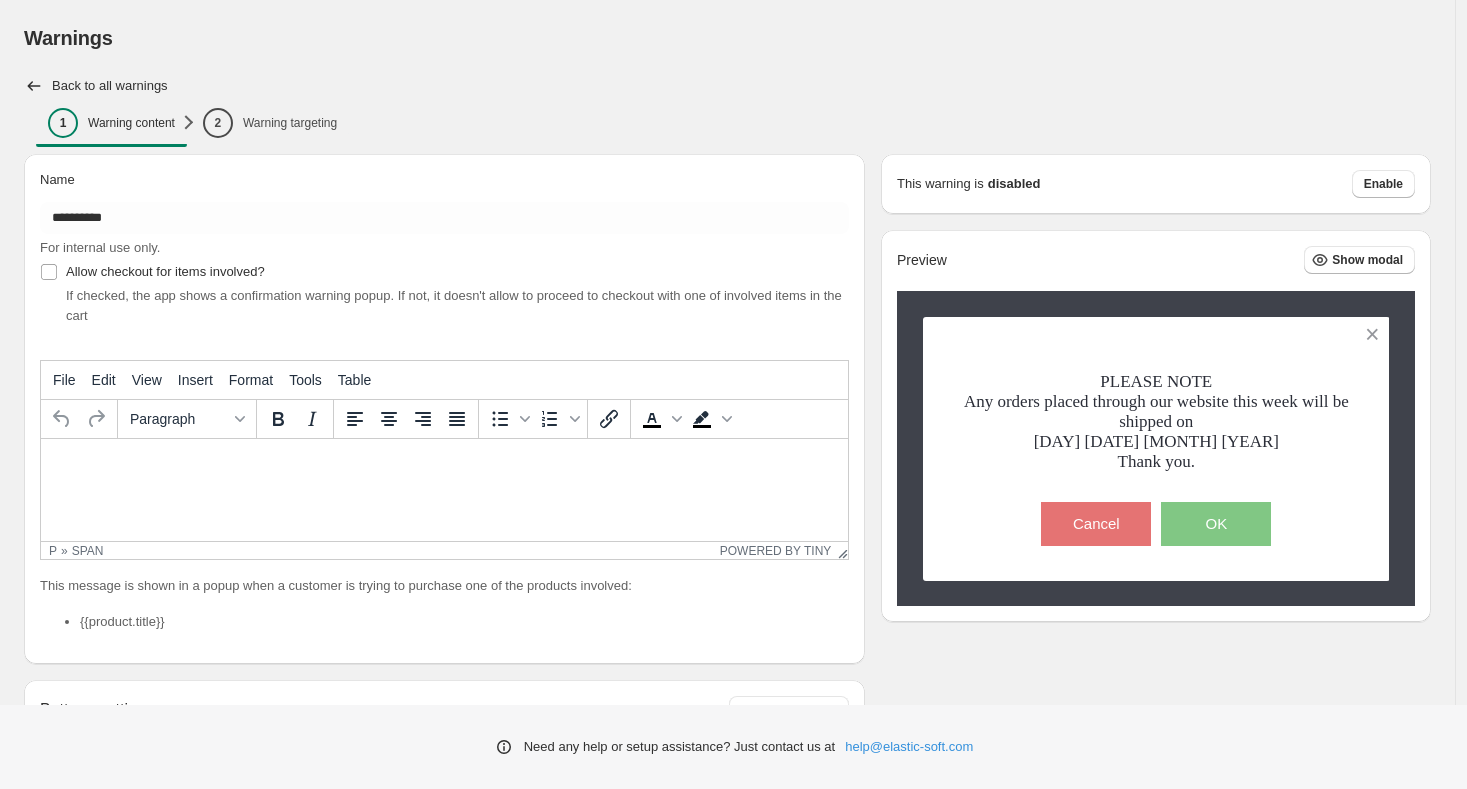 scroll, scrollTop: 0, scrollLeft: 0, axis: both 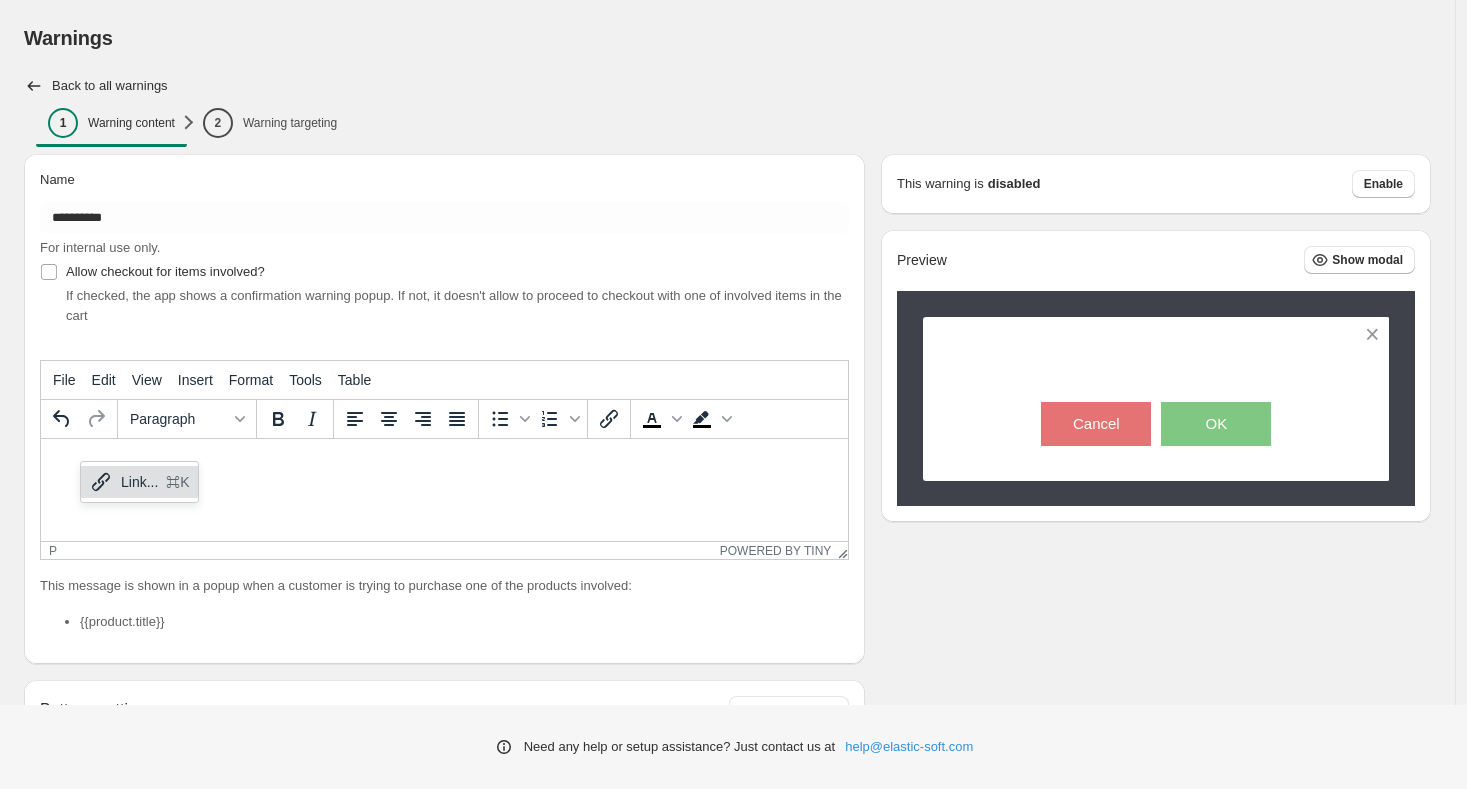click at bounding box center [444, 463] 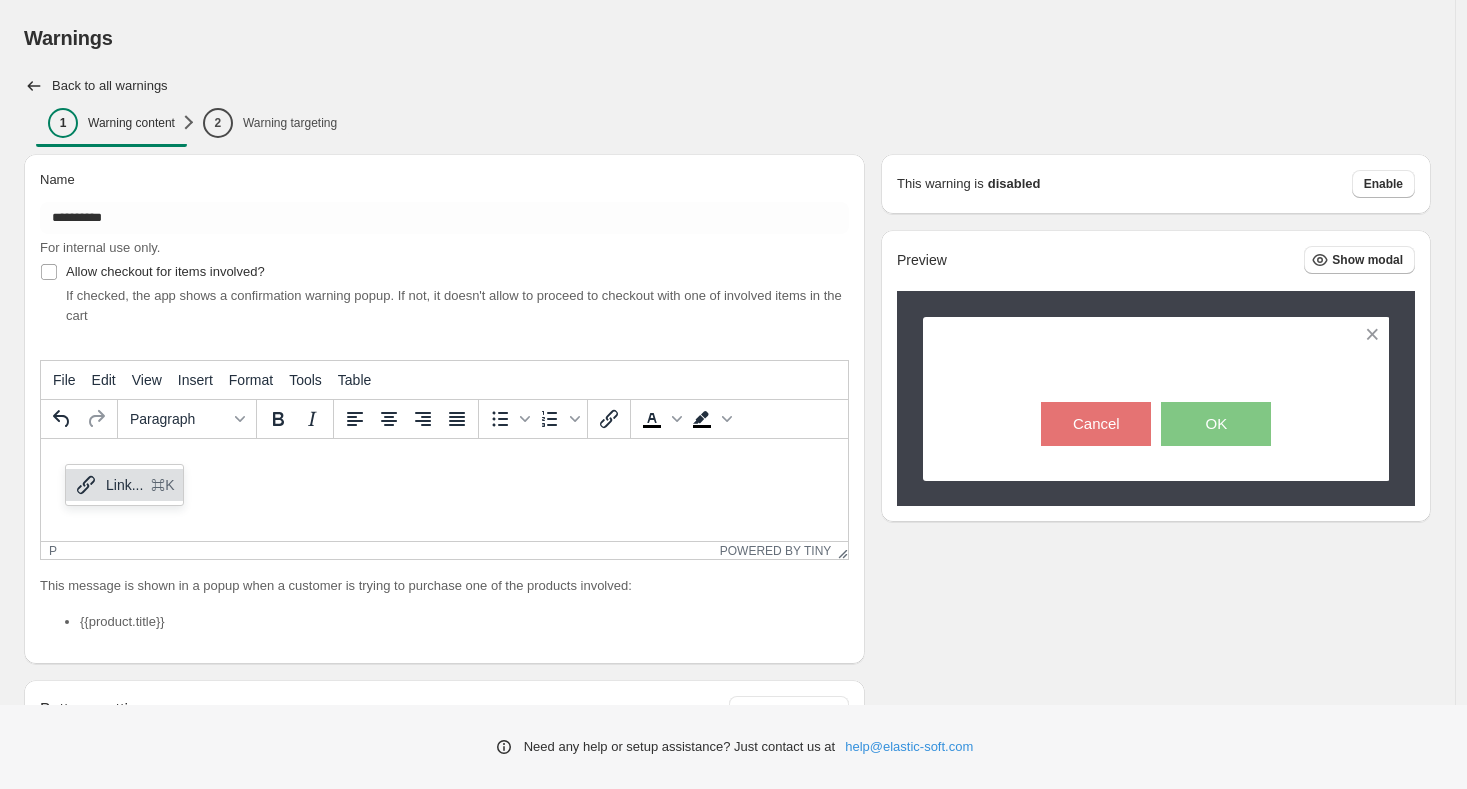 click on "Link..." at bounding box center (124, 485) 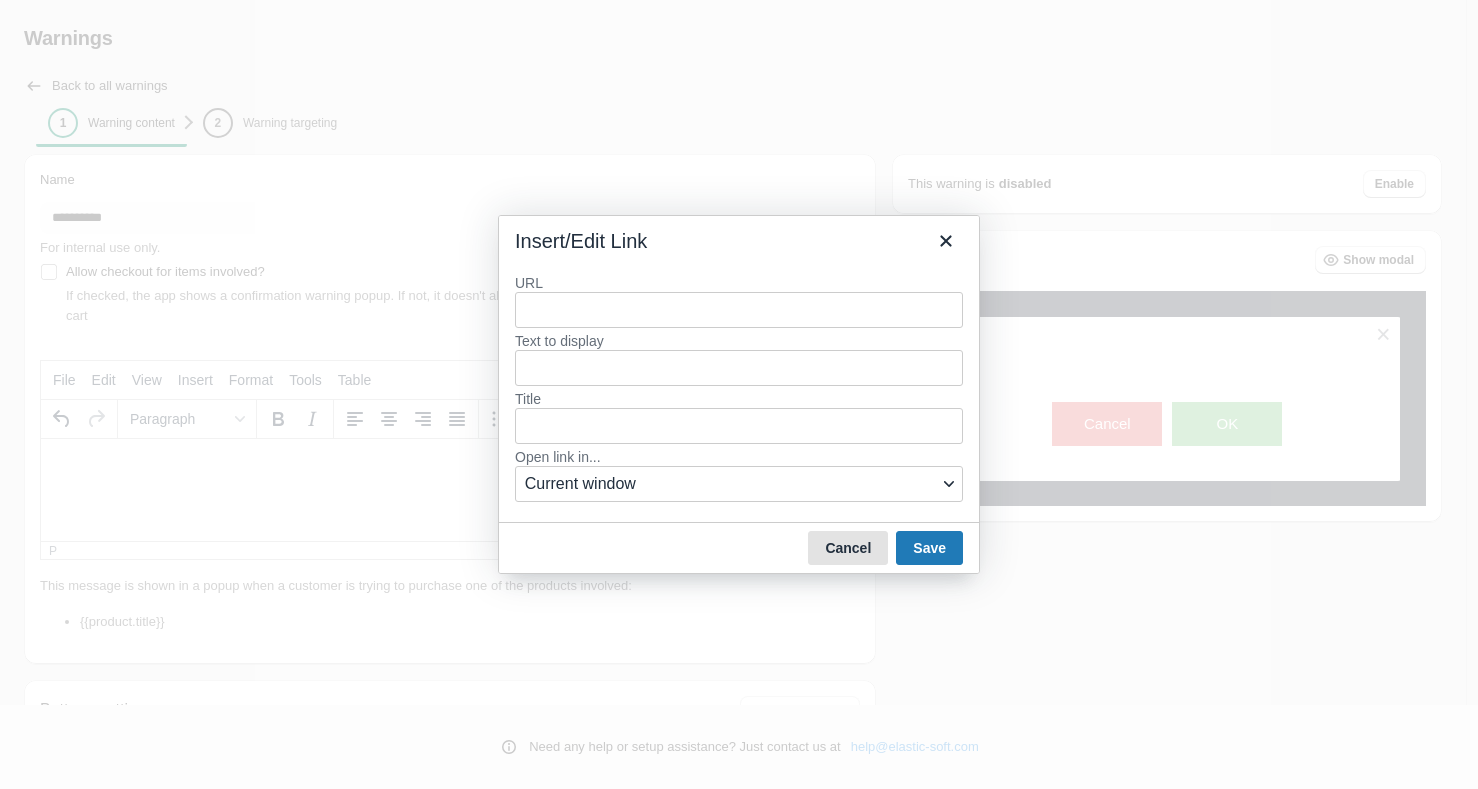 click on "Cancel" at bounding box center [848, 548] 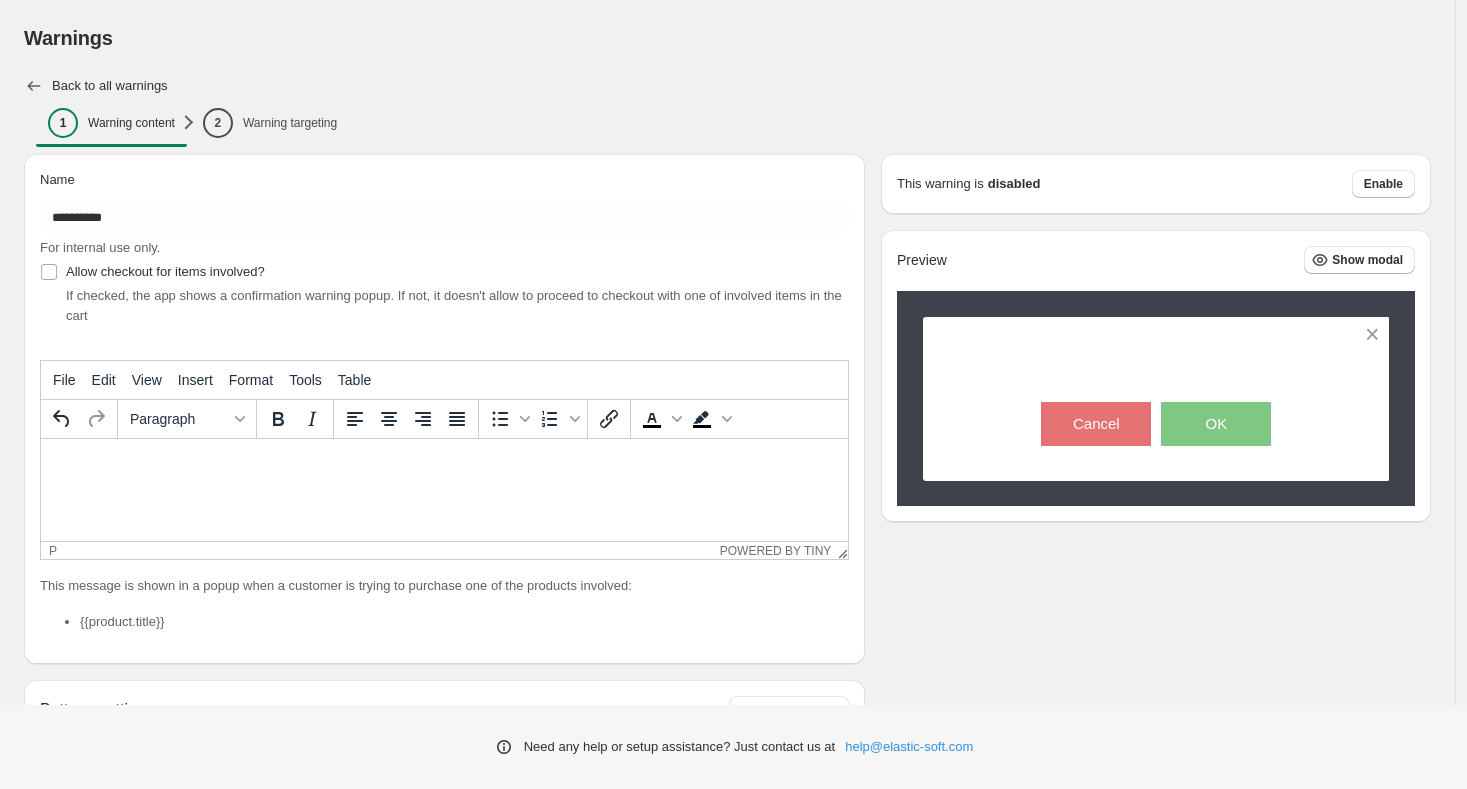 click 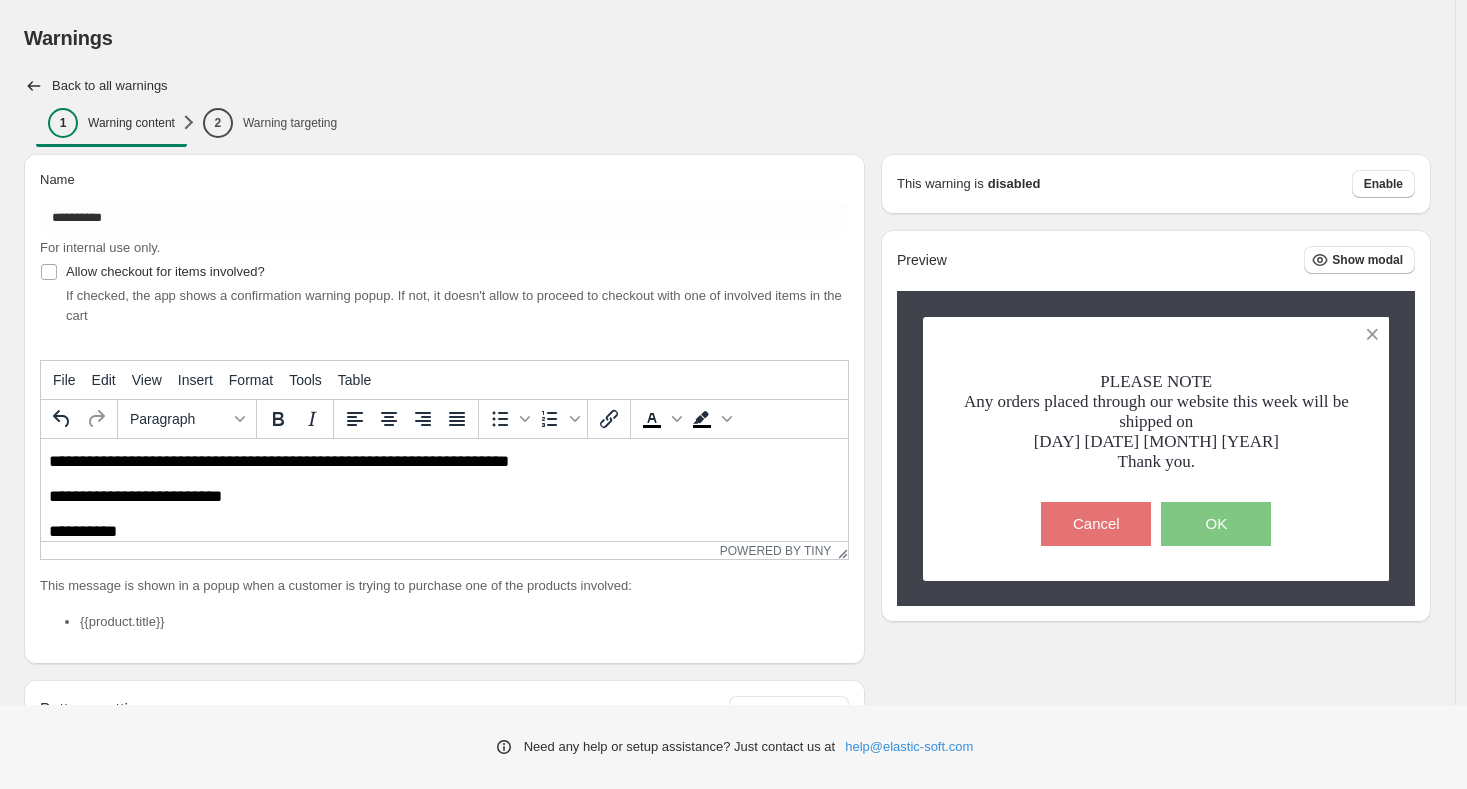 scroll, scrollTop: 62, scrollLeft: 0, axis: vertical 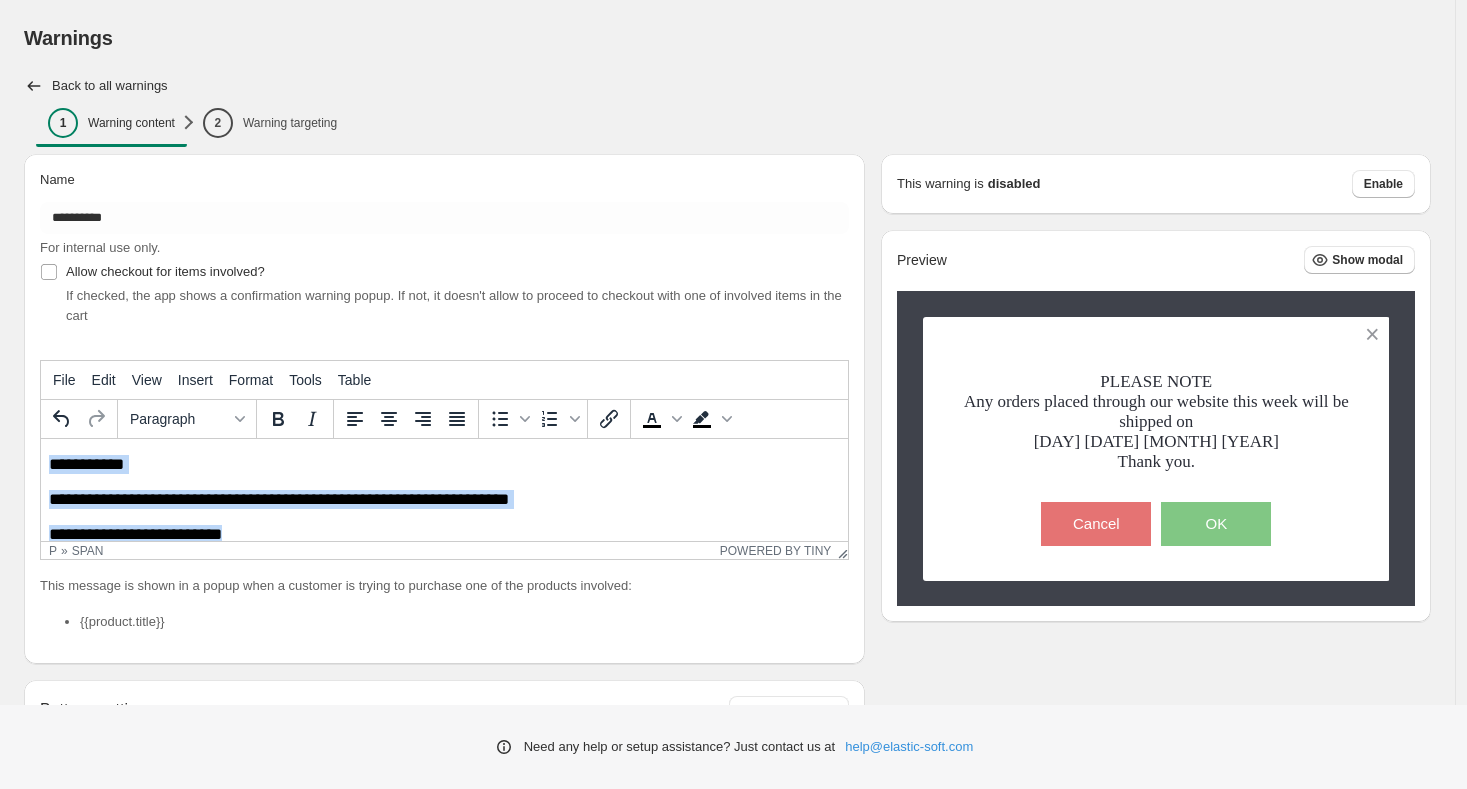 drag, startPoint x: 284, startPoint y: 482, endPoint x: 48, endPoint y: 407, distance: 247.63077 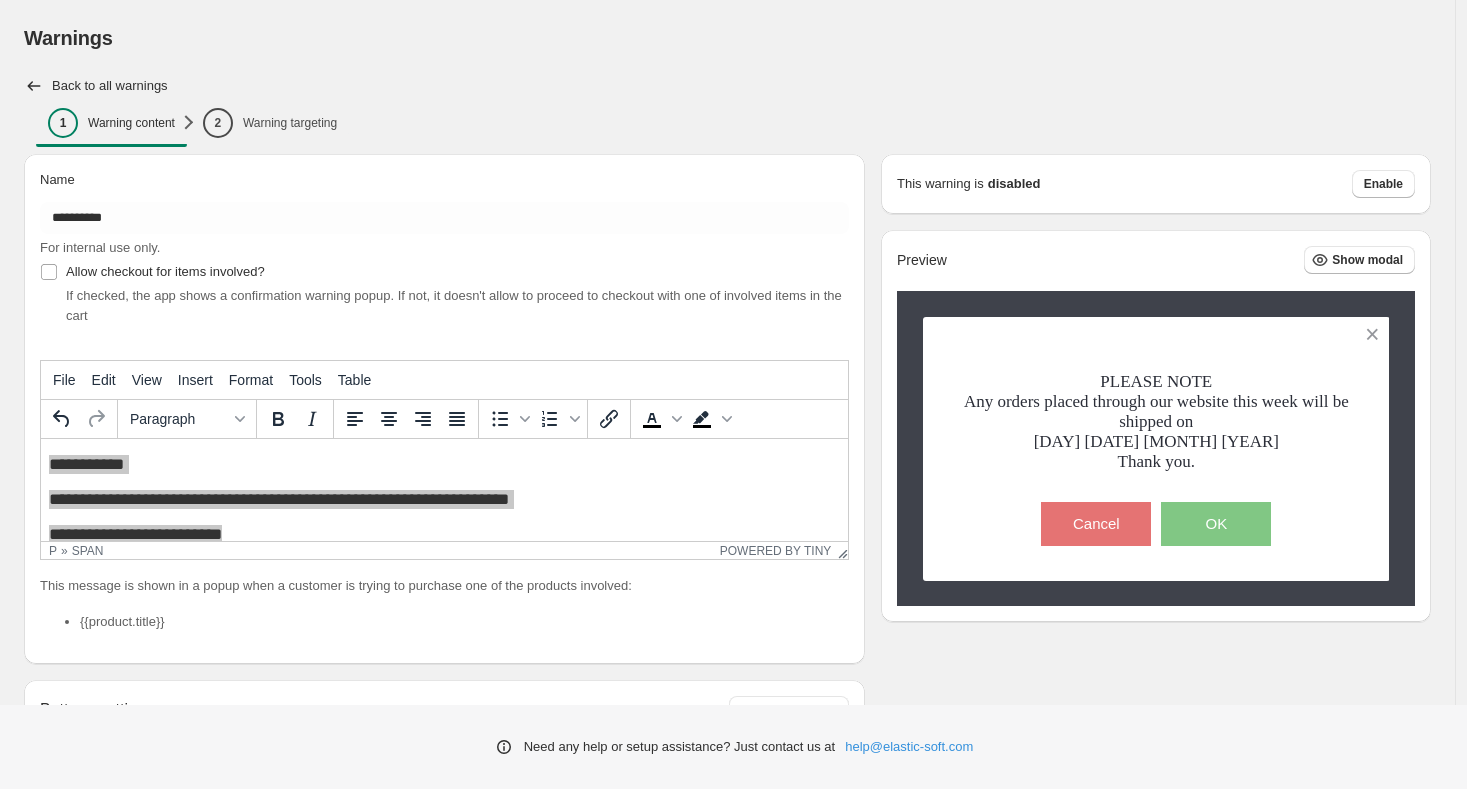 click on "**********" at bounding box center (444, 517) 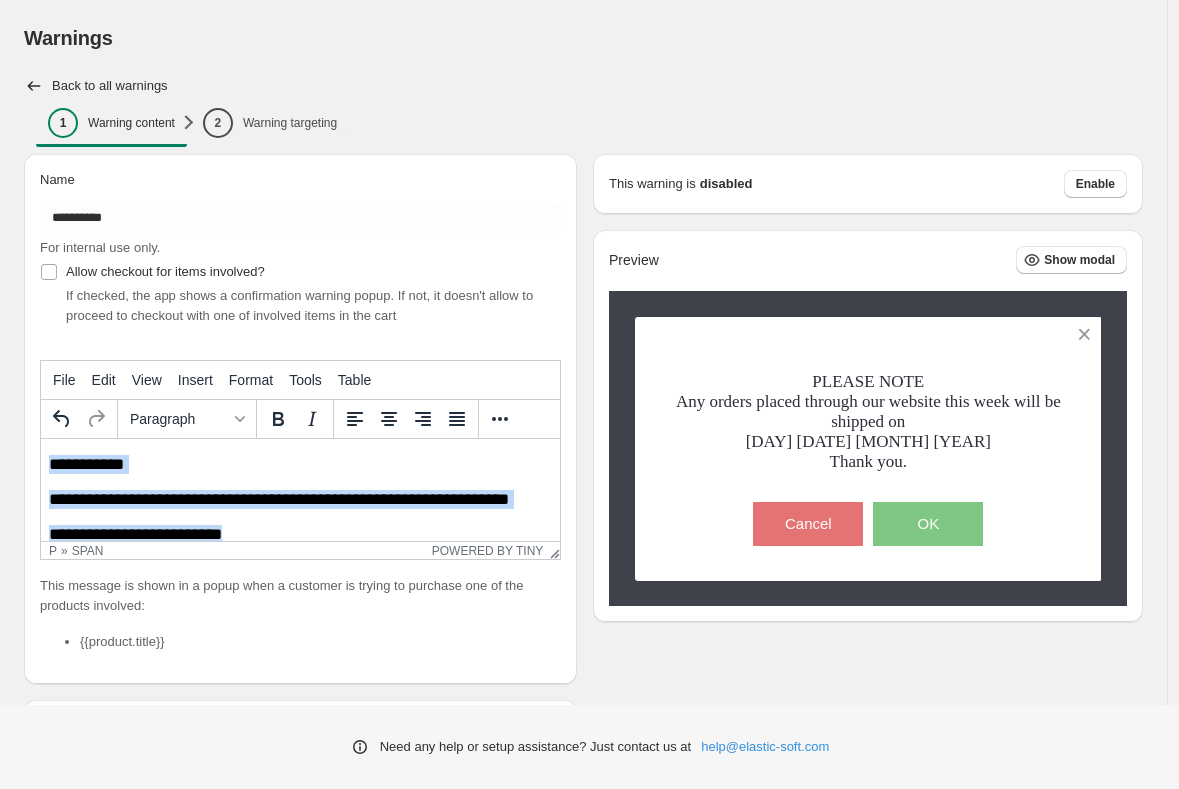 type 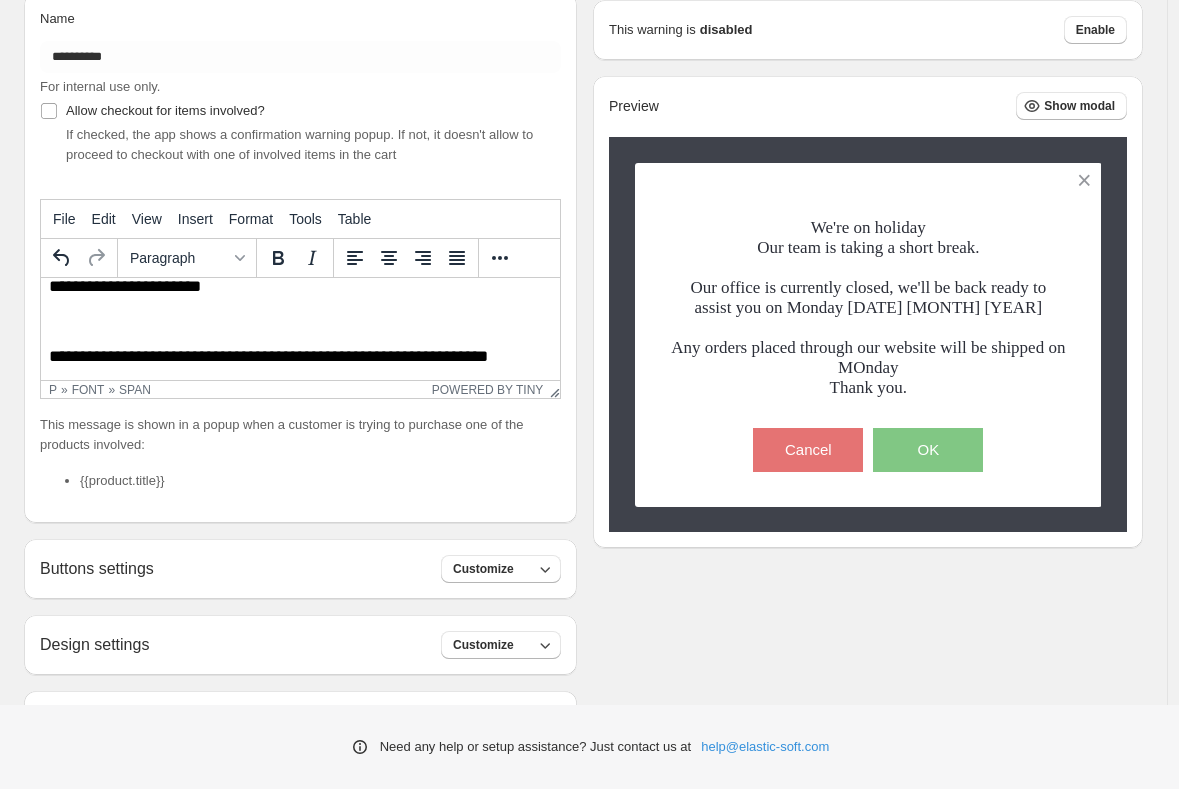 scroll, scrollTop: 161, scrollLeft: 0, axis: vertical 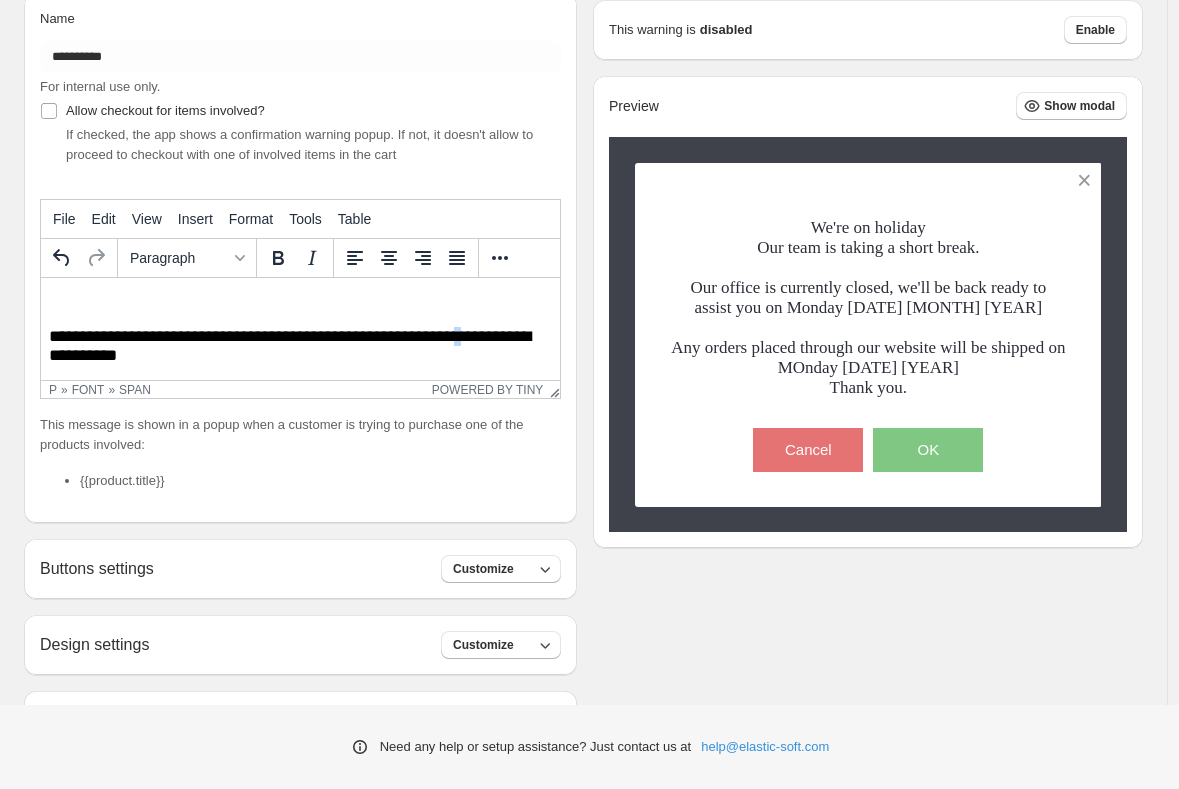 click on "**********" at bounding box center [290, 346] 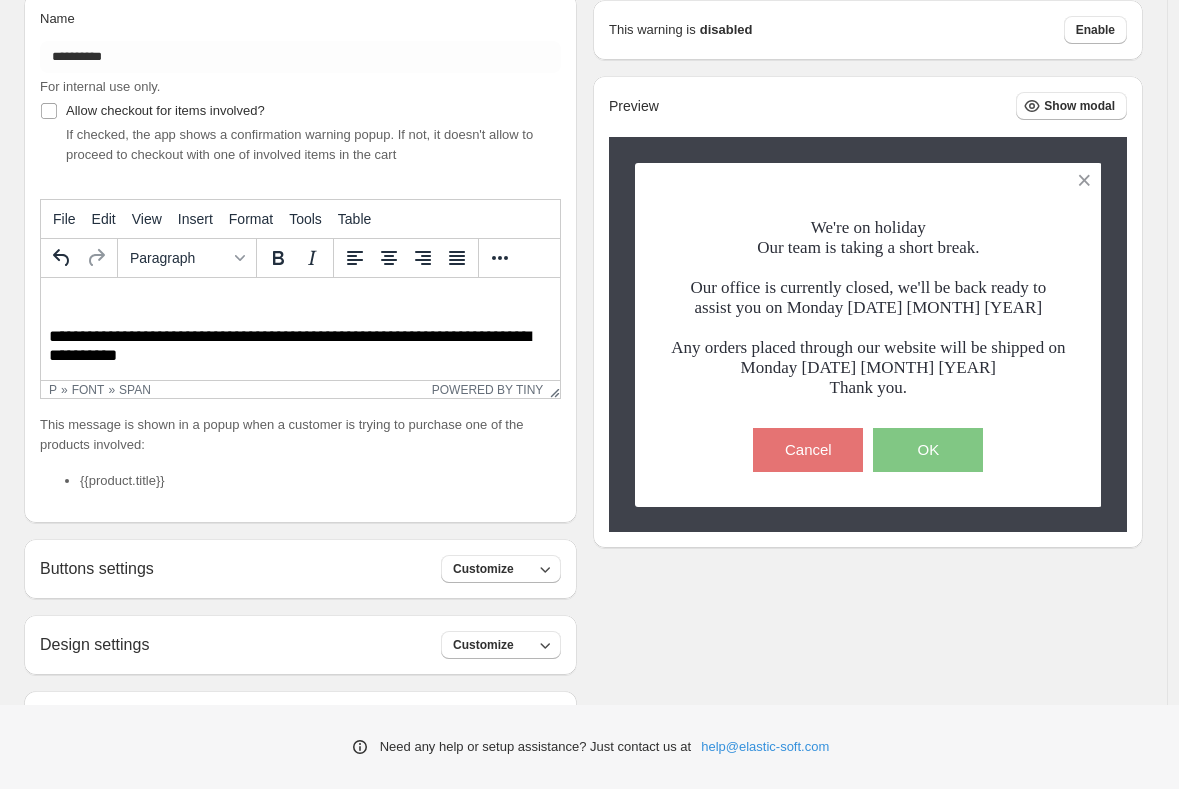 click on "**********" at bounding box center (300, 346) 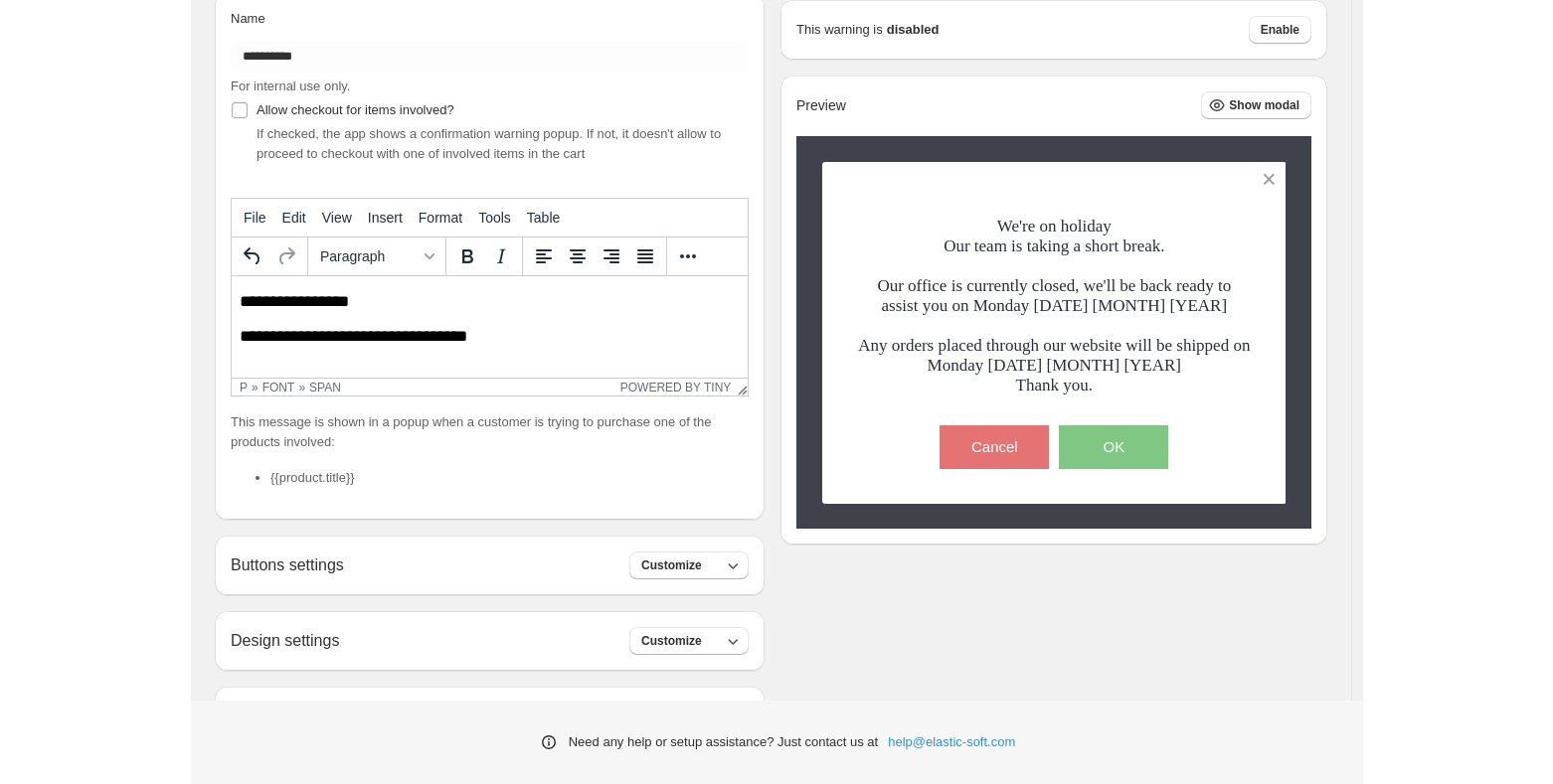 scroll, scrollTop: 0, scrollLeft: 0, axis: both 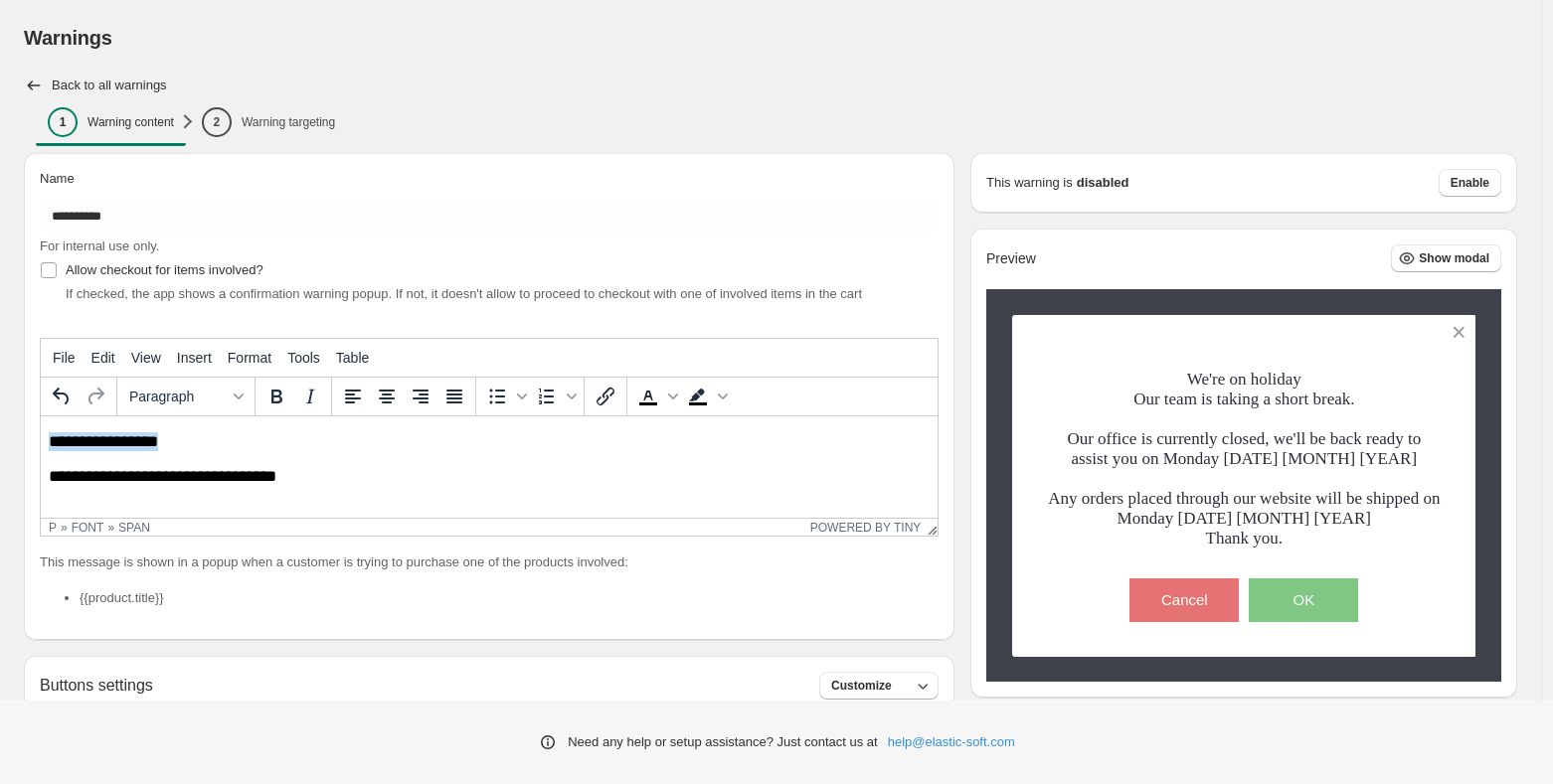 drag, startPoint x: 202, startPoint y: 448, endPoint x: 206, endPoint y: 824, distance: 376.02128 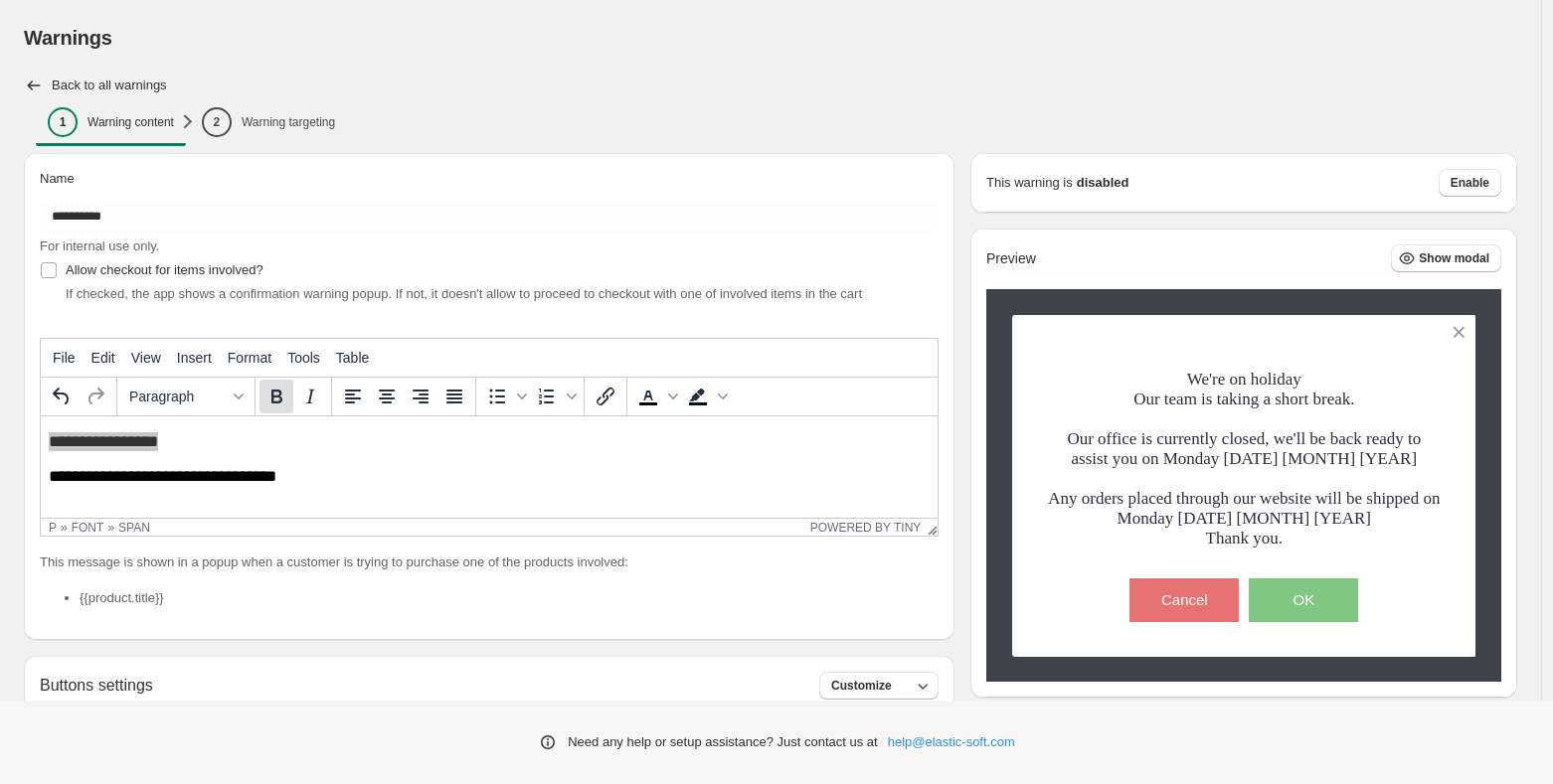 click 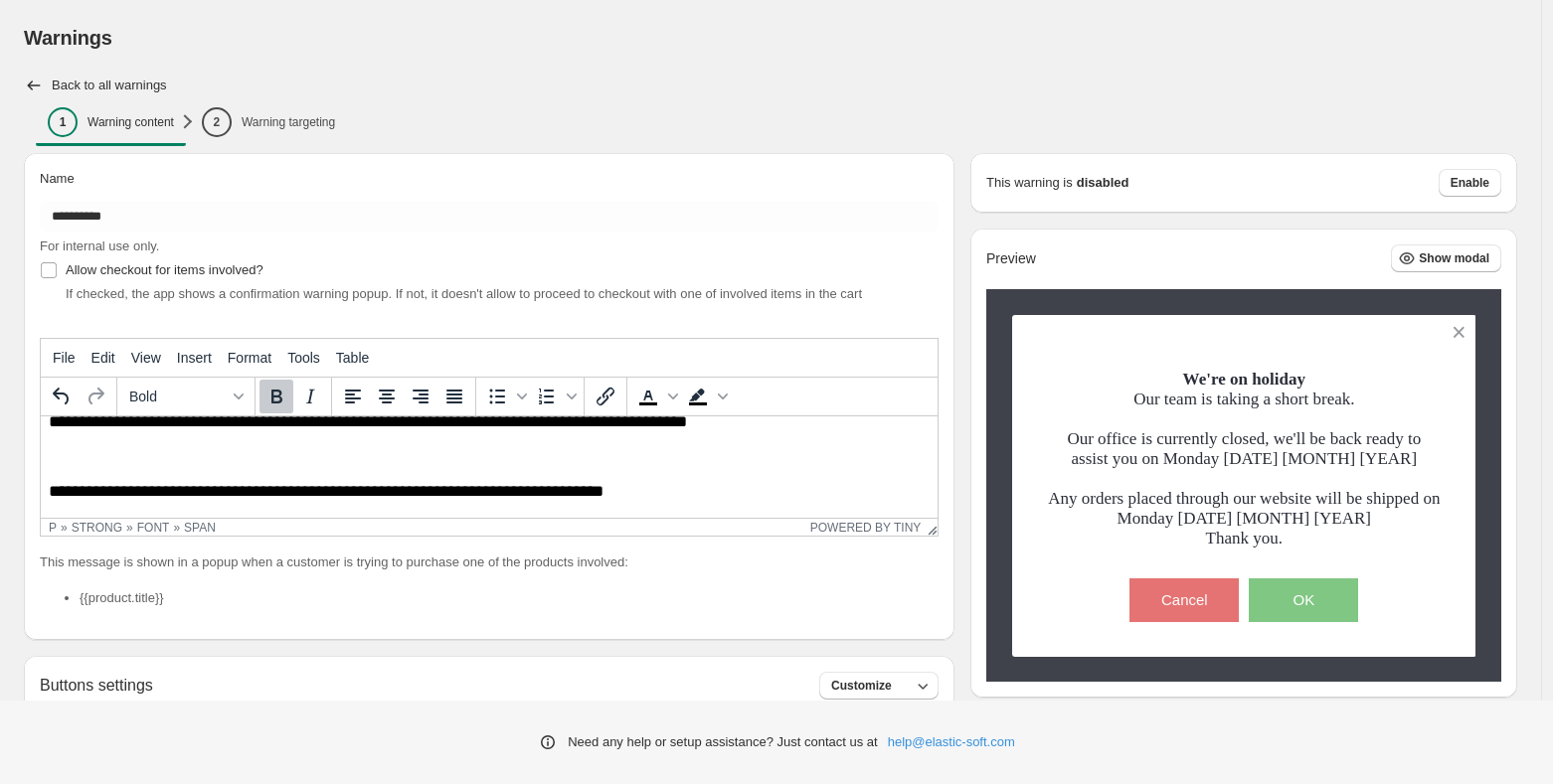 scroll, scrollTop: 140, scrollLeft: 0, axis: vertical 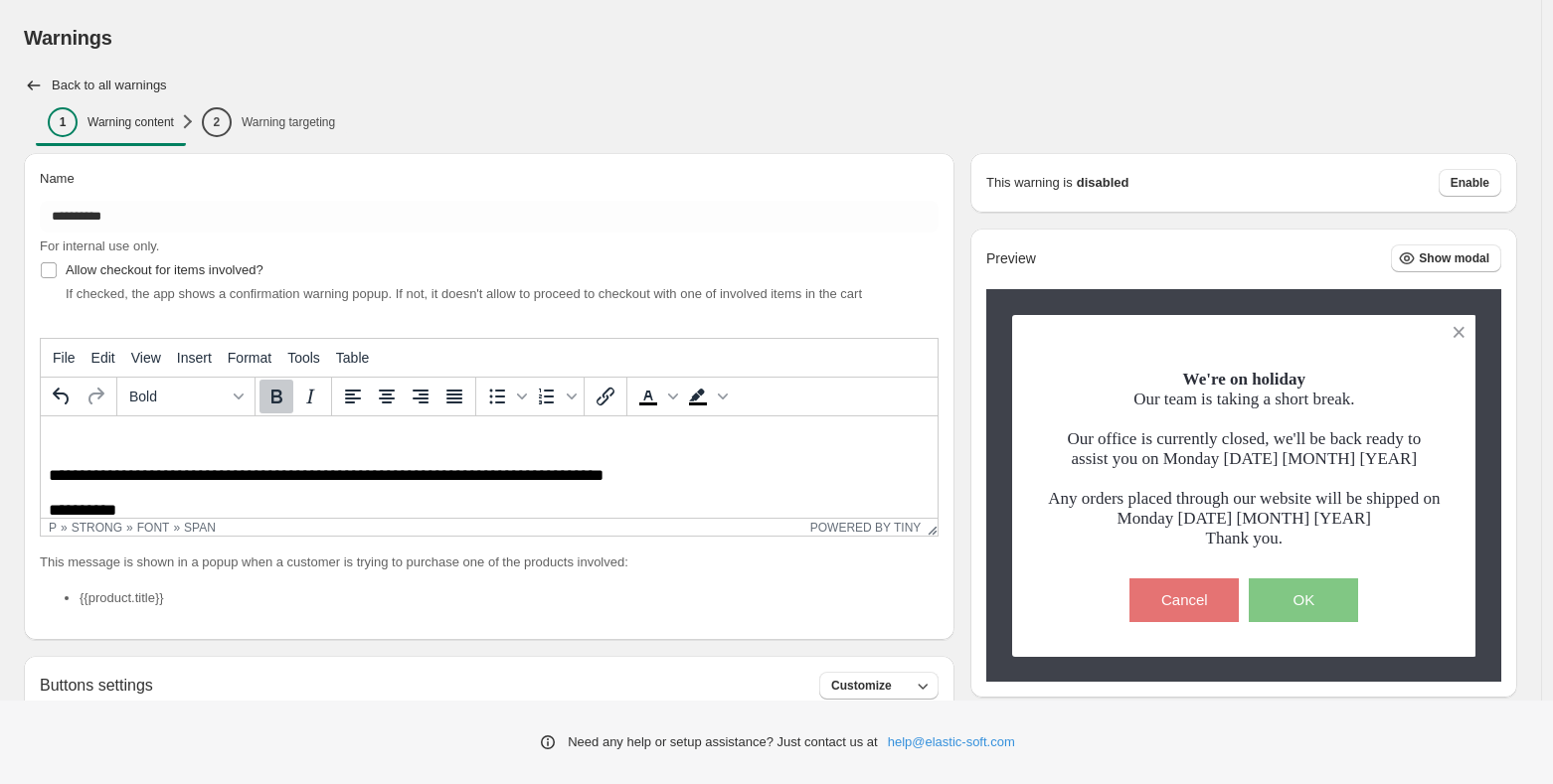 click on "**********" at bounding box center (326, 475) 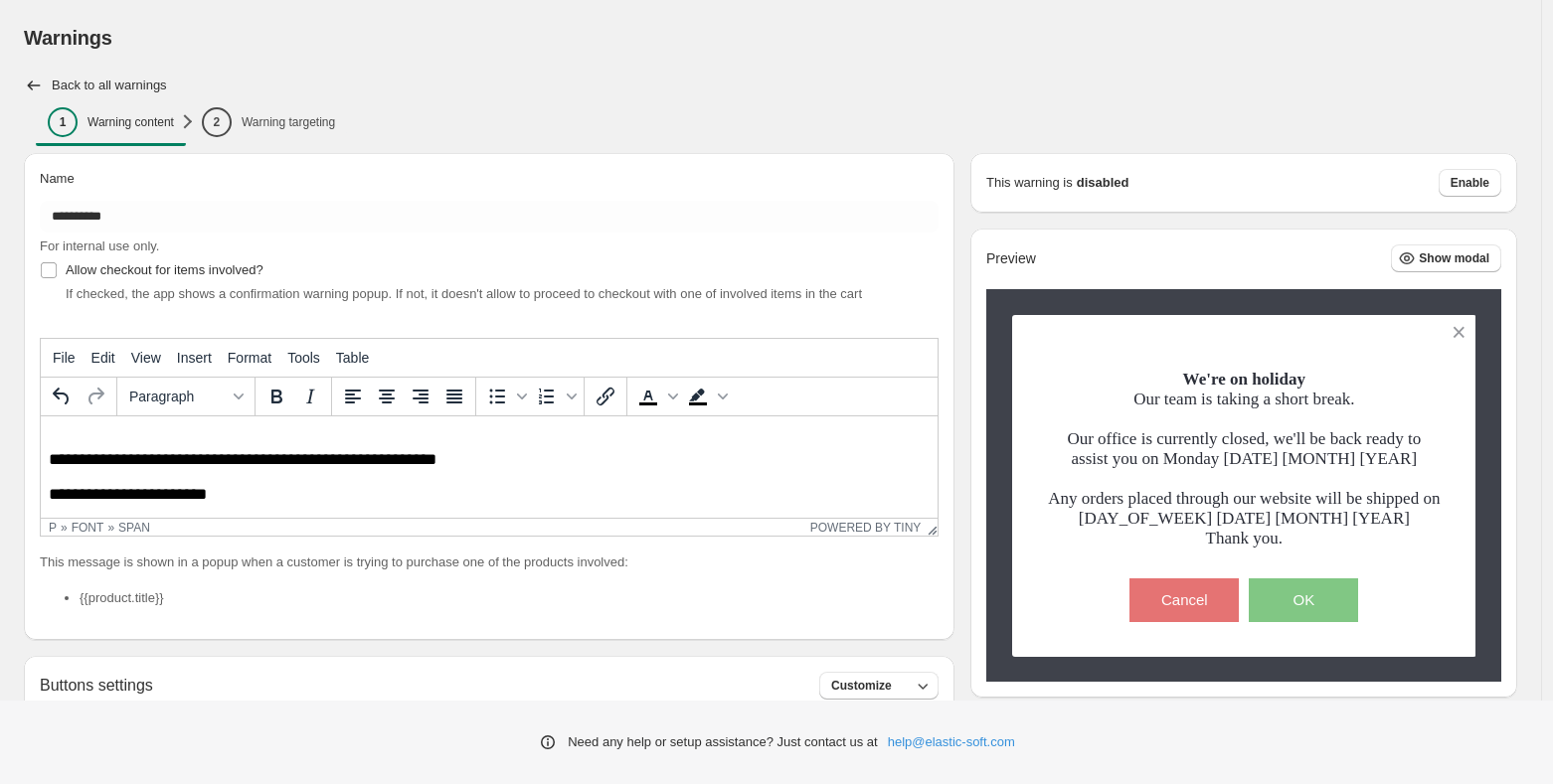 scroll, scrollTop: 209, scrollLeft: 0, axis: vertical 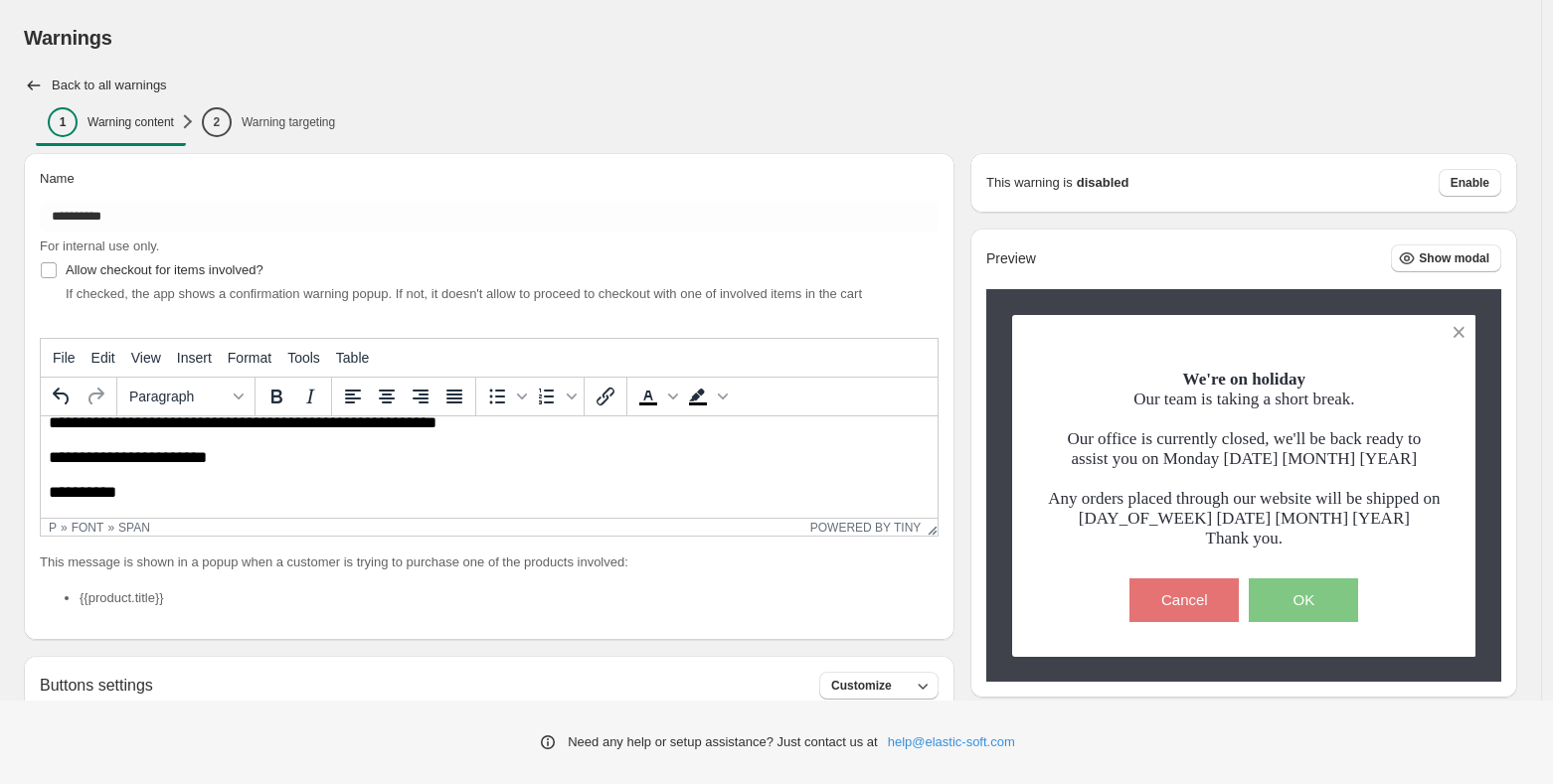 click on "**********" at bounding box center [489, 457] 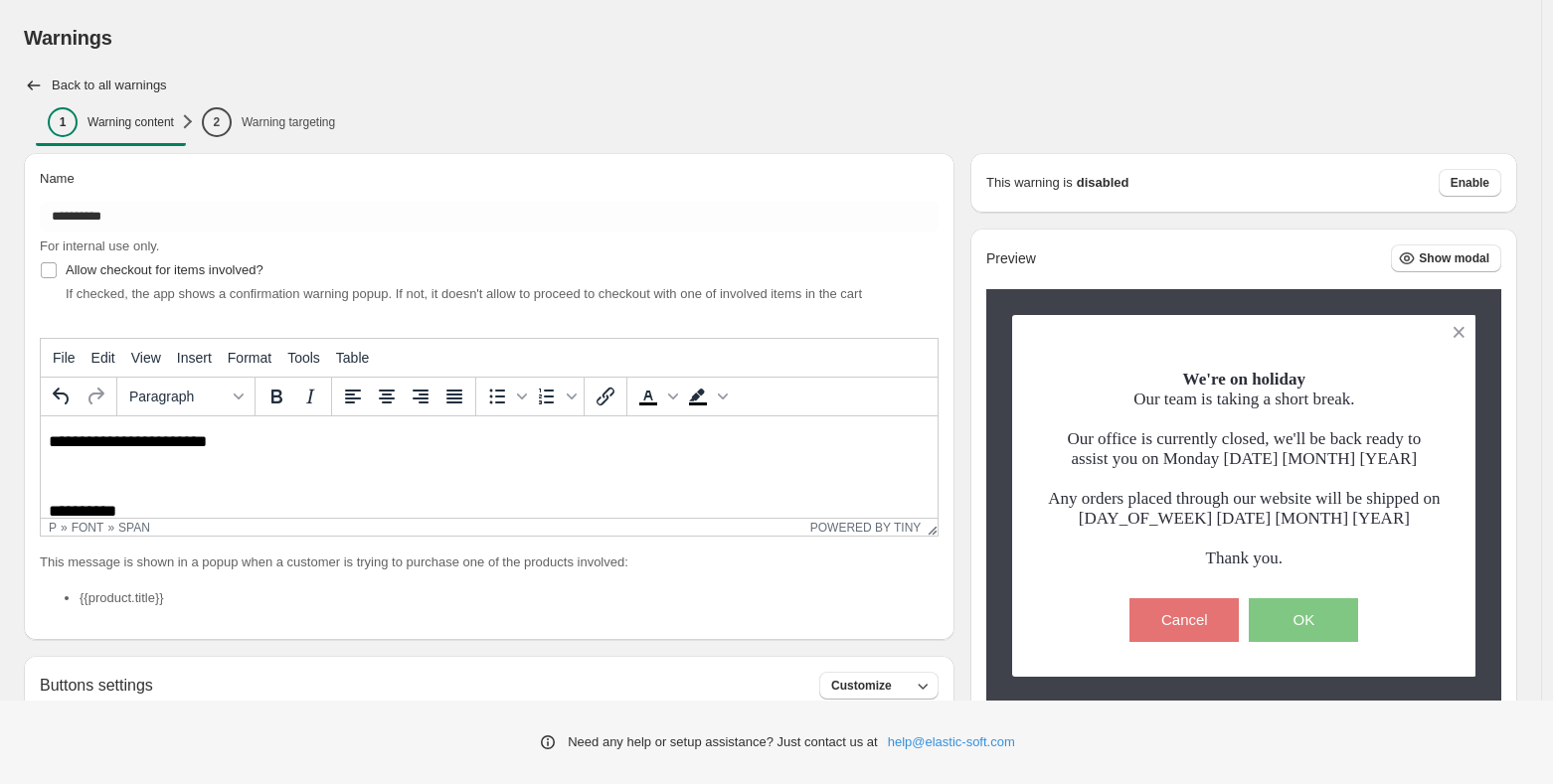 click on "**********" at bounding box center (127, 441) 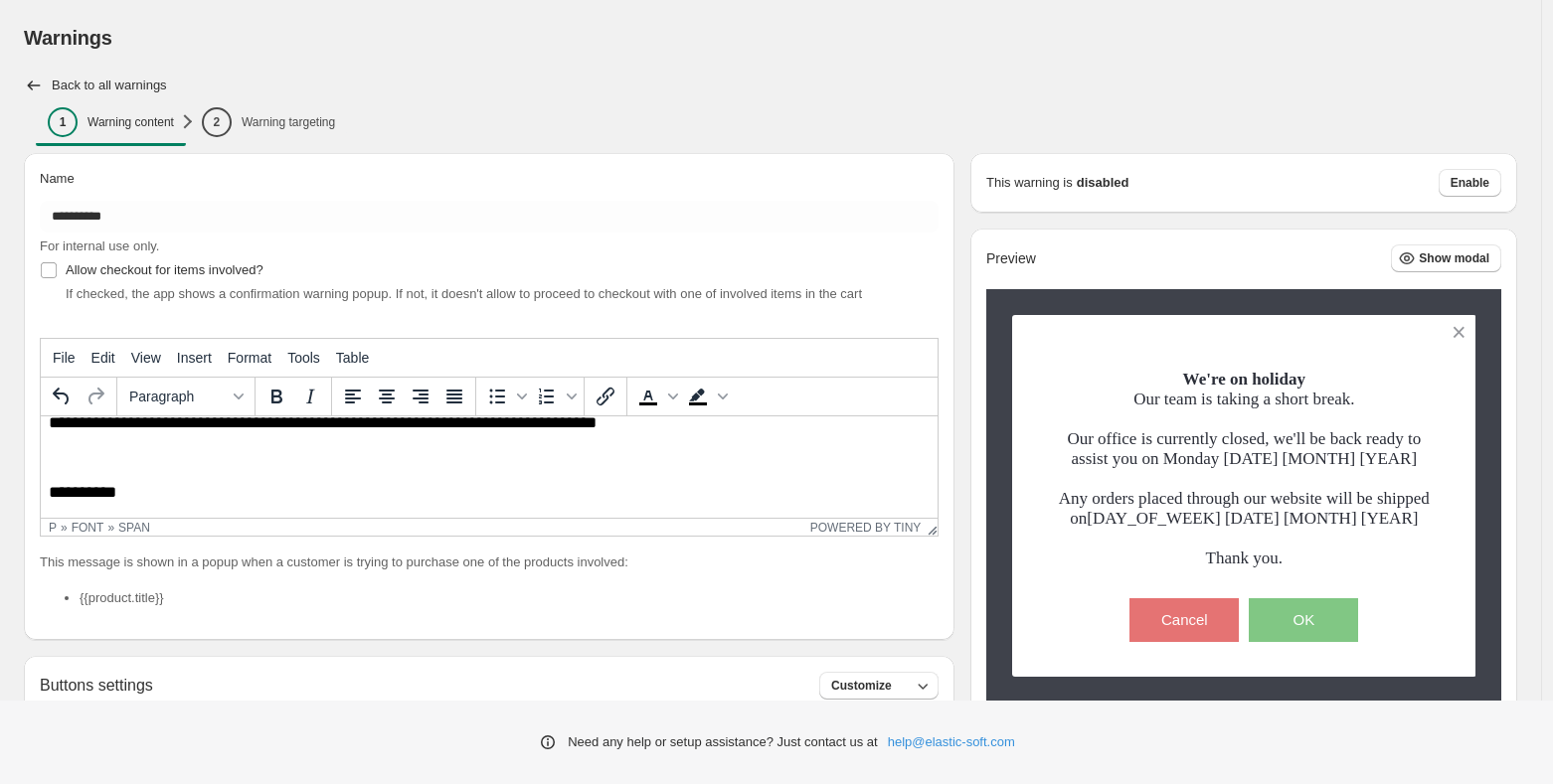 scroll, scrollTop: 200, scrollLeft: 0, axis: vertical 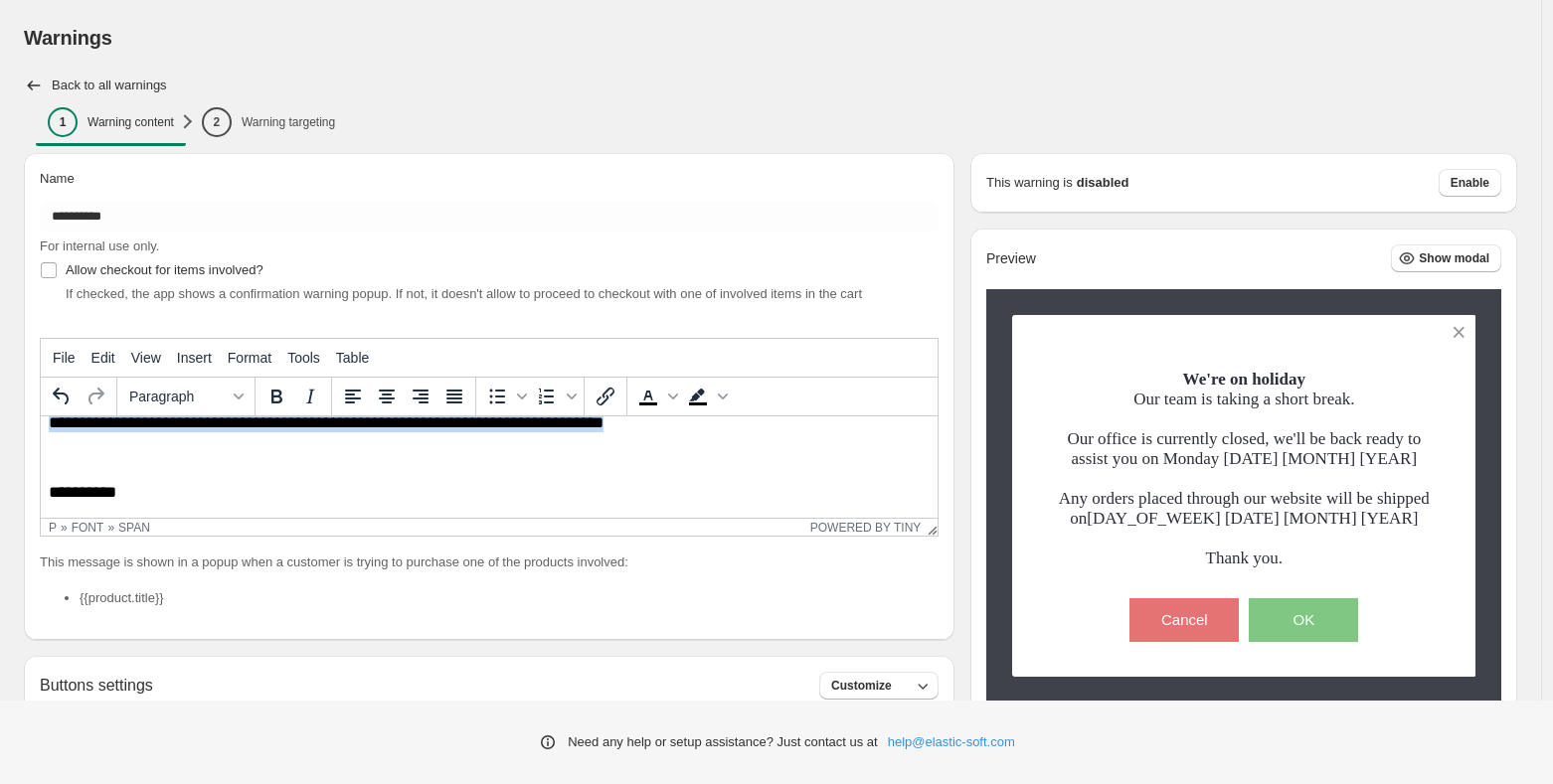 drag, startPoint x: 695, startPoint y: 429, endPoint x: 81, endPoint y: 842, distance: 739.97635 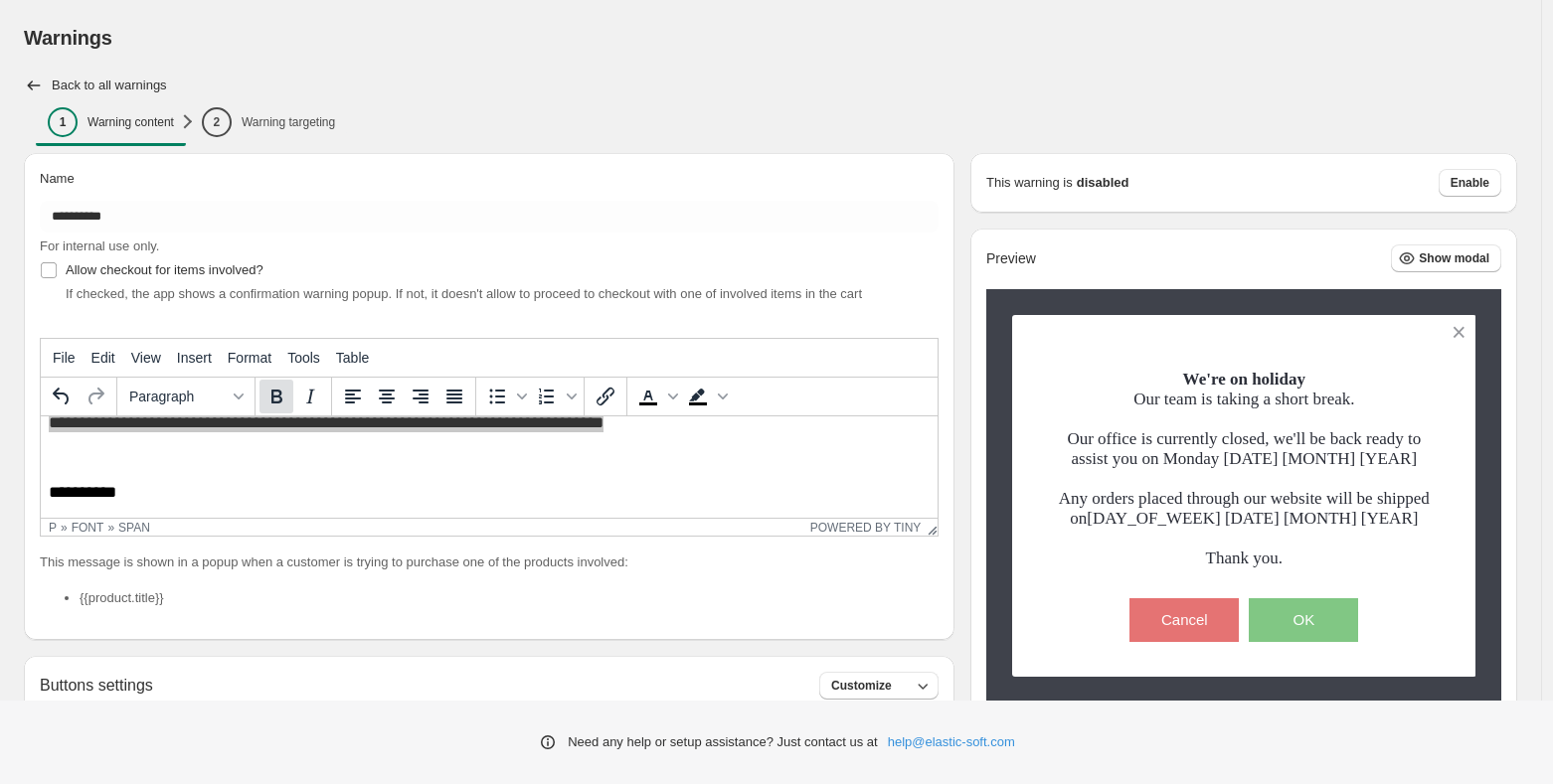 click 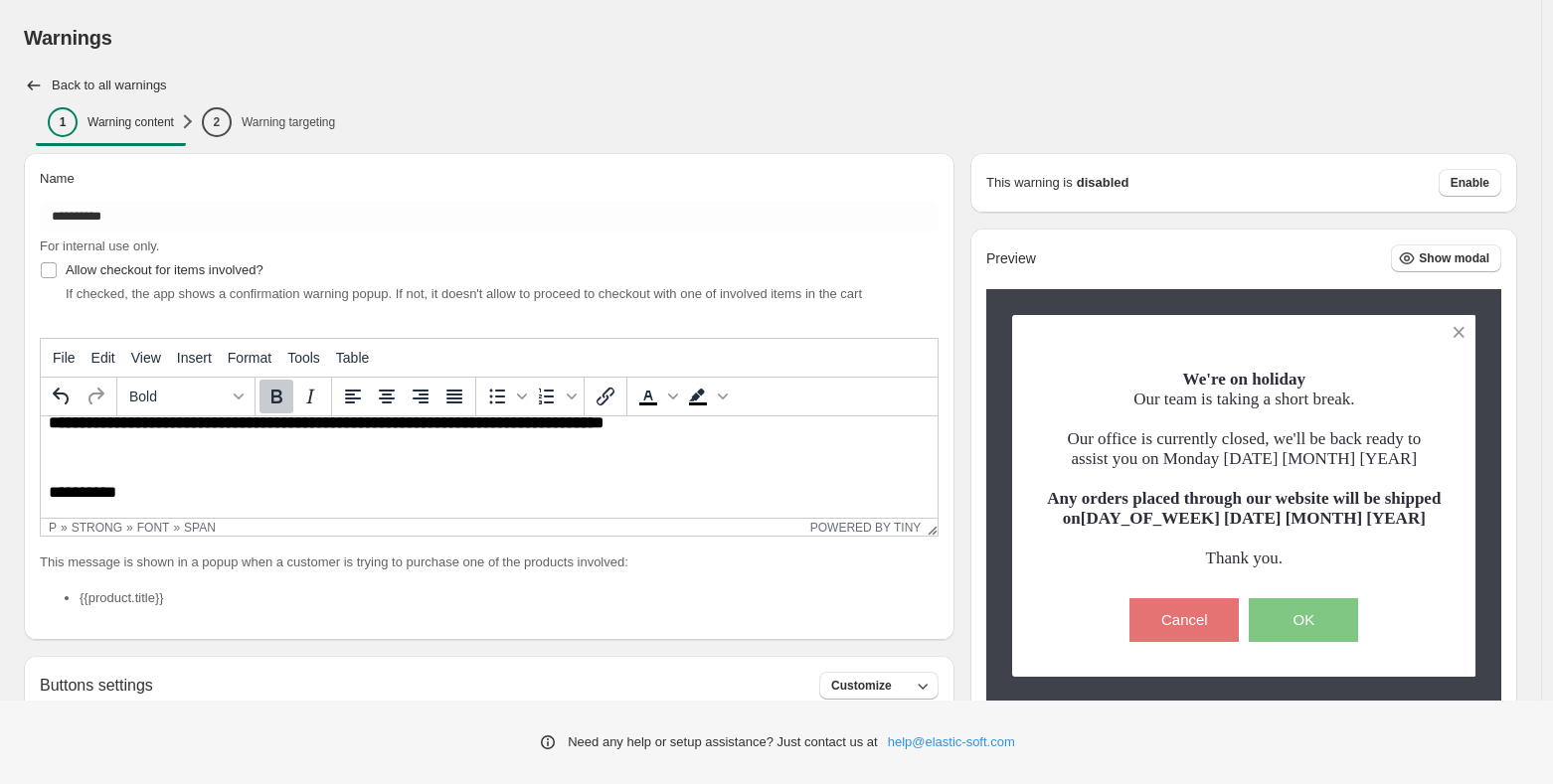 click on "**********" at bounding box center [489, 371] 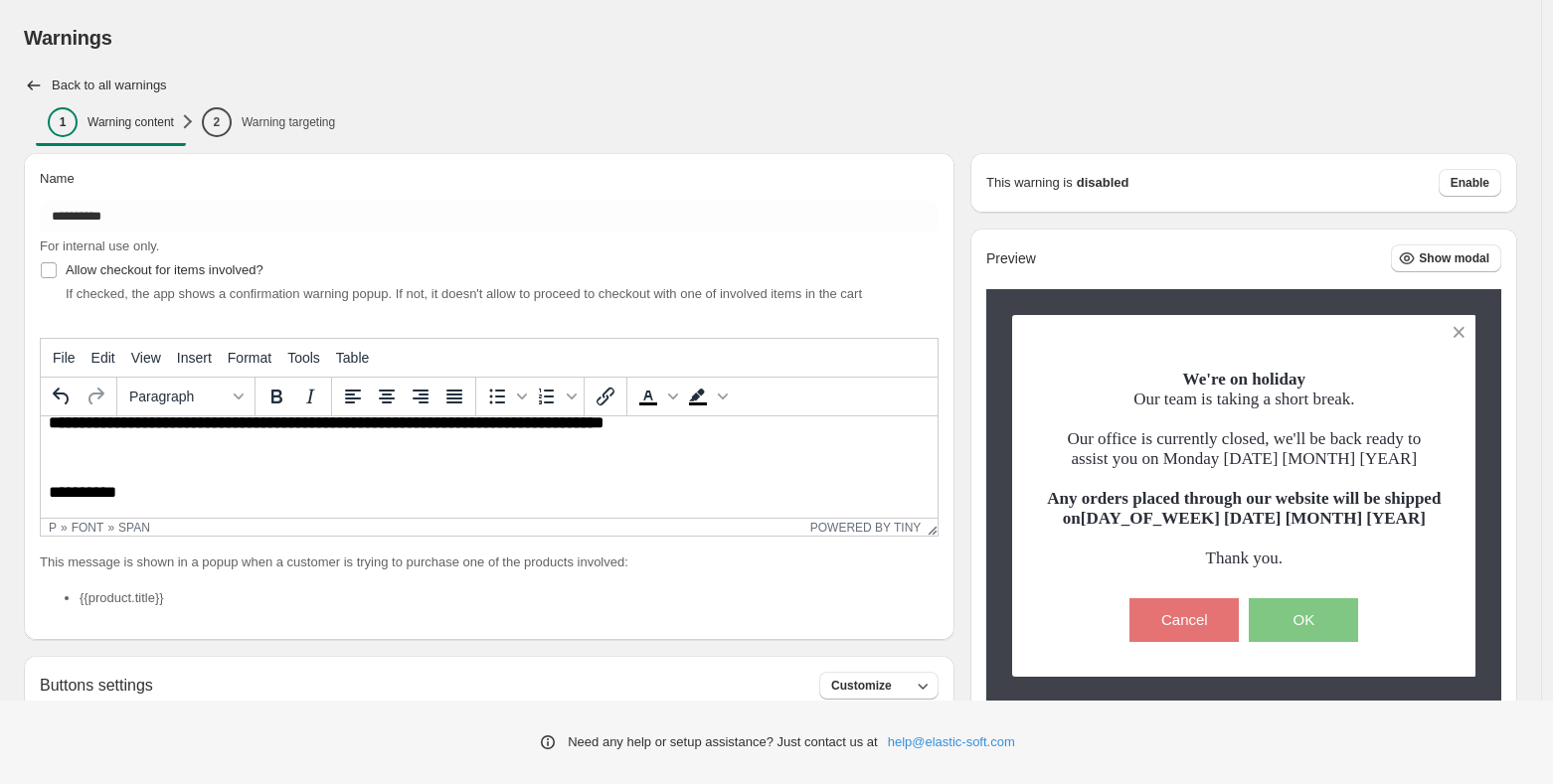 scroll, scrollTop: 0, scrollLeft: 0, axis: both 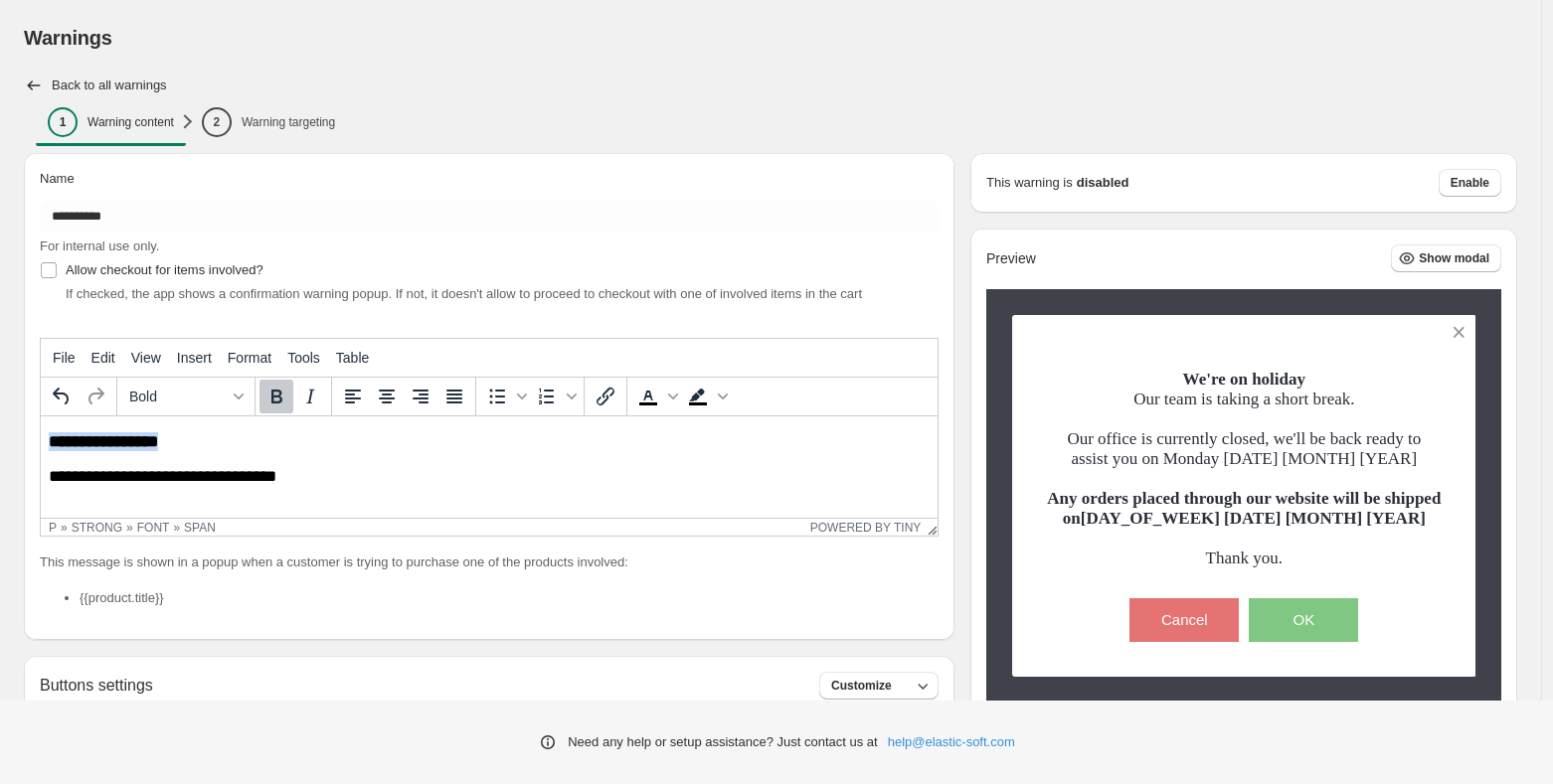drag, startPoint x: 73, startPoint y: 426, endPoint x: -23, endPoint y: 425, distance: 96.00521 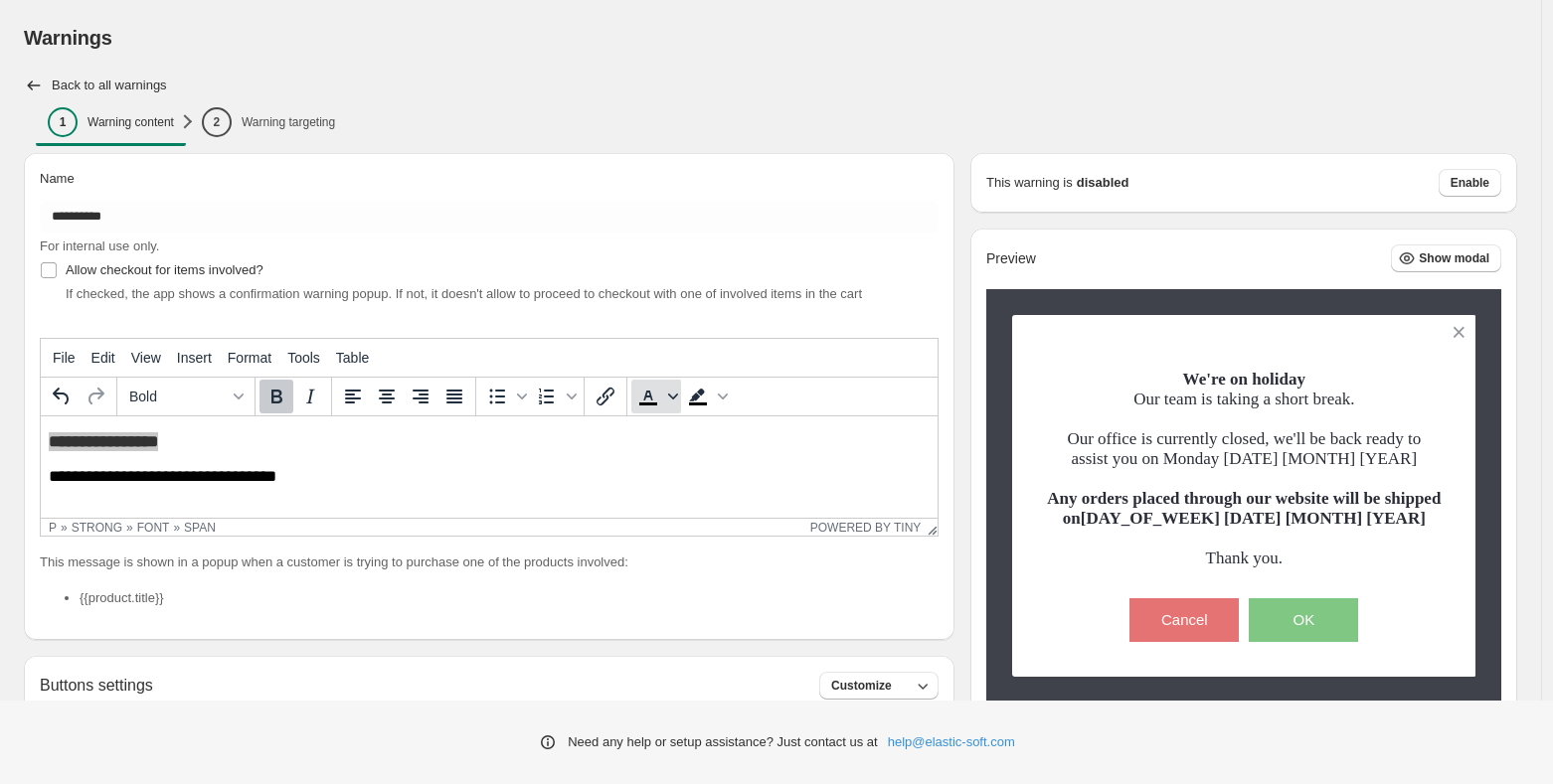 click 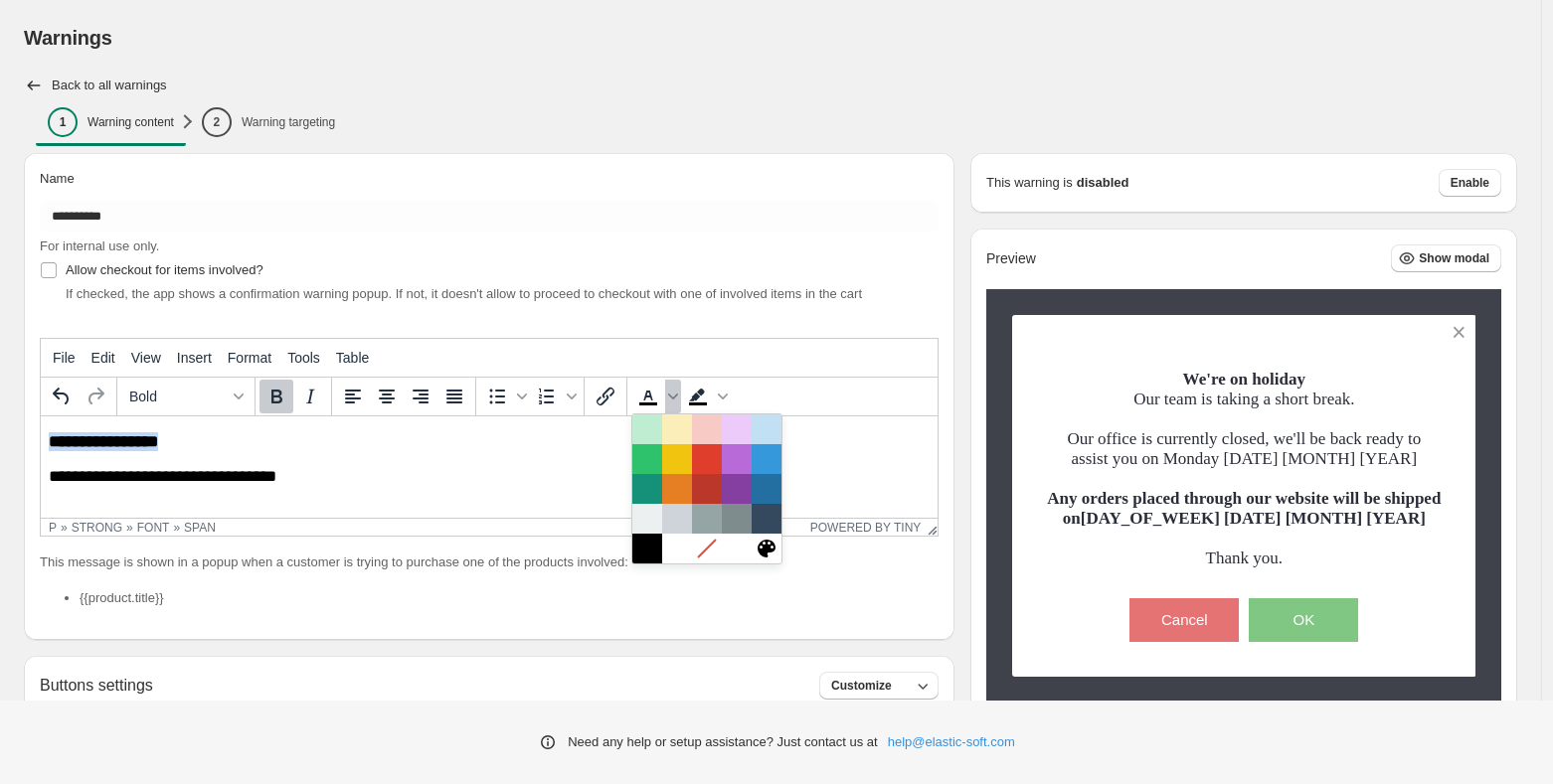 click on "**********" at bounding box center (489, 441) 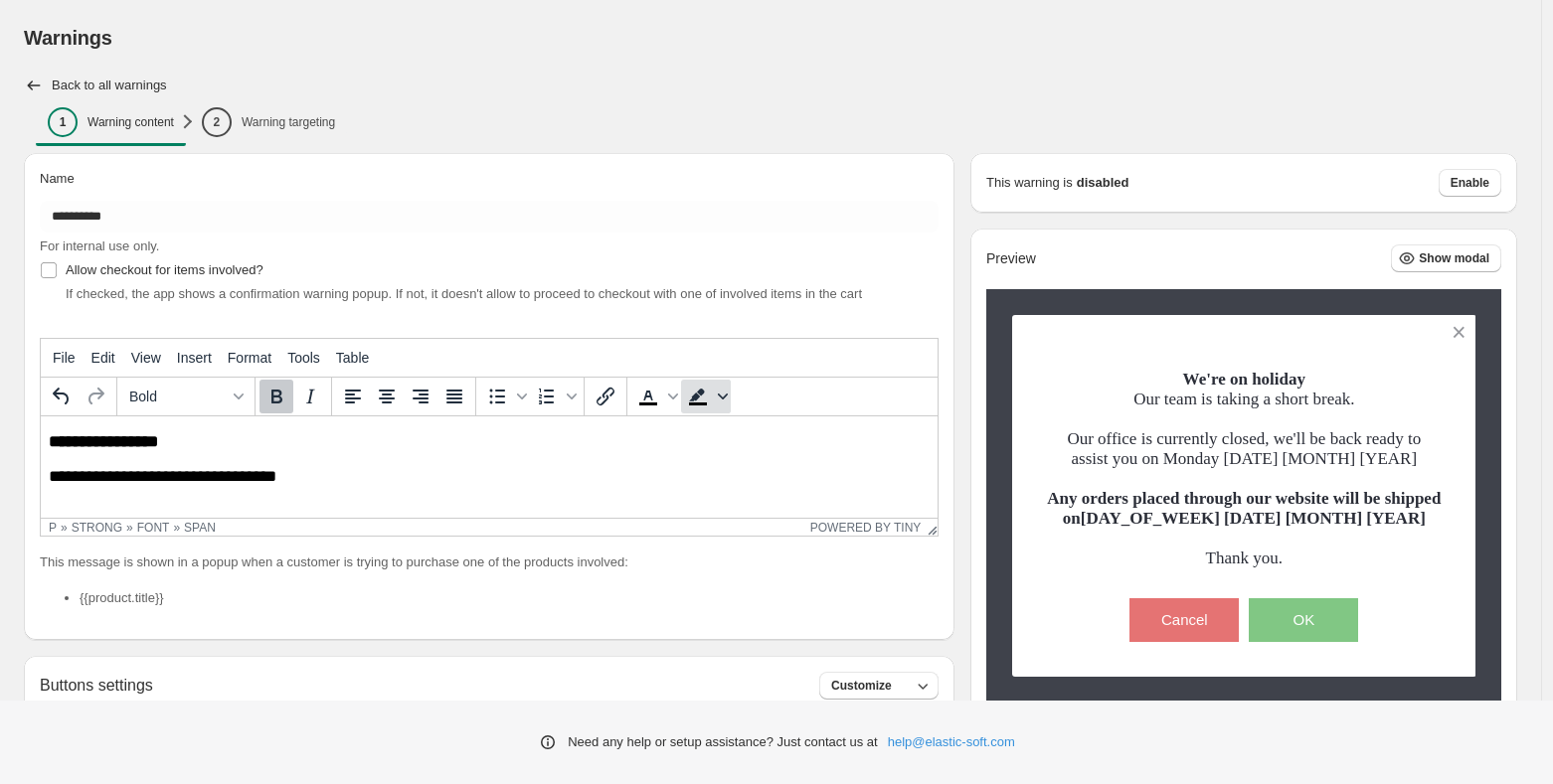 click 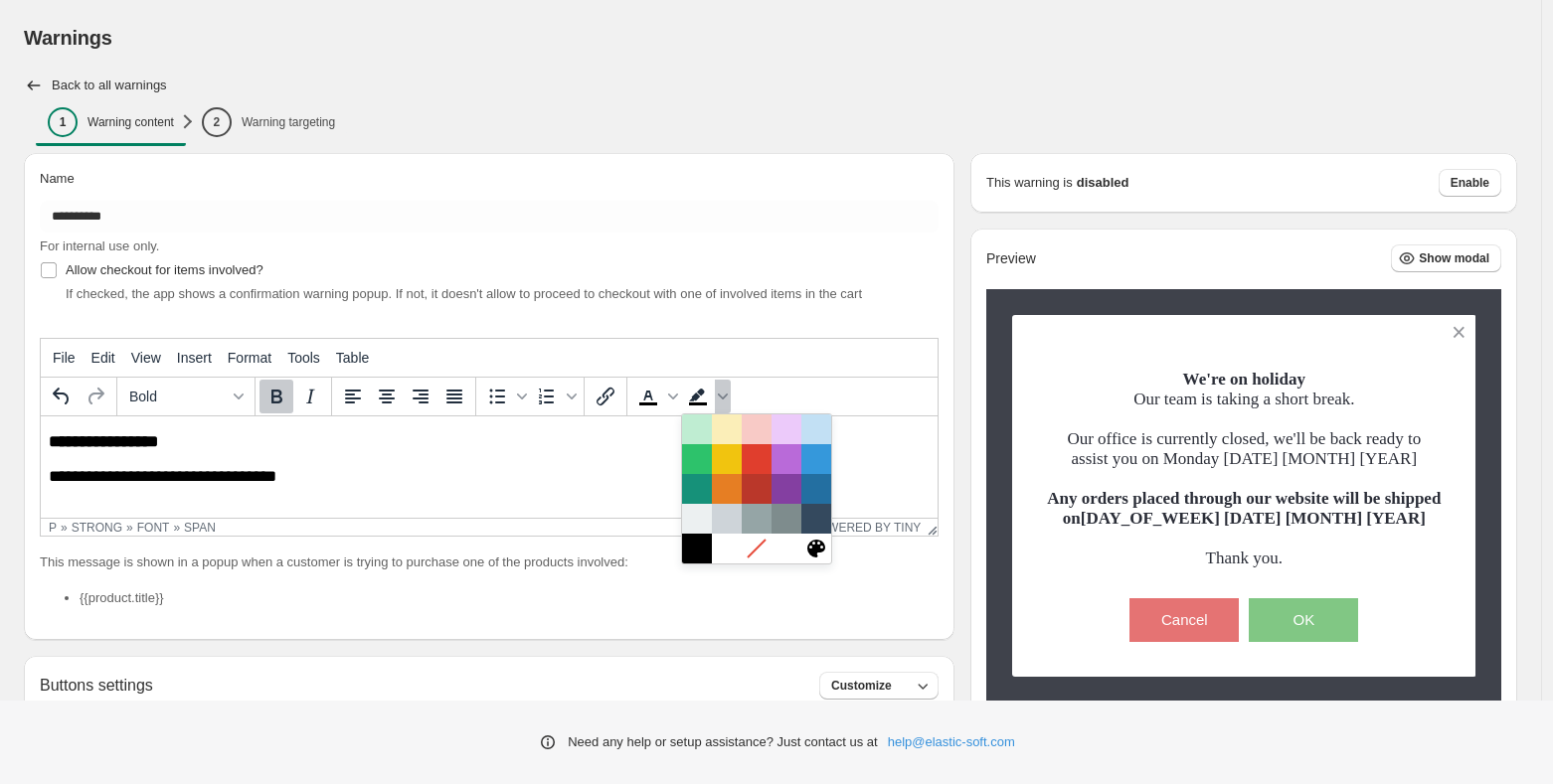 click on "**********" at bounding box center [489, 563] 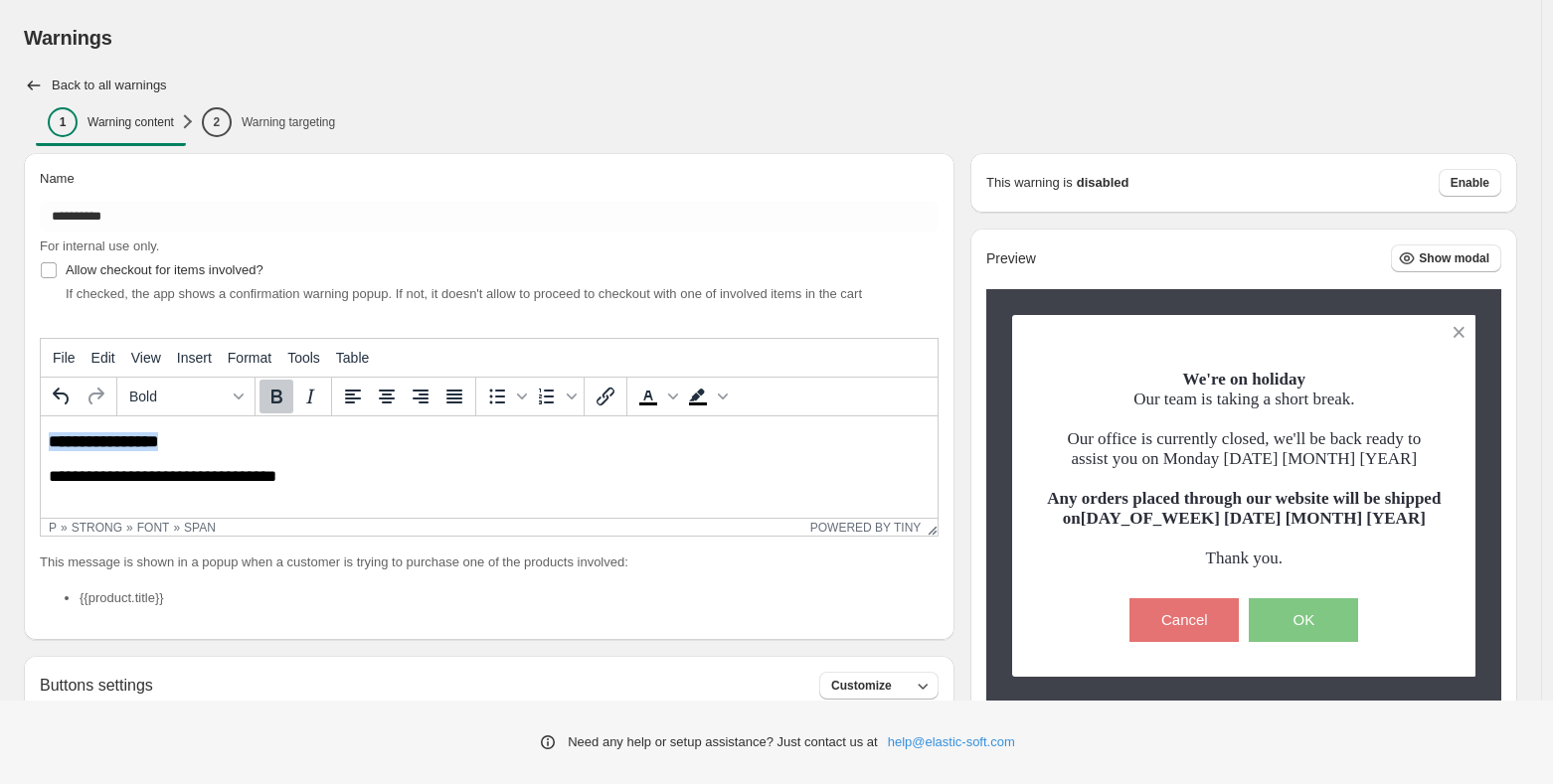 drag, startPoint x: 198, startPoint y: 446, endPoint x: 2, endPoint y: 434, distance: 196.367 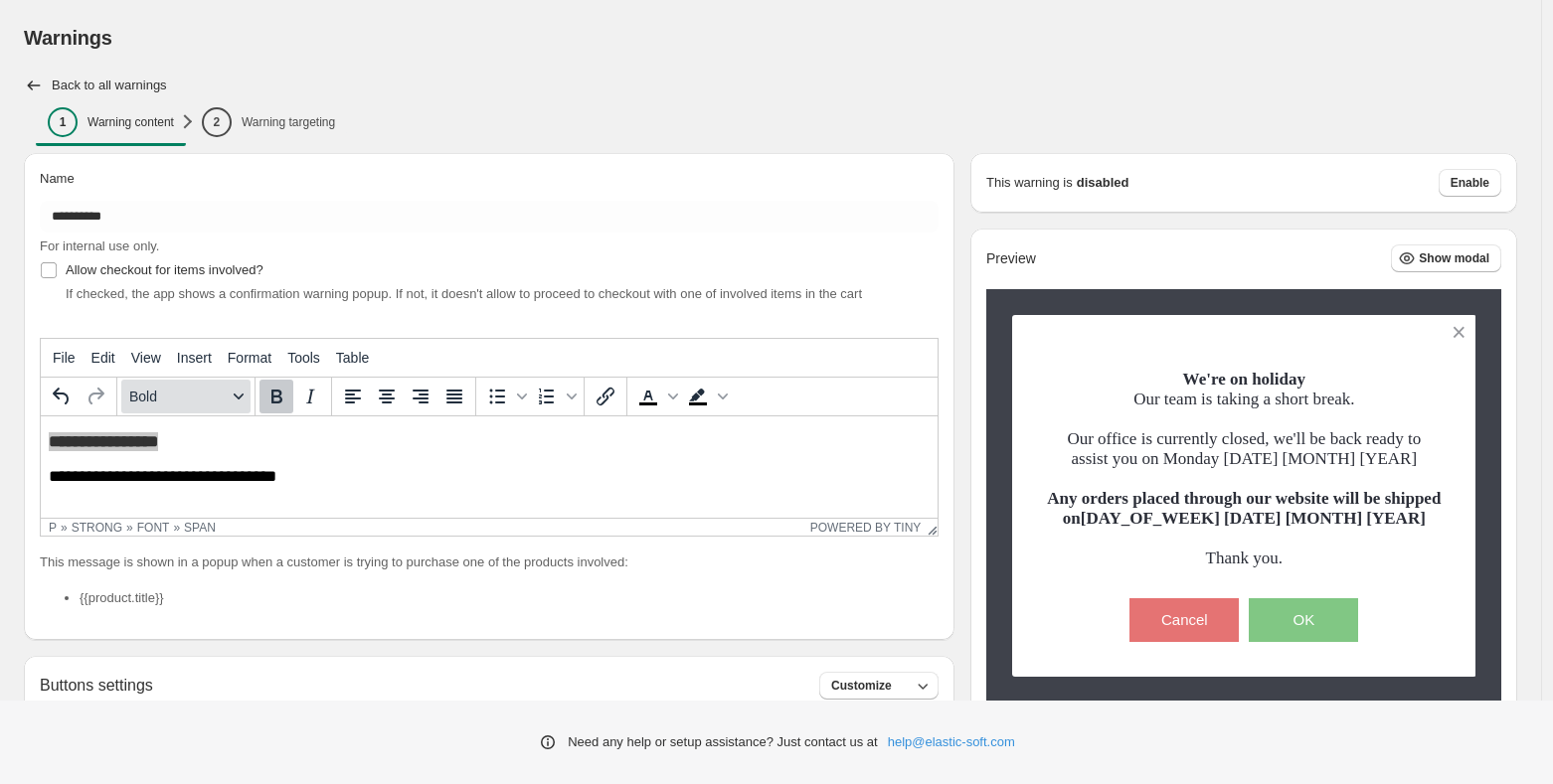 click at bounding box center [239, 396] 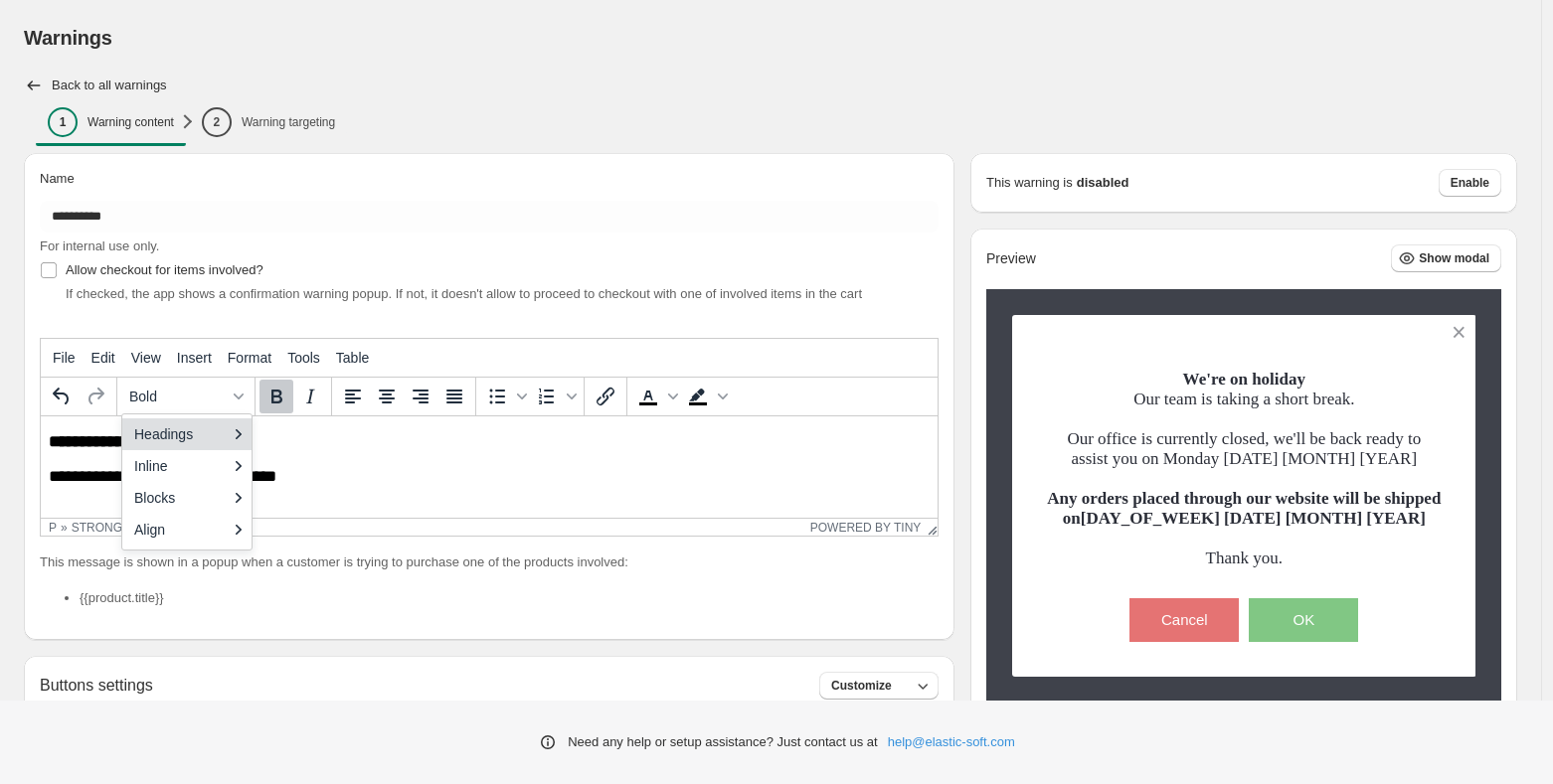 click on "**********" at bounding box center (489, 563) 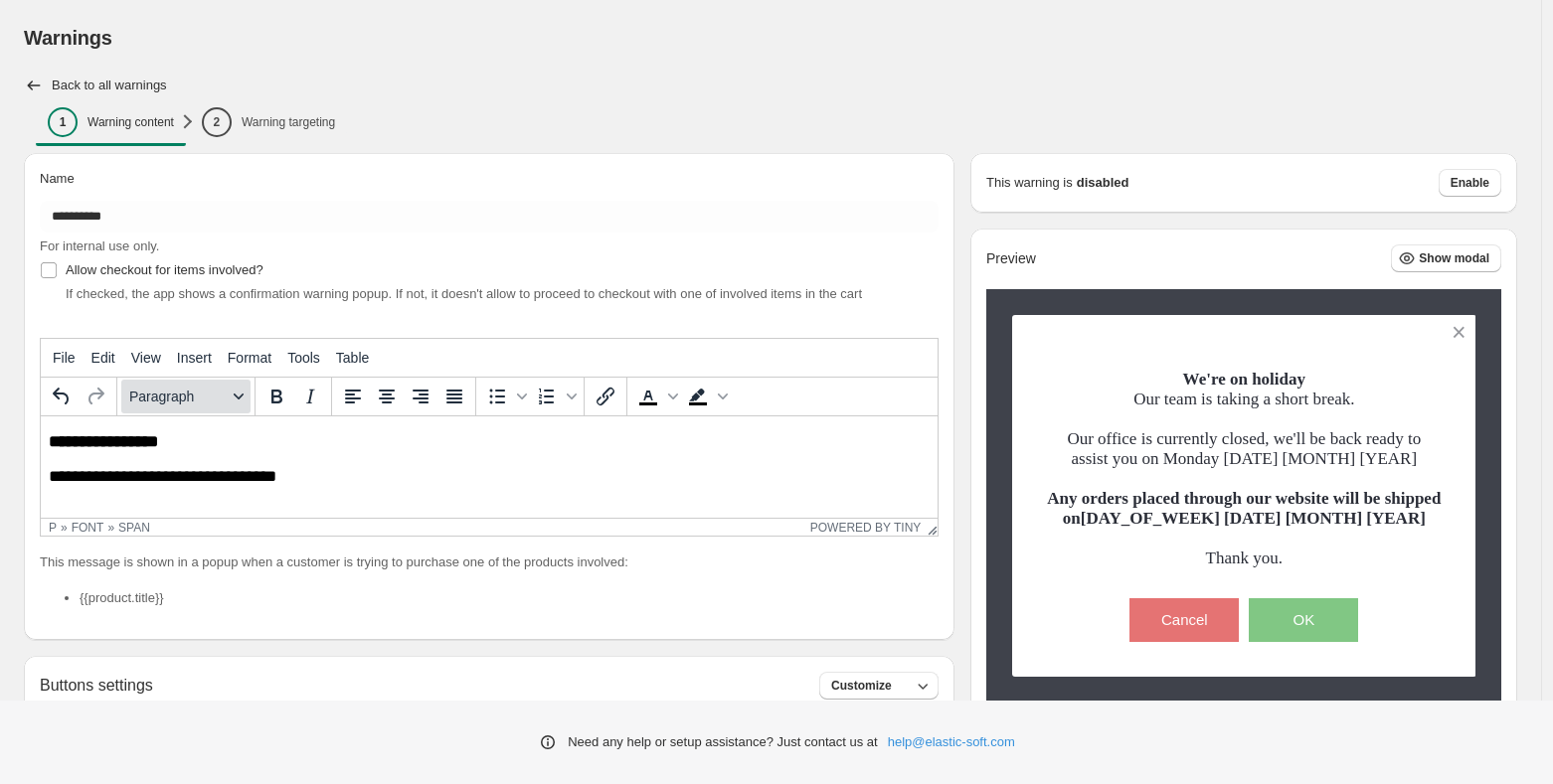 click on "Paragraph" at bounding box center [186, 396] 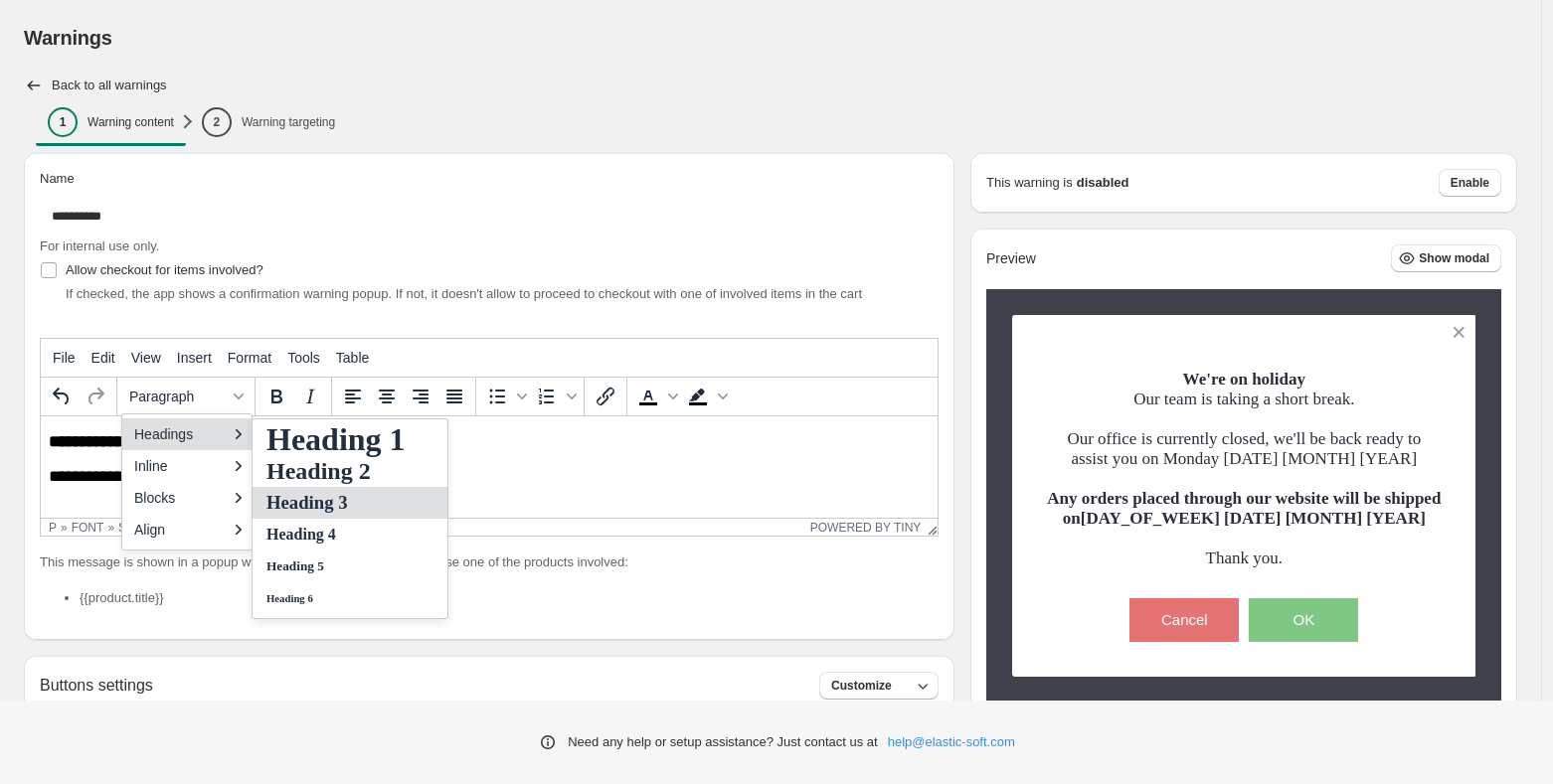 click on "Heading 3" at bounding box center (336, 503) 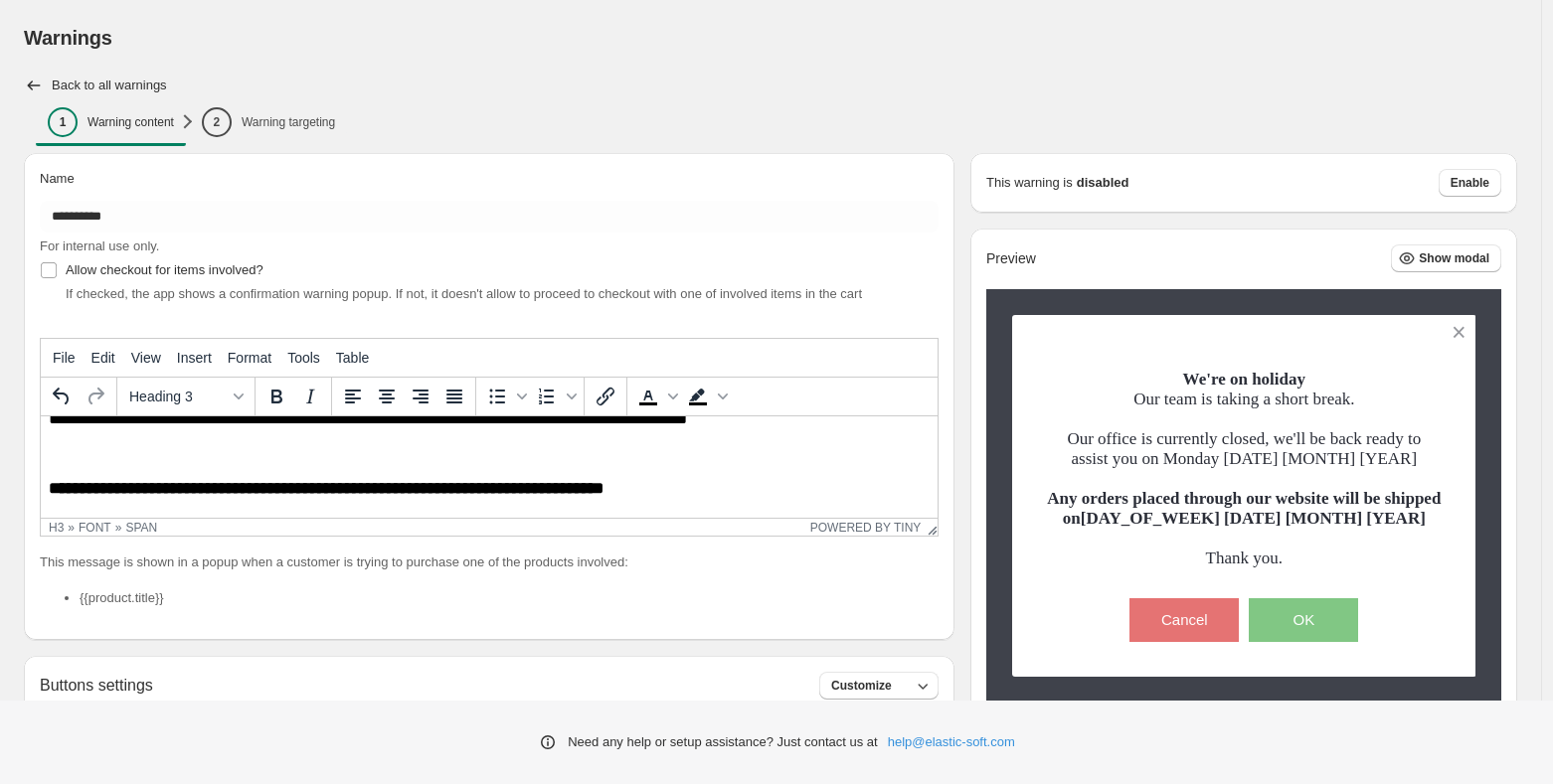 scroll, scrollTop: 0, scrollLeft: 0, axis: both 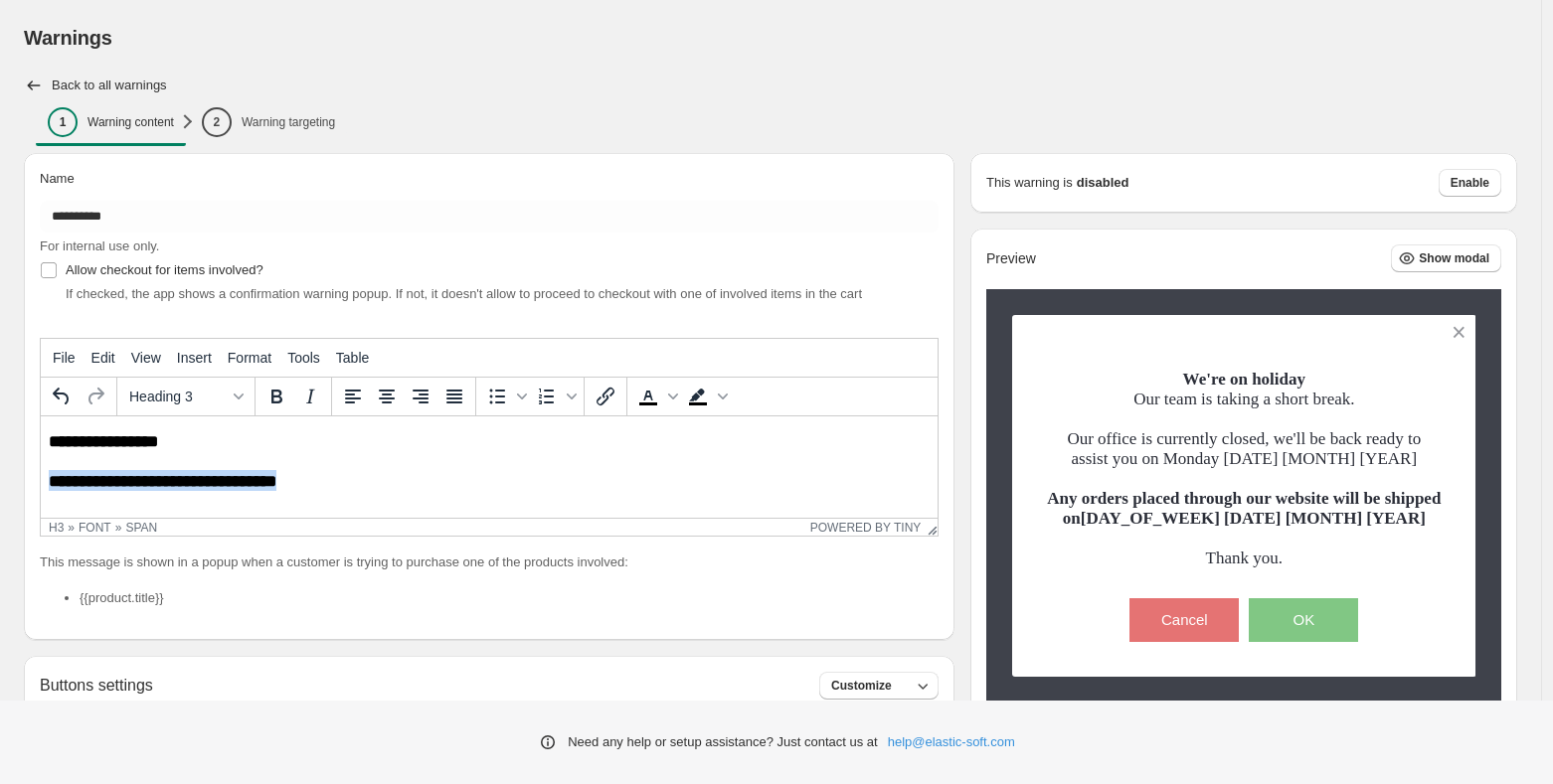 drag, startPoint x: 330, startPoint y: 483, endPoint x: 69, endPoint y: 893, distance: 486.02572 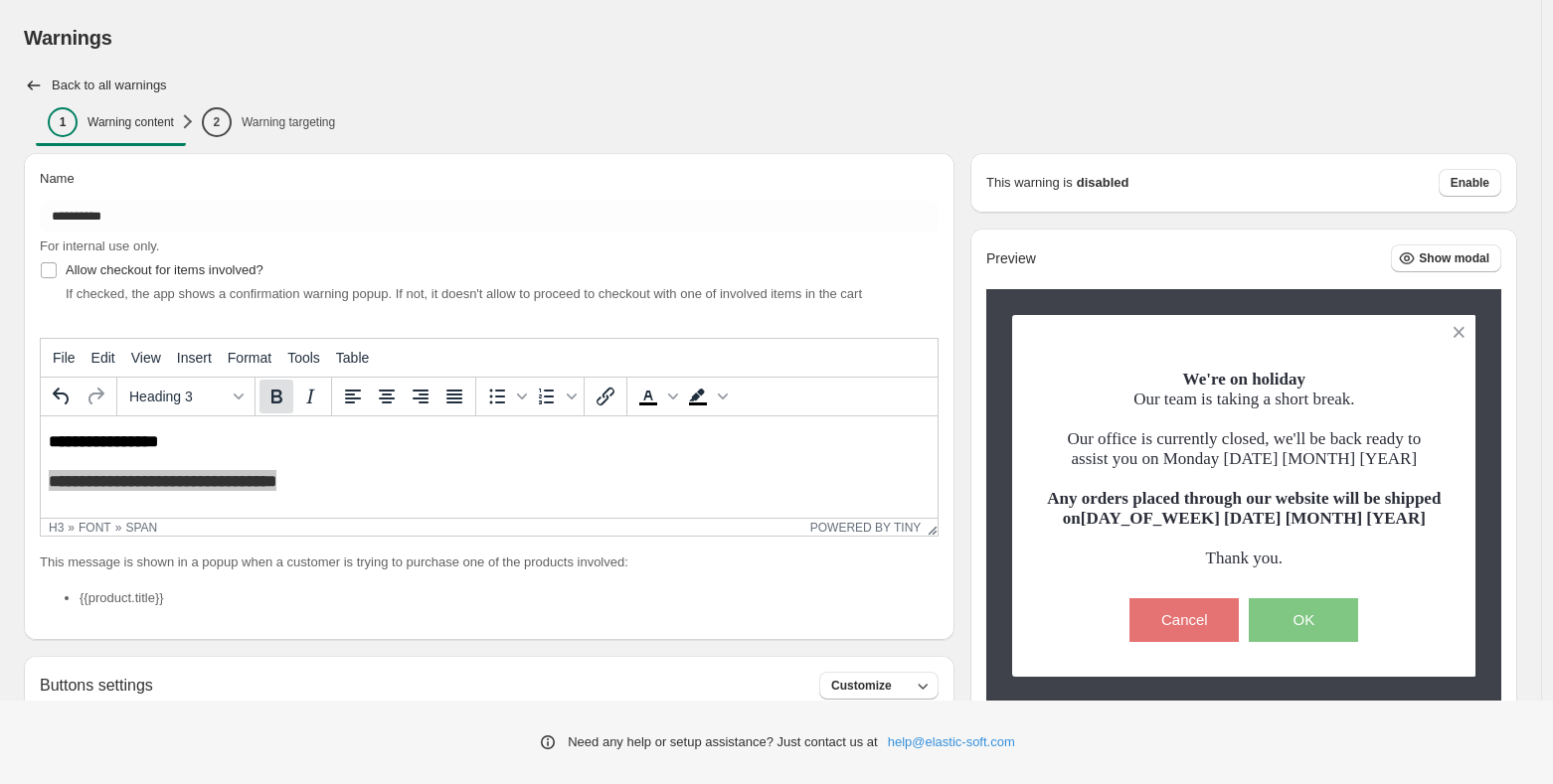 click 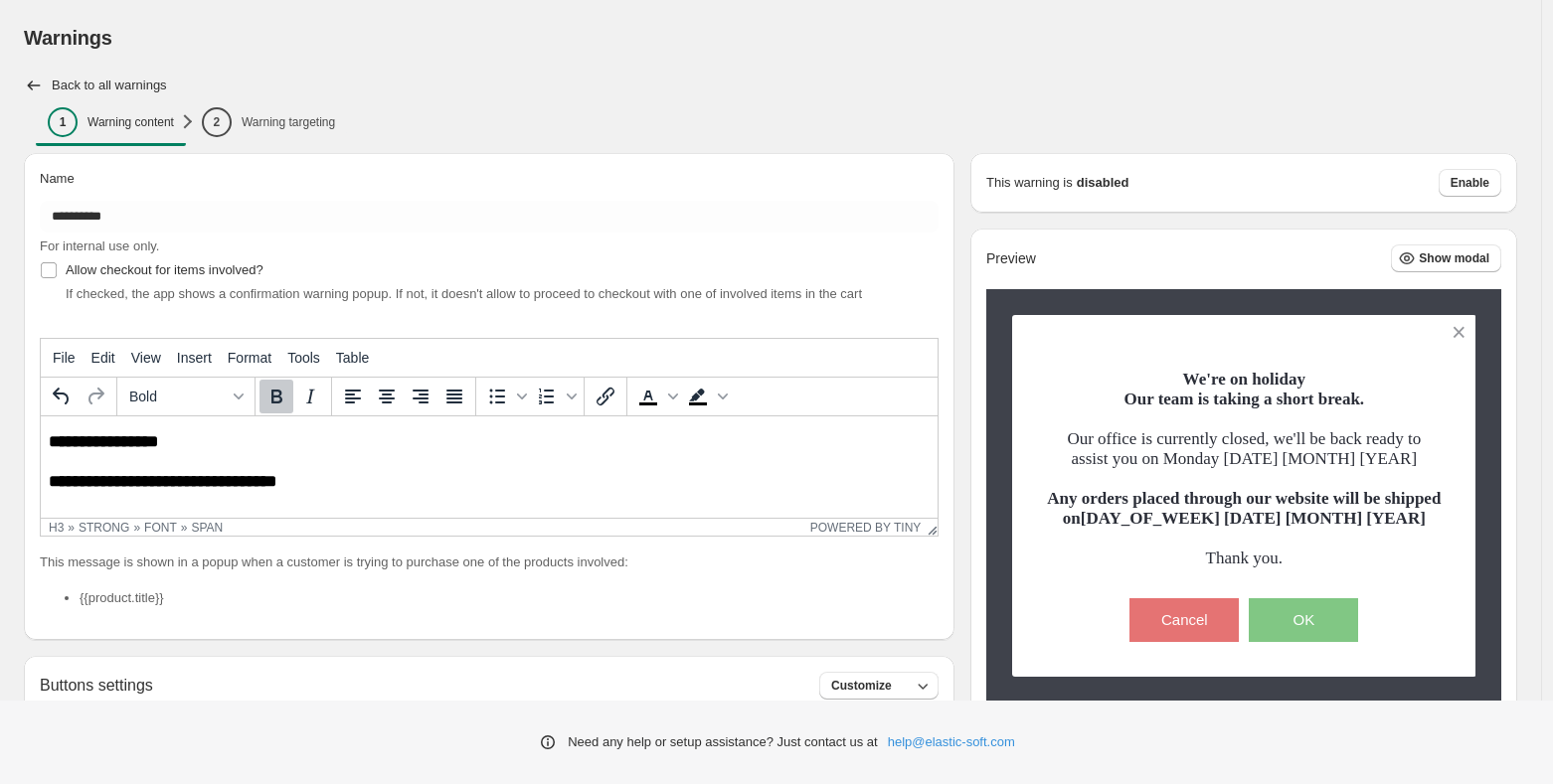 click on "**********" at bounding box center [489, 480] 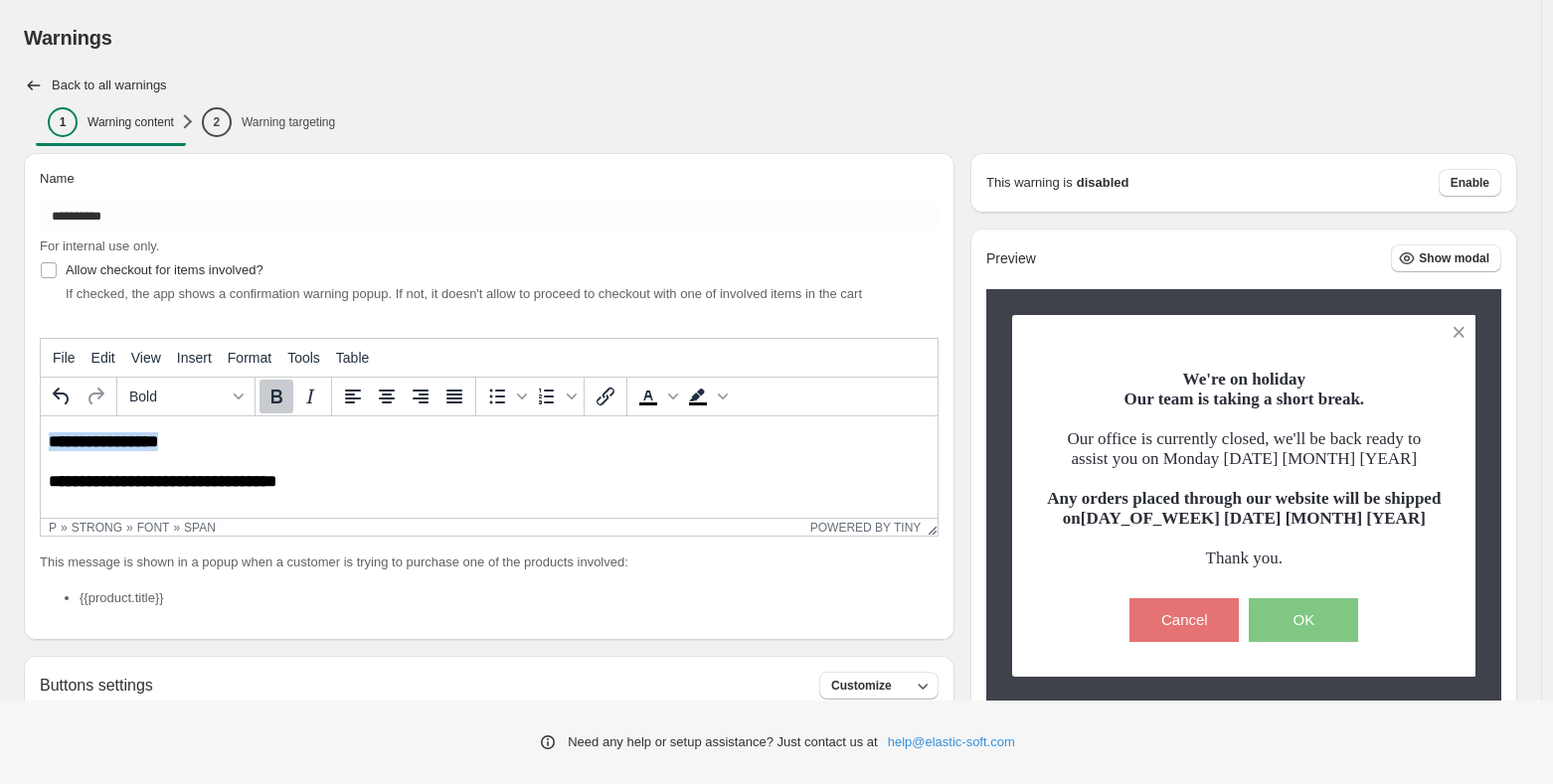 drag, startPoint x: 186, startPoint y: 447, endPoint x: 230, endPoint y: 828, distance: 383.53227 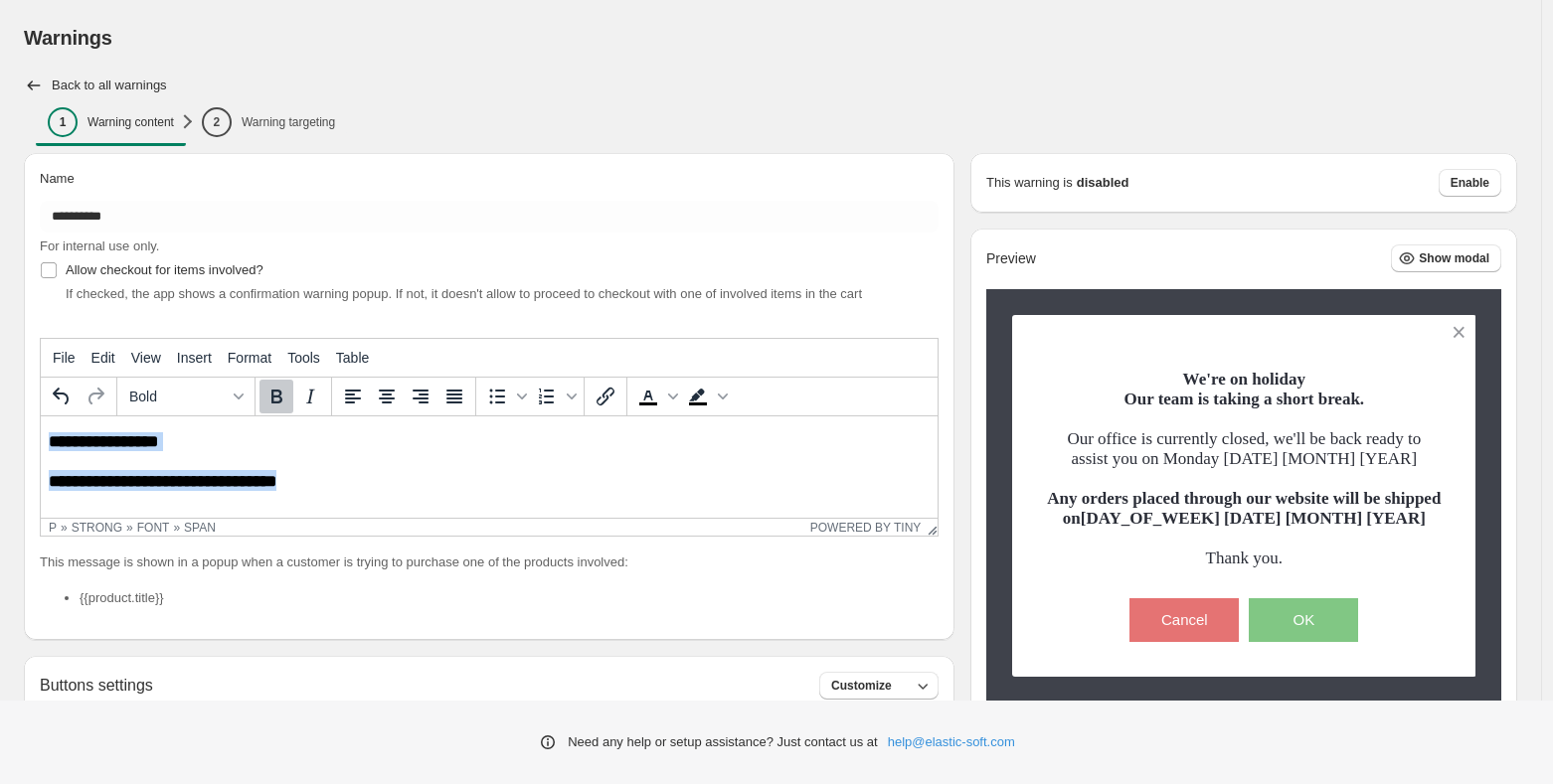 drag, startPoint x: 291, startPoint y: 483, endPoint x: 271, endPoint y: 818, distance: 335.59648 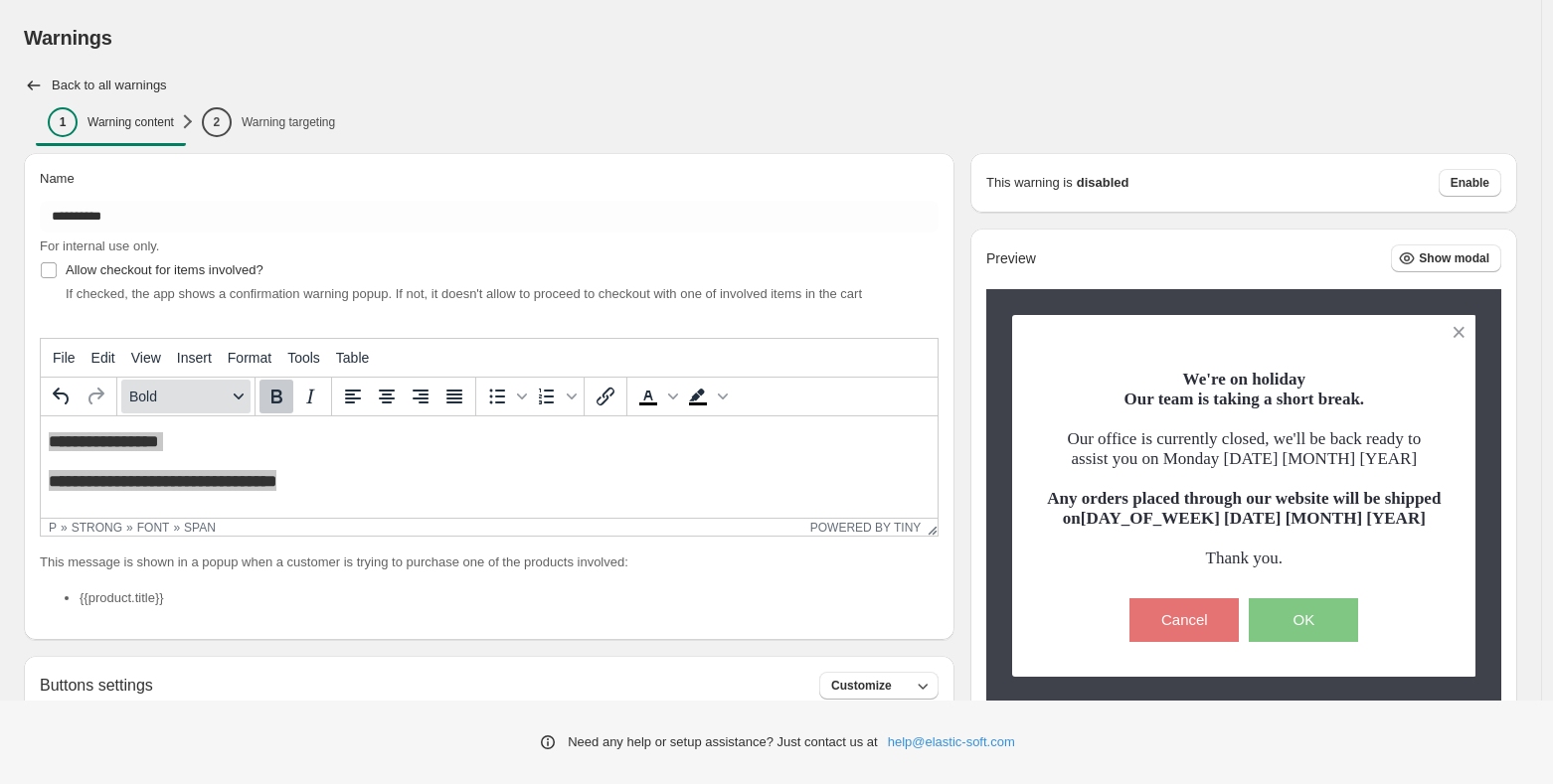 click 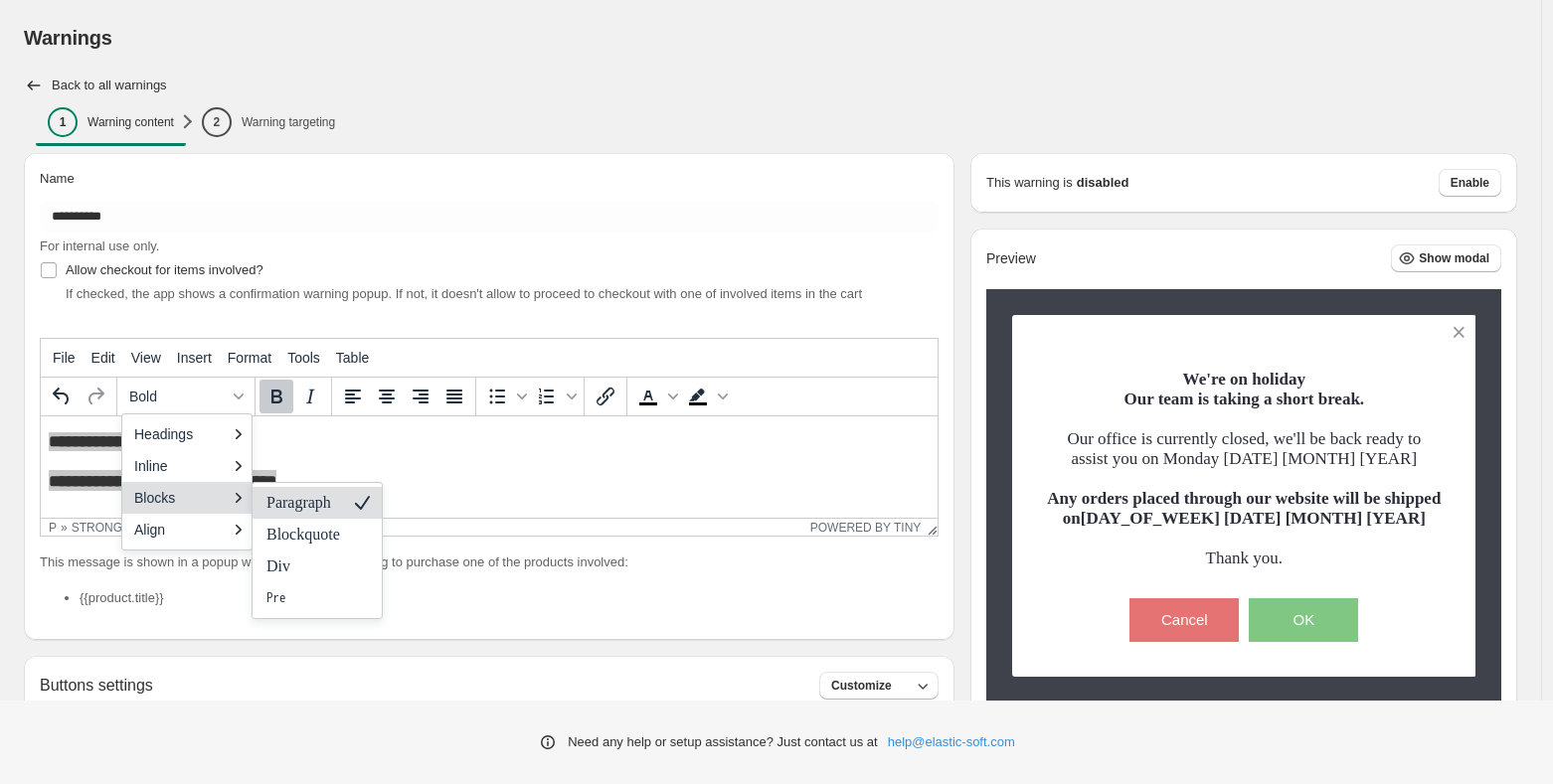 drag, startPoint x: 323, startPoint y: 506, endPoint x: 272, endPoint y: 87, distance: 422.09241 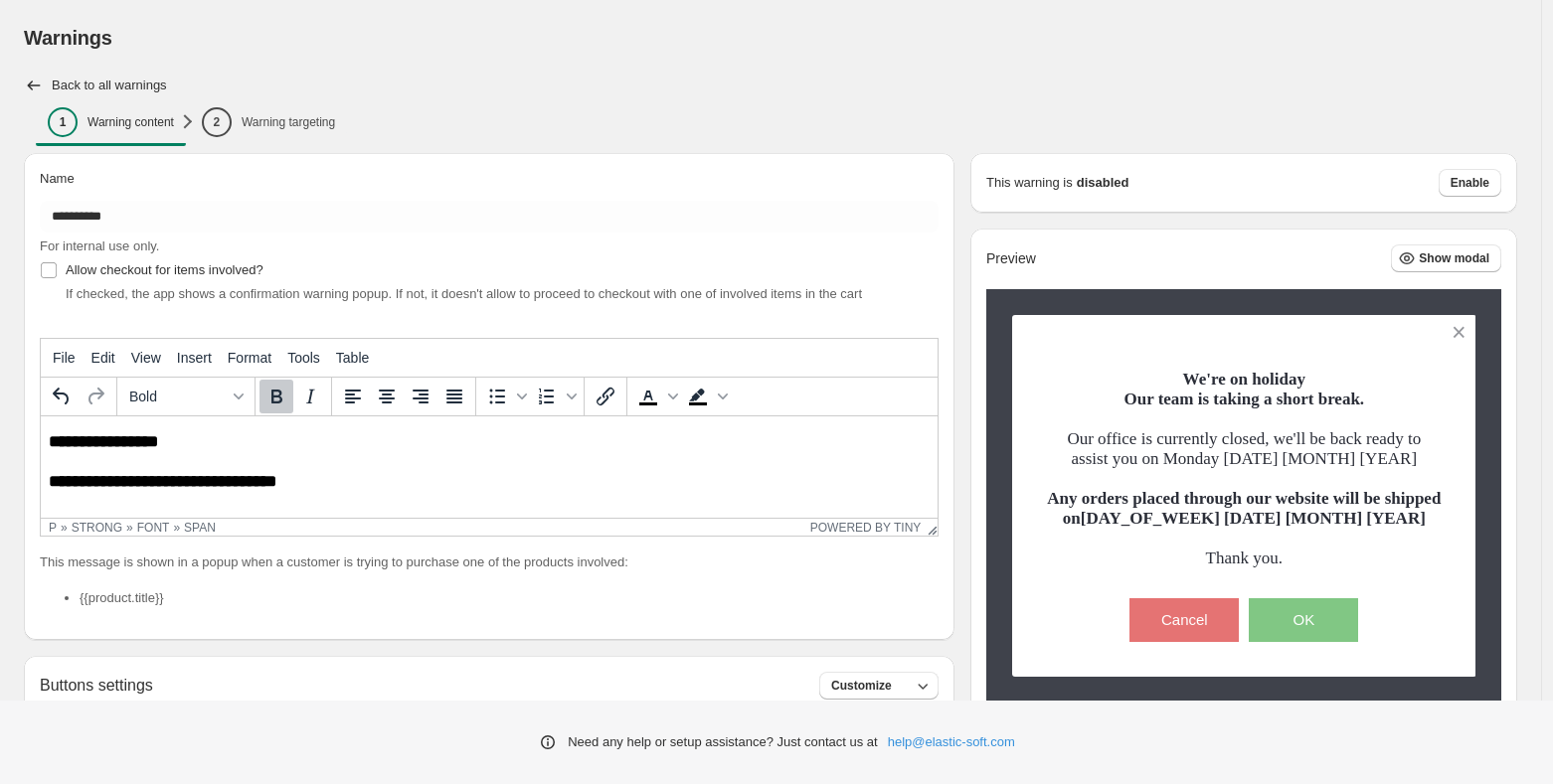 click on "**********" at bounding box center (489, 480) 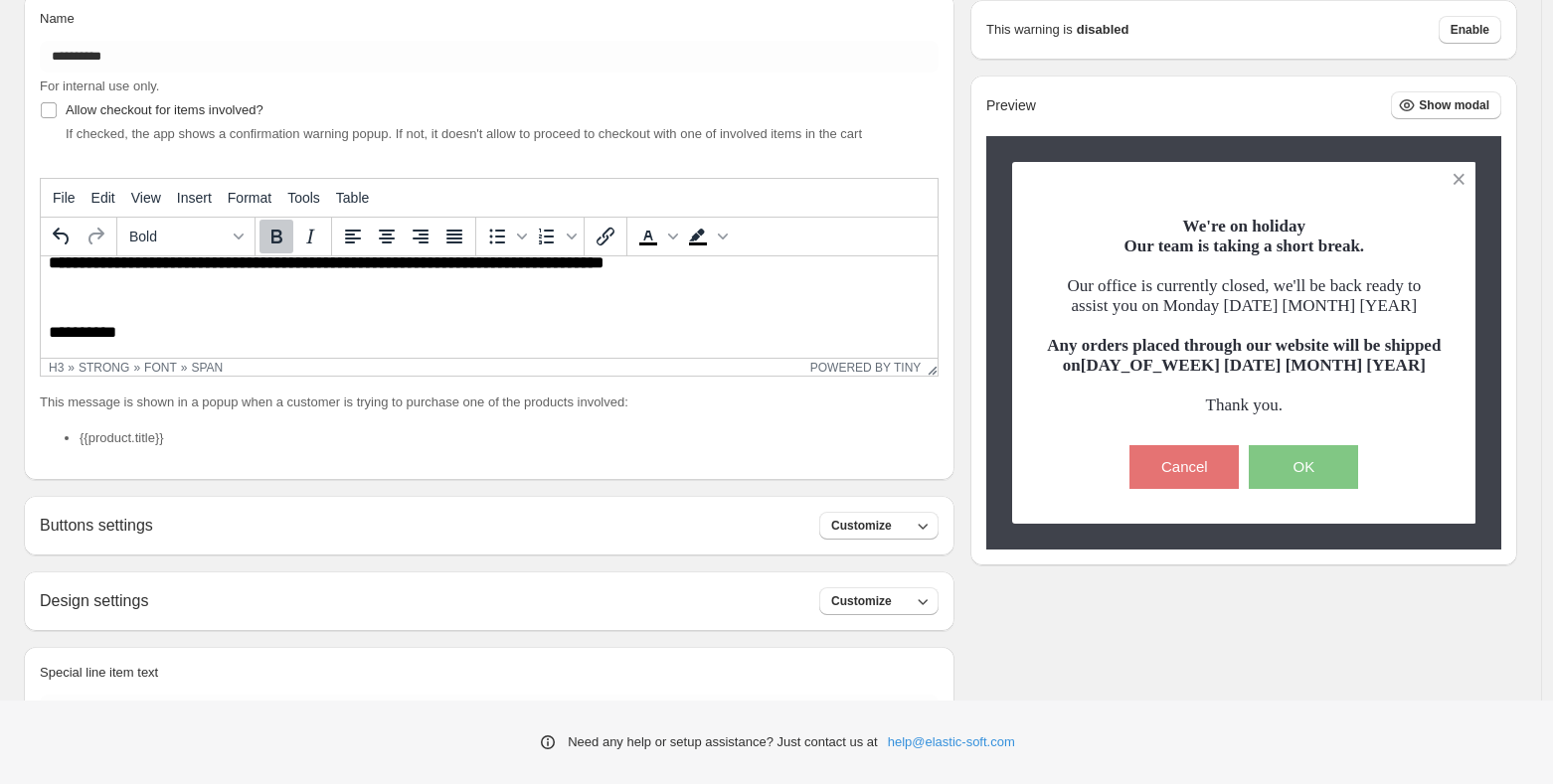 scroll, scrollTop: 270, scrollLeft: 0, axis: vertical 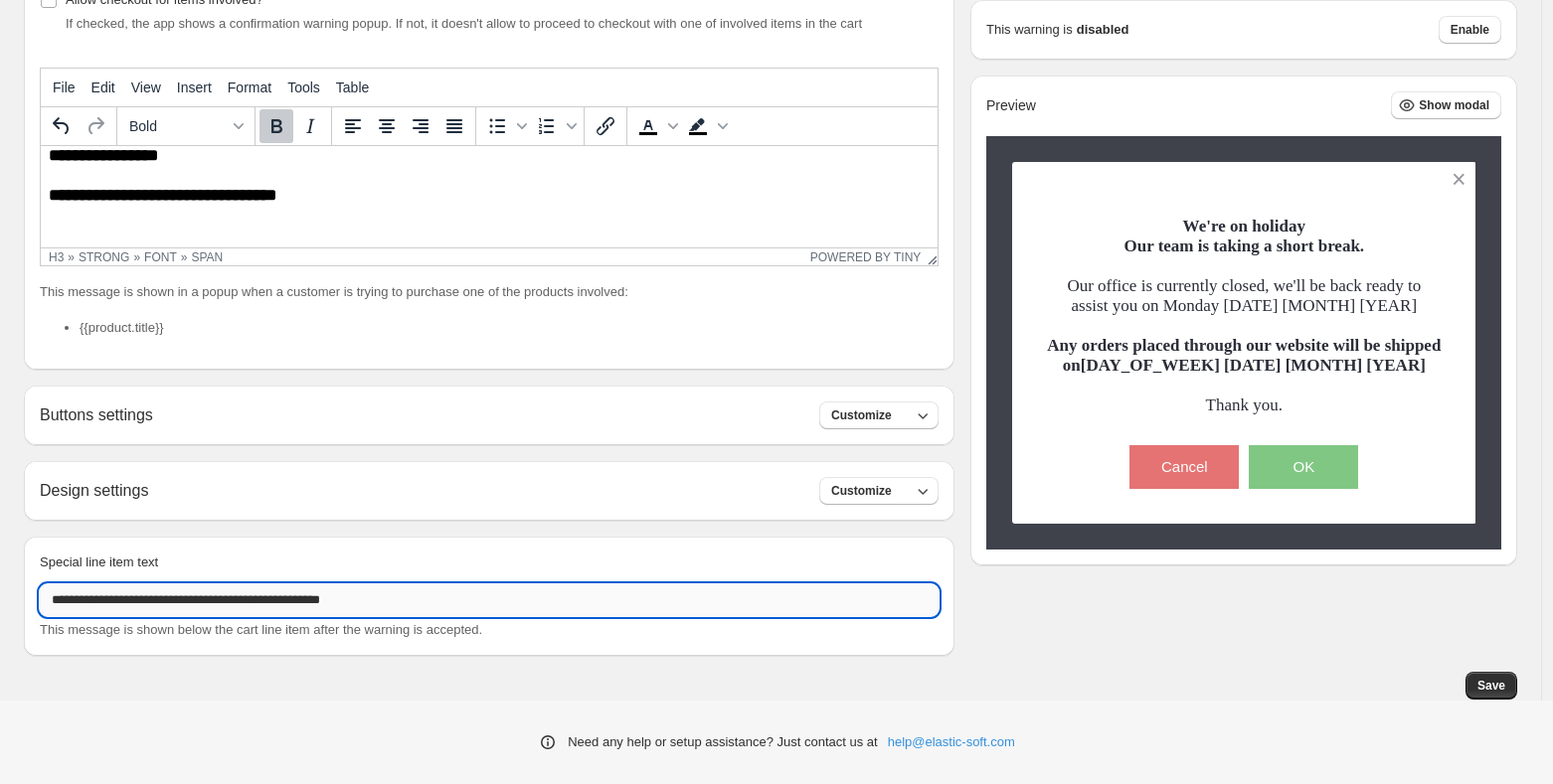 drag, startPoint x: 273, startPoint y: 599, endPoint x: 426, endPoint y: 599, distance: 153 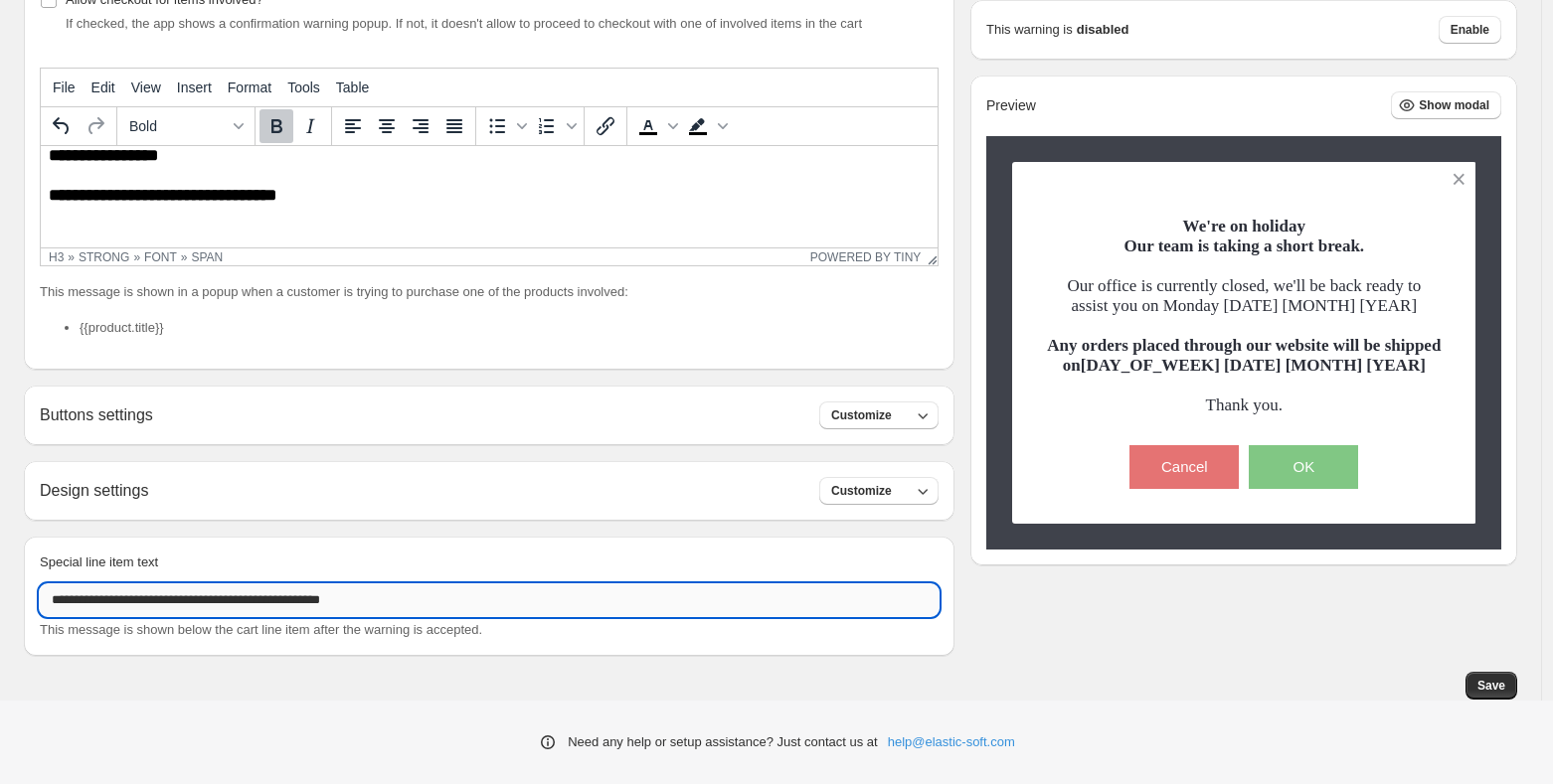 drag, startPoint x: 411, startPoint y: 605, endPoint x: 275, endPoint y: 600, distance: 136.09188 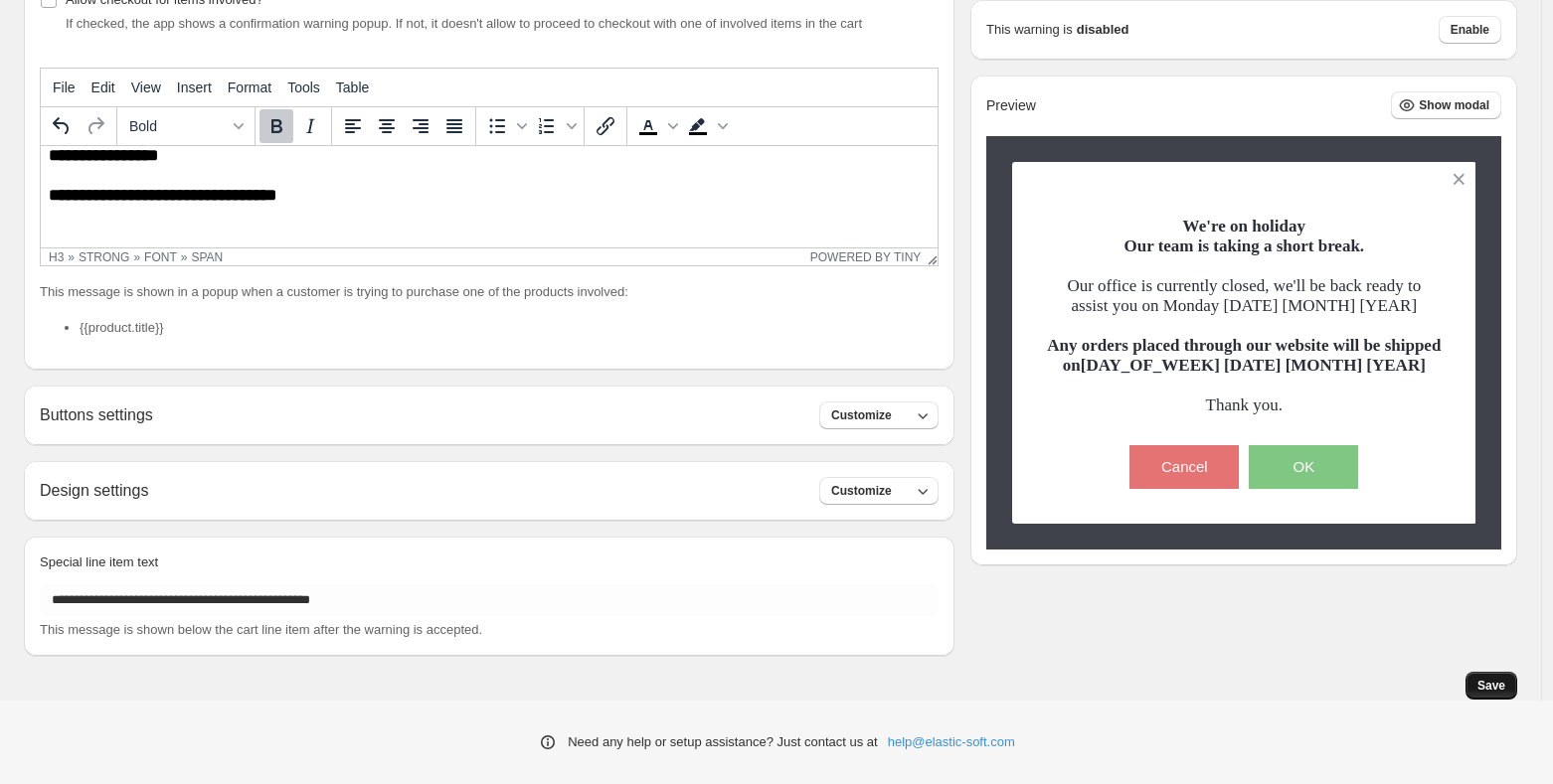 click on "Save" at bounding box center (1491, 686) 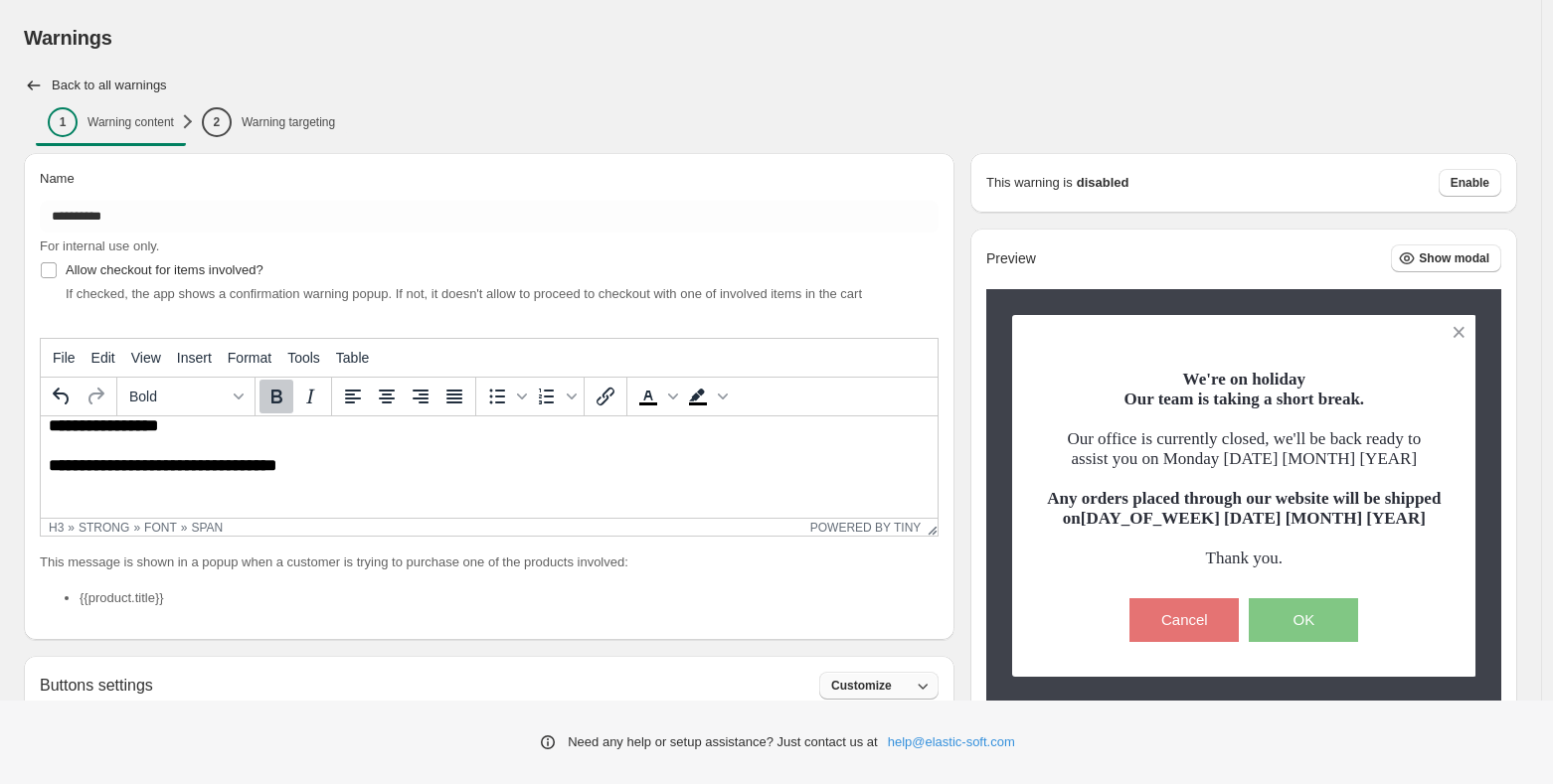 scroll, scrollTop: 0, scrollLeft: 0, axis: both 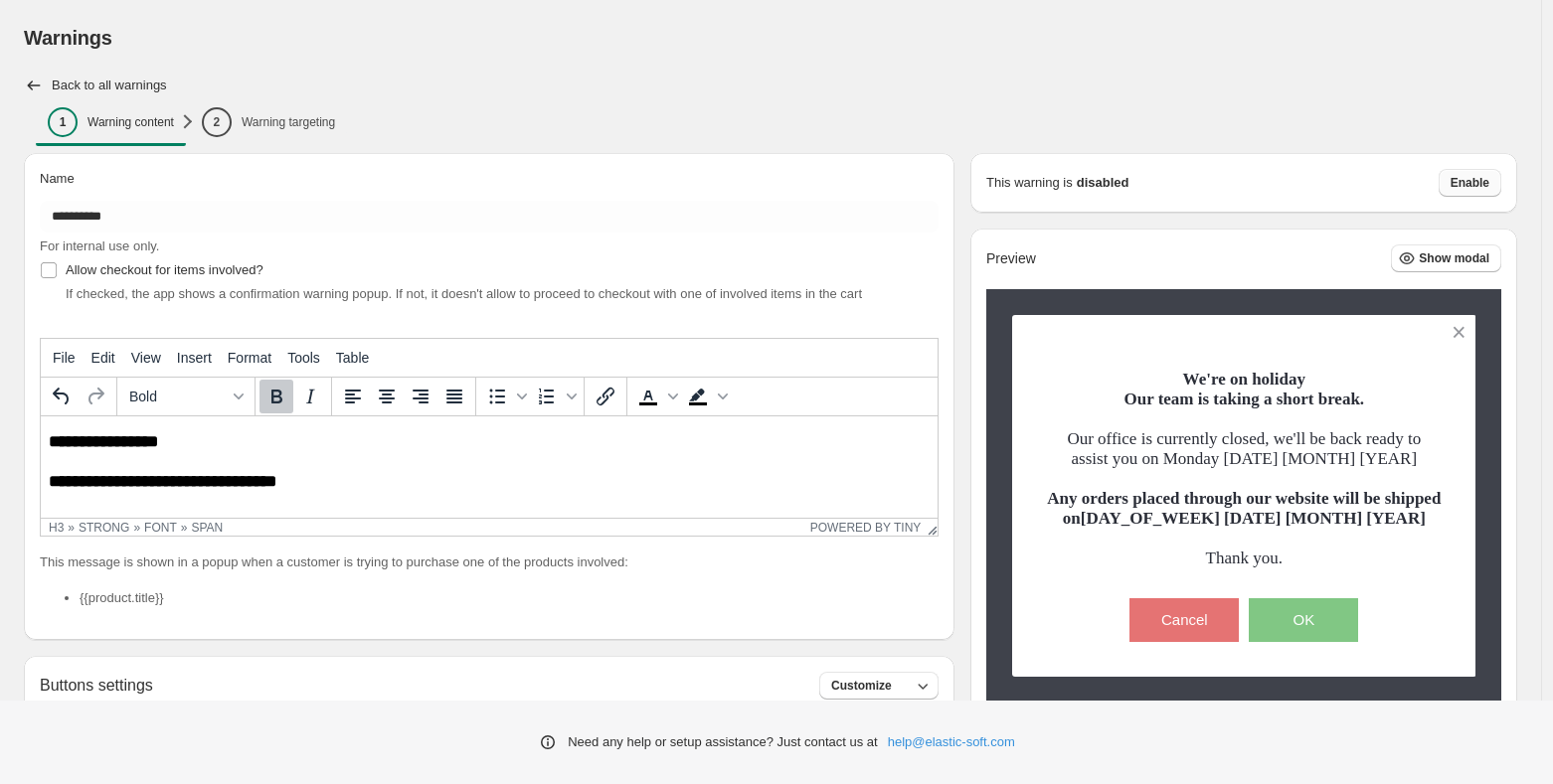 click on "Enable" at bounding box center [1469, 183] 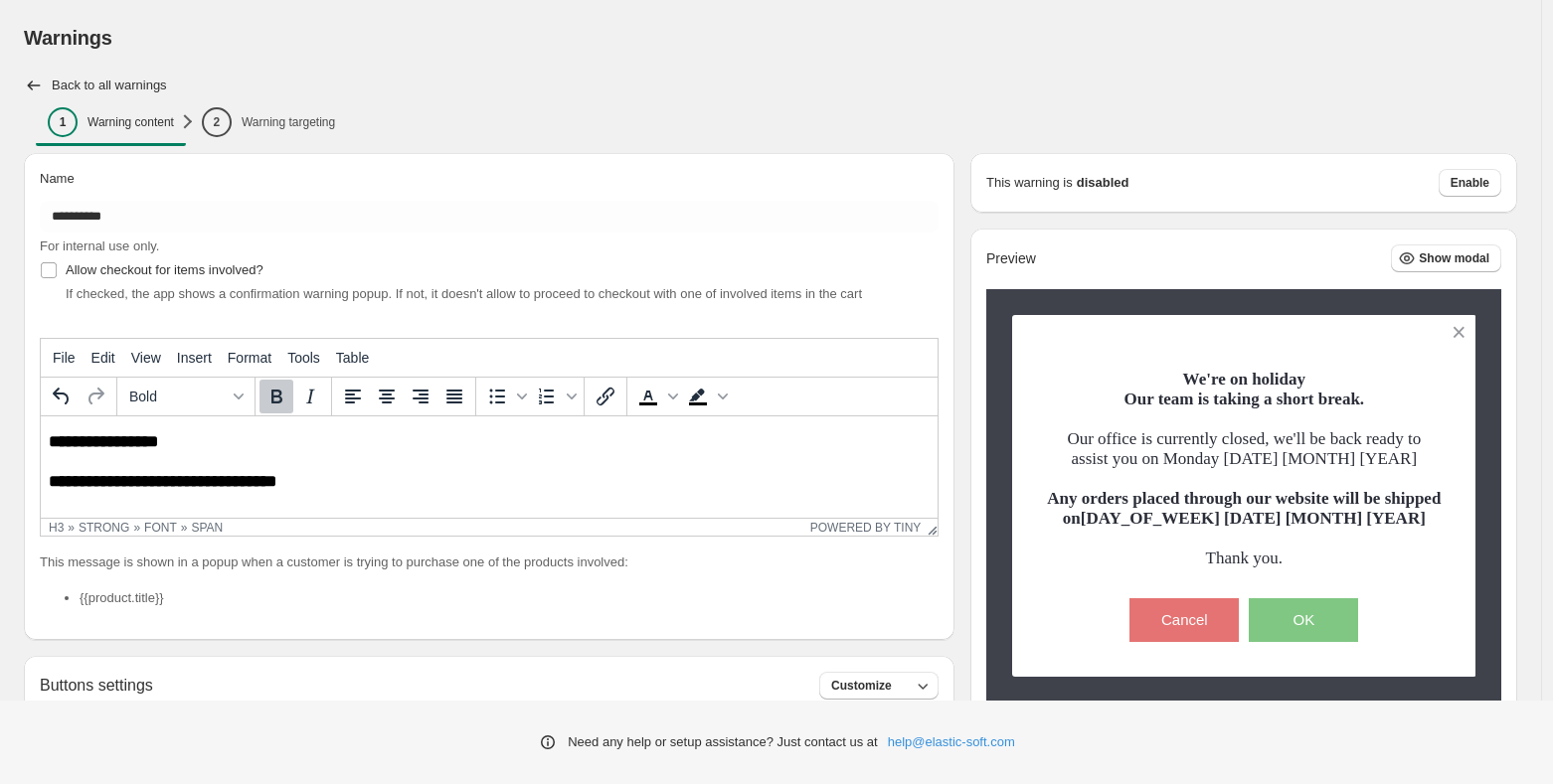 scroll, scrollTop: 270, scrollLeft: 0, axis: vertical 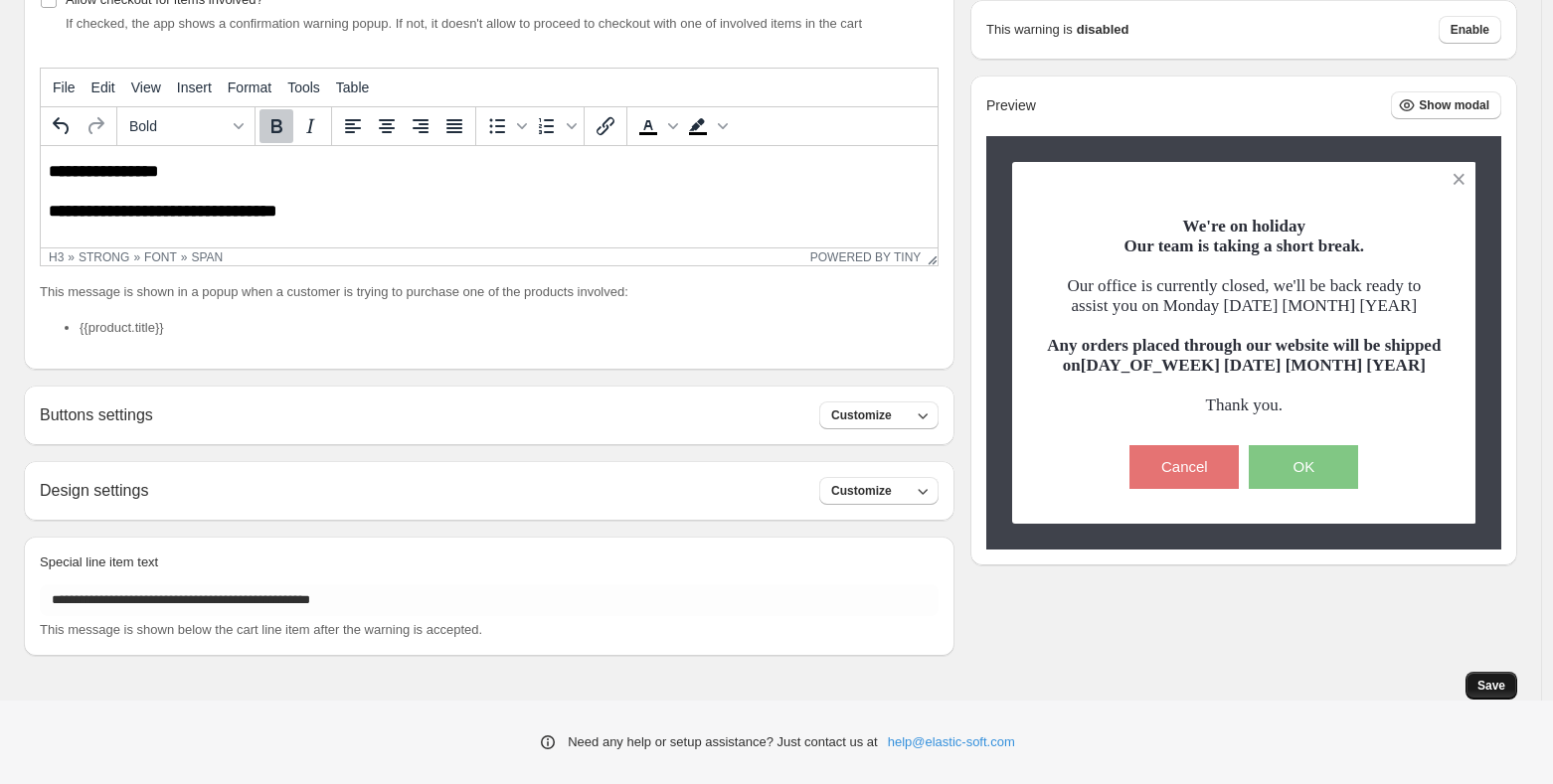 click on "Save" at bounding box center (1491, 686) 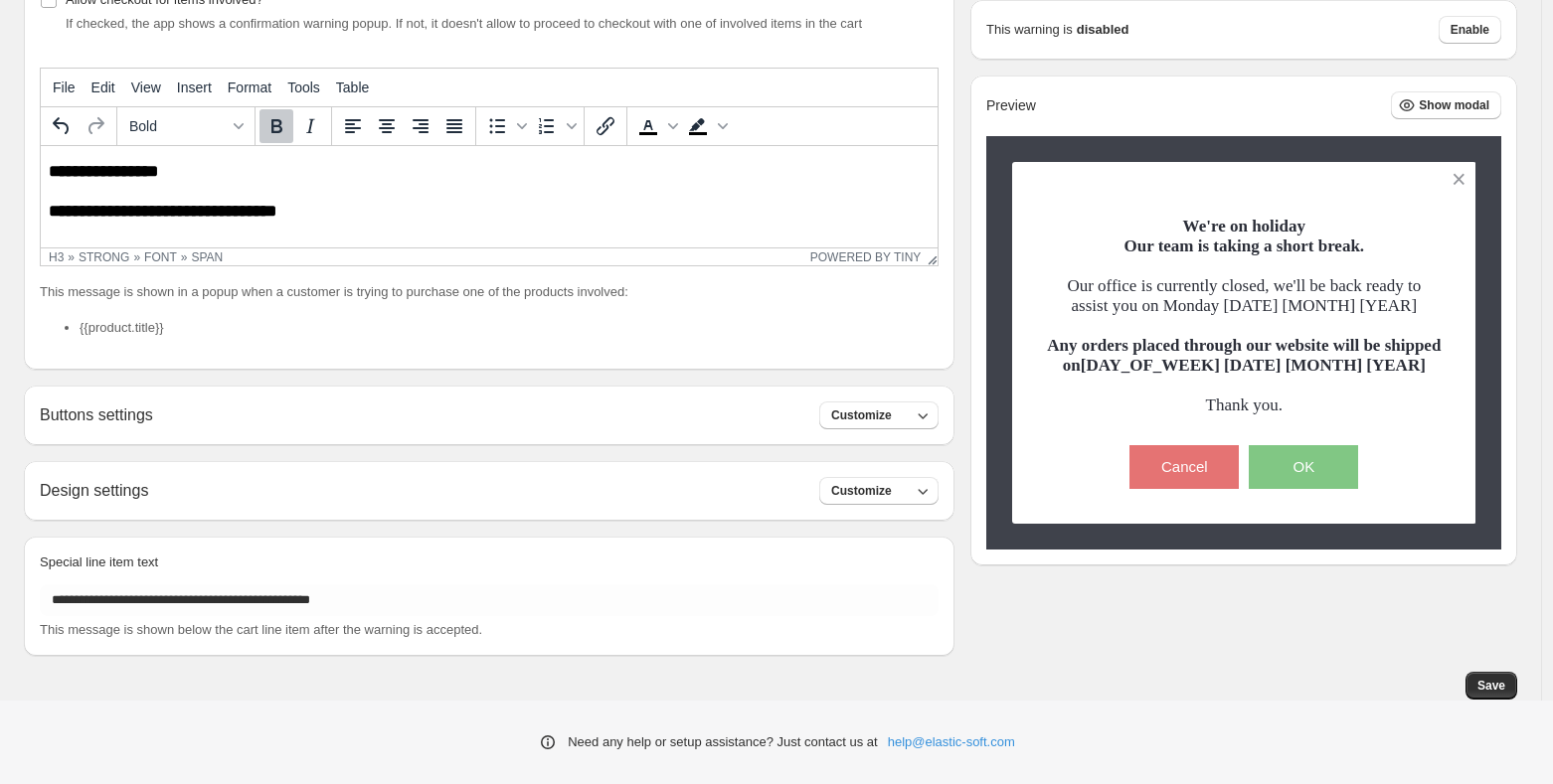 scroll, scrollTop: 0, scrollLeft: 0, axis: both 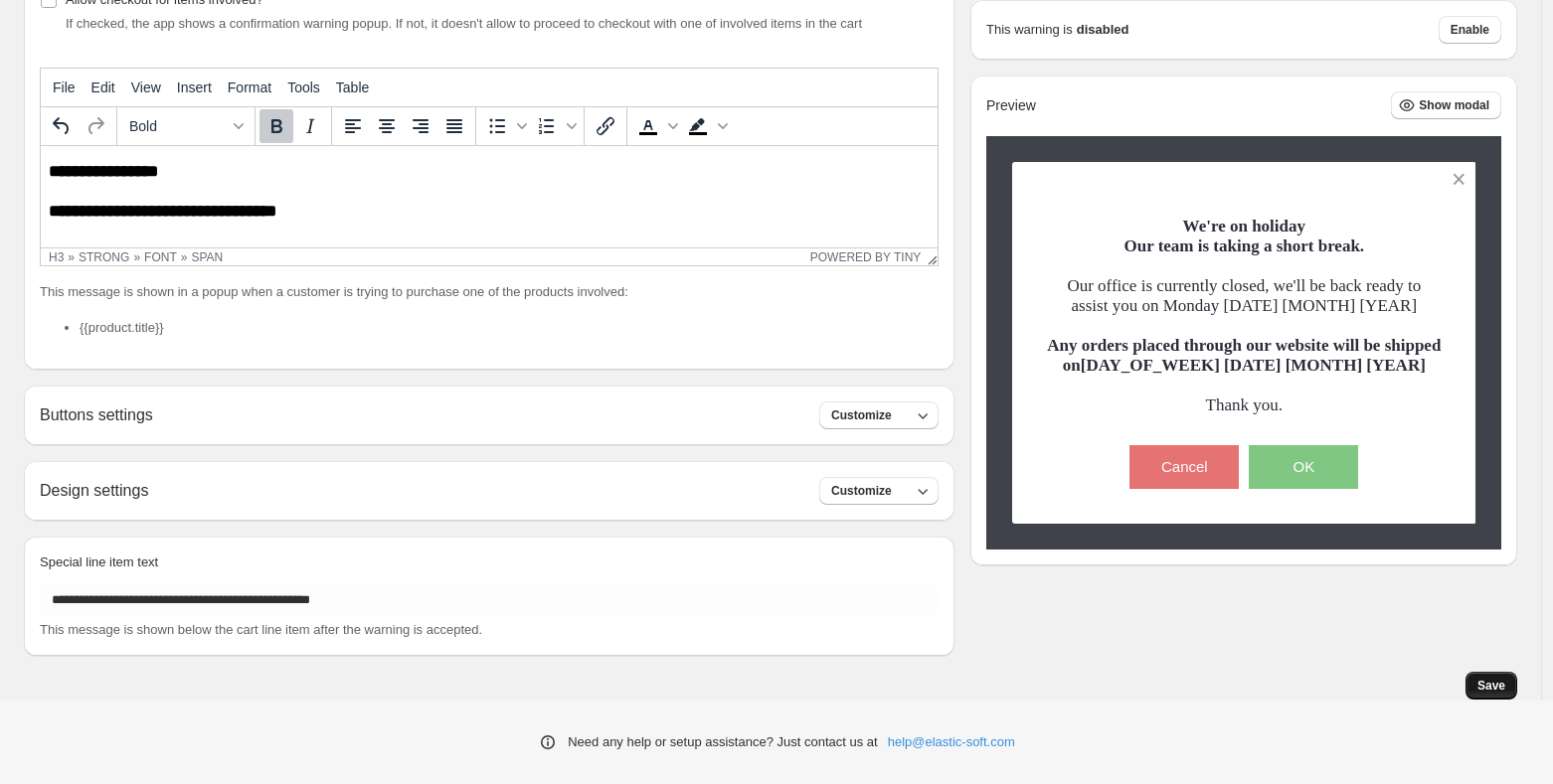 click on "Save" at bounding box center [1491, 686] 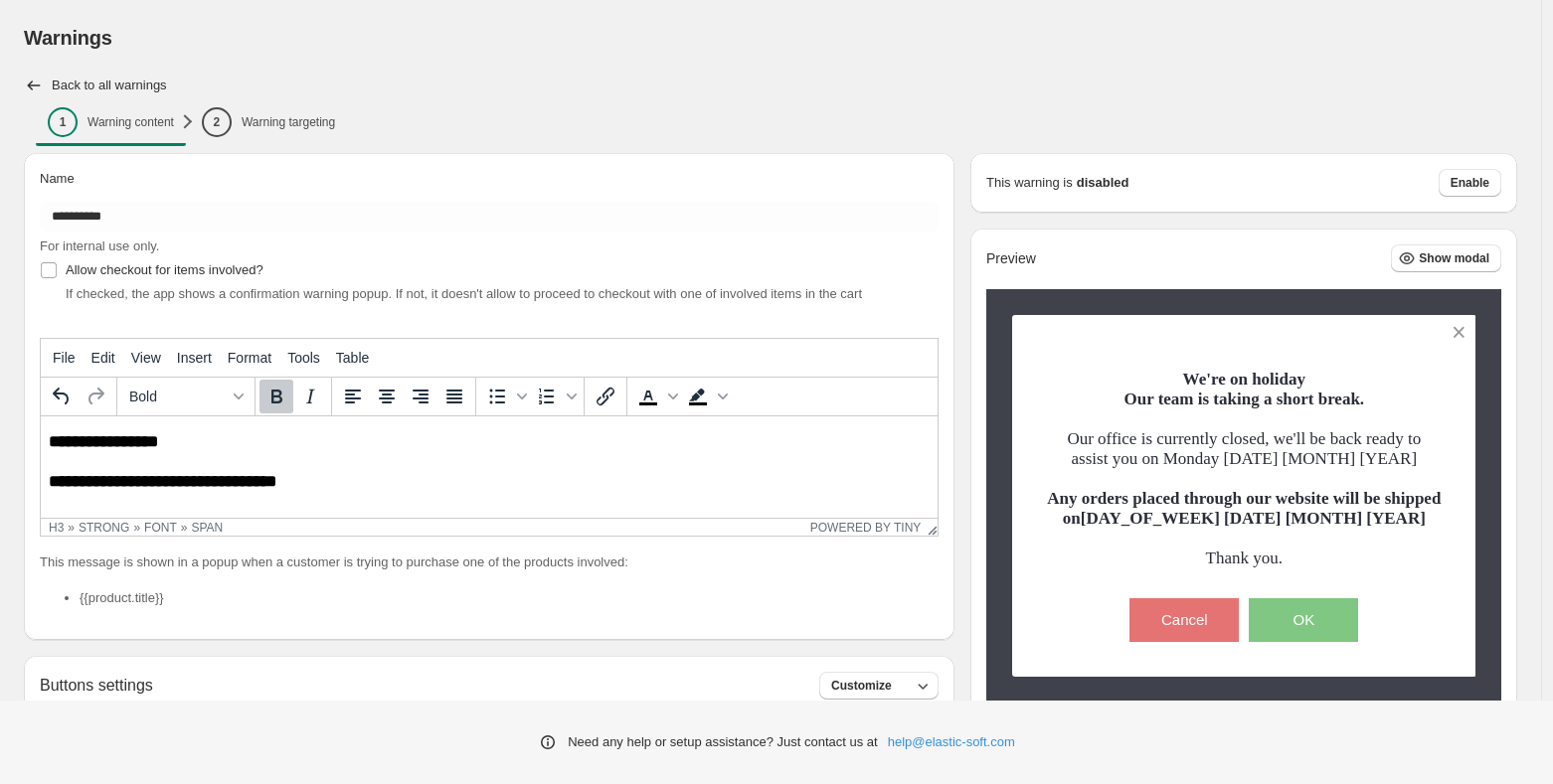 scroll, scrollTop: 270, scrollLeft: 0, axis: vertical 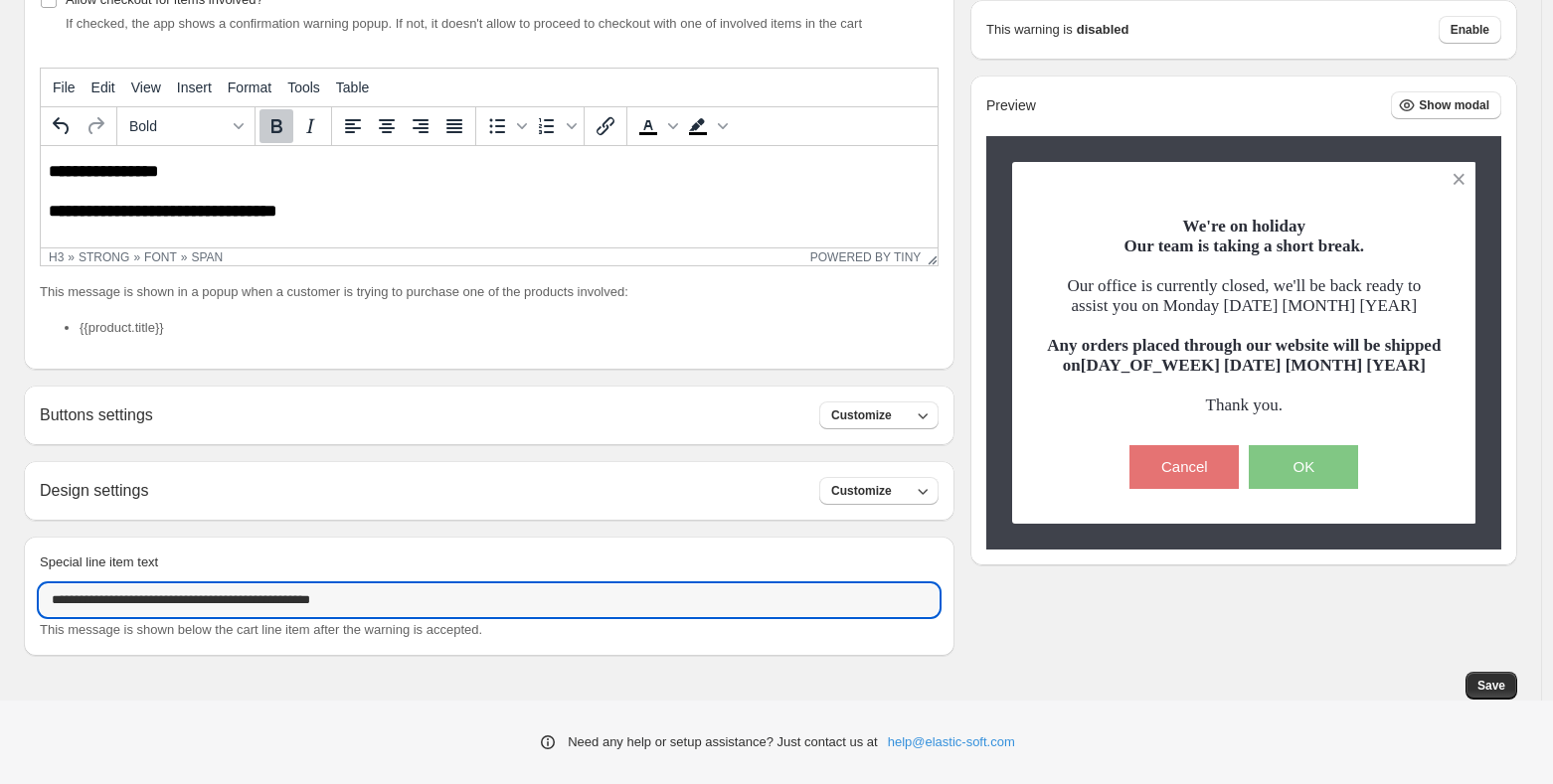 drag, startPoint x: 407, startPoint y: 606, endPoint x: -68, endPoint y: 600, distance: 475.03789 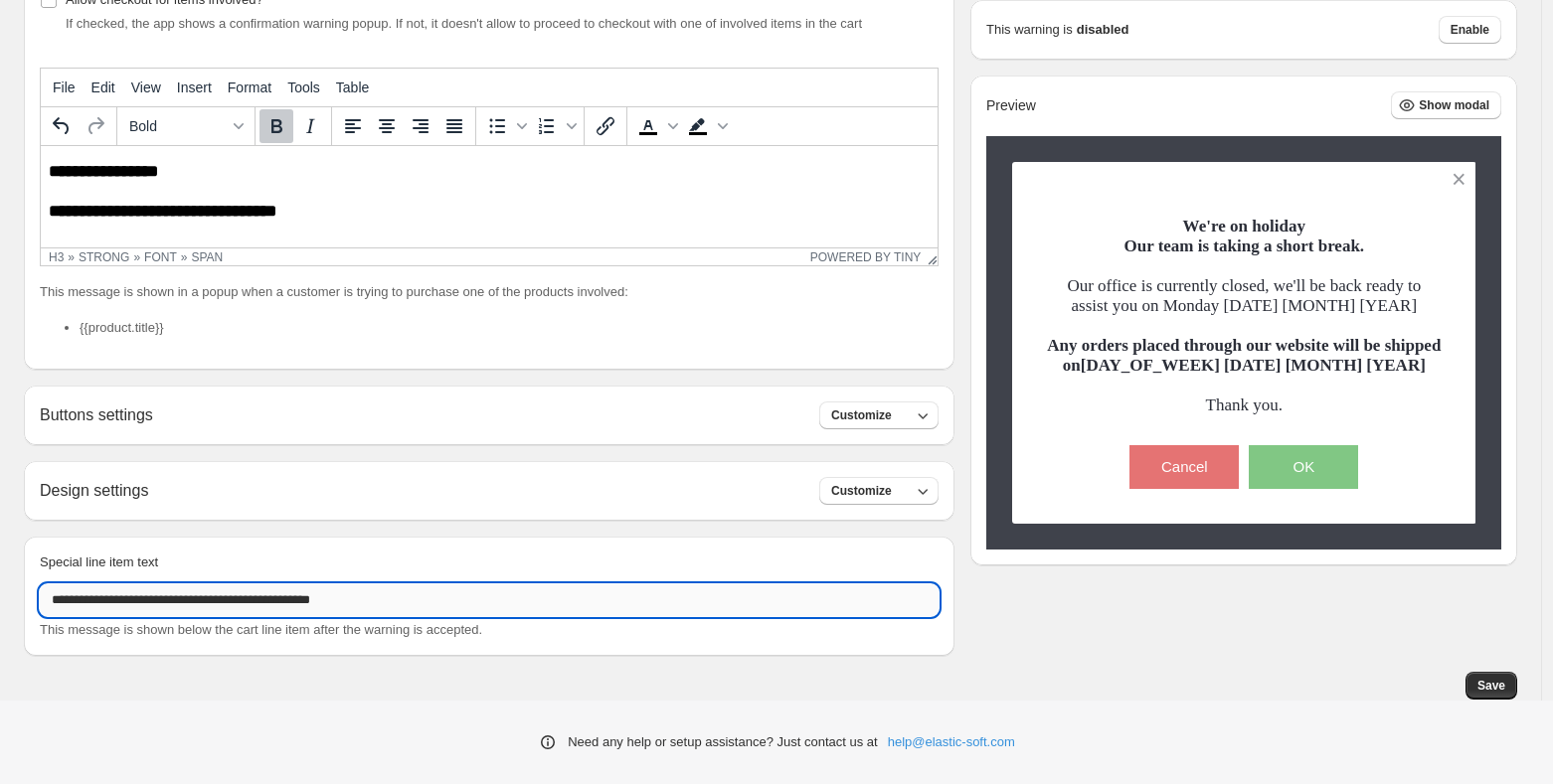 click on "**********" at bounding box center (489, 600) 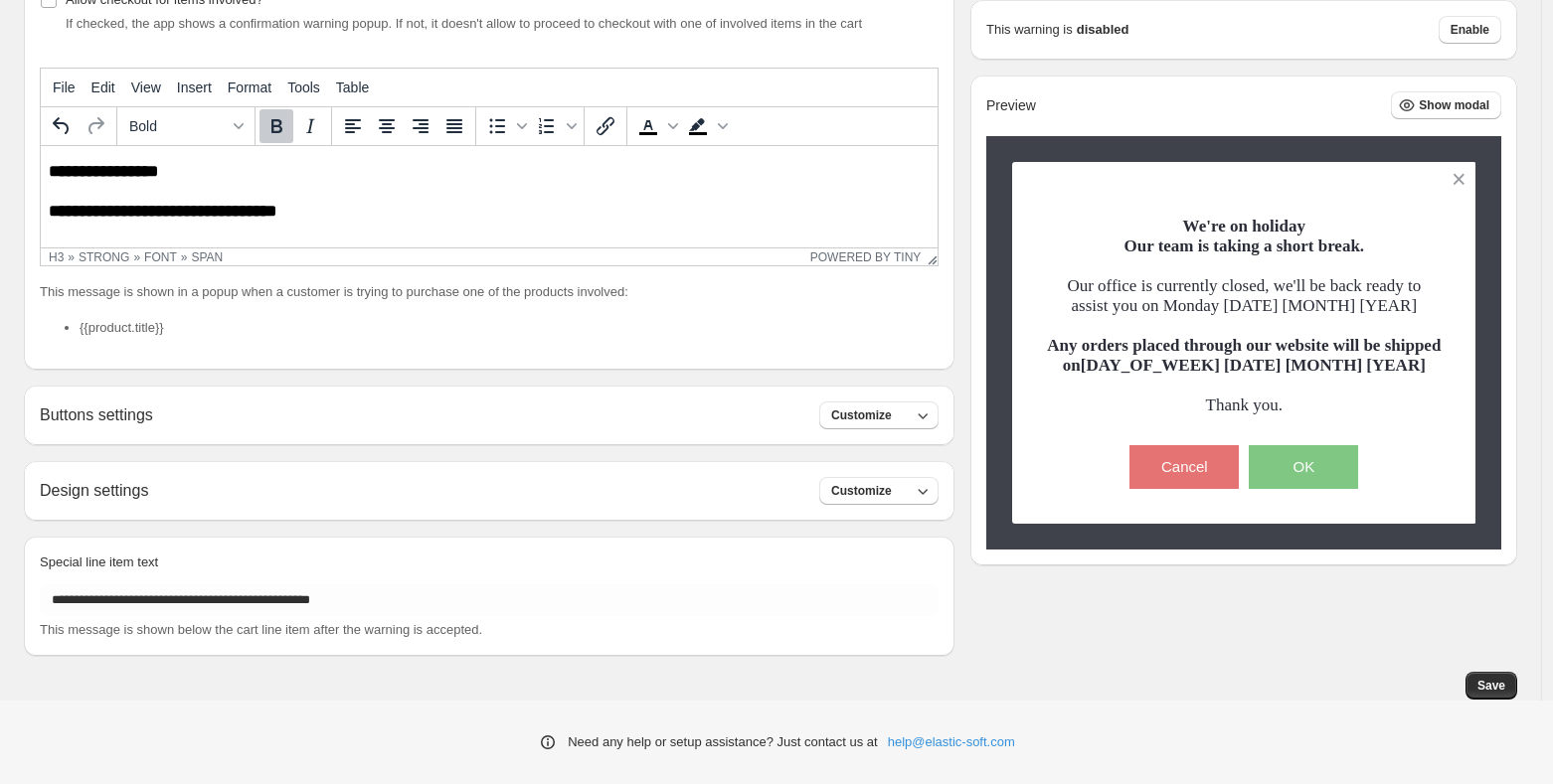 type on "**********" 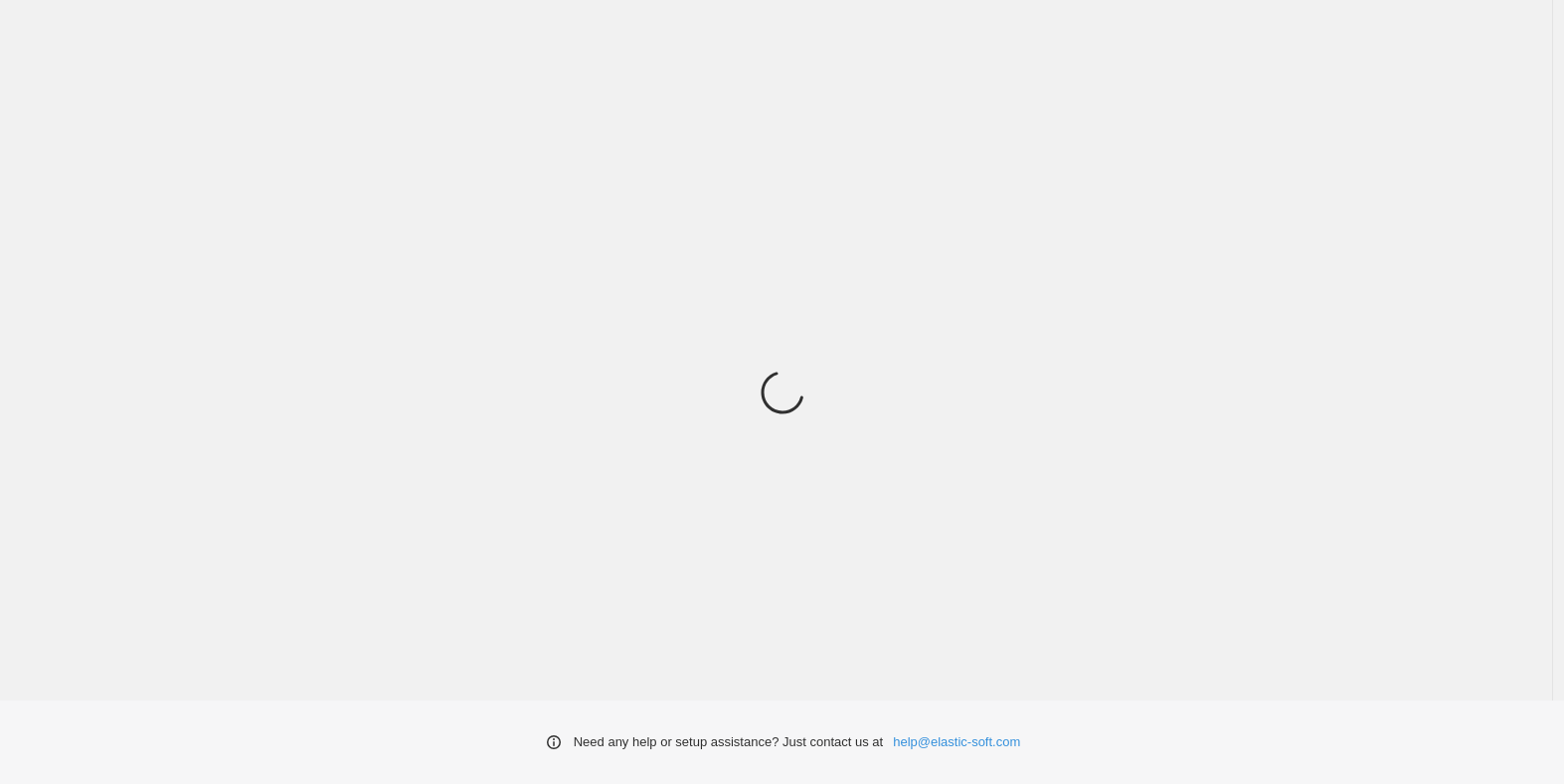 scroll, scrollTop: 0, scrollLeft: 0, axis: both 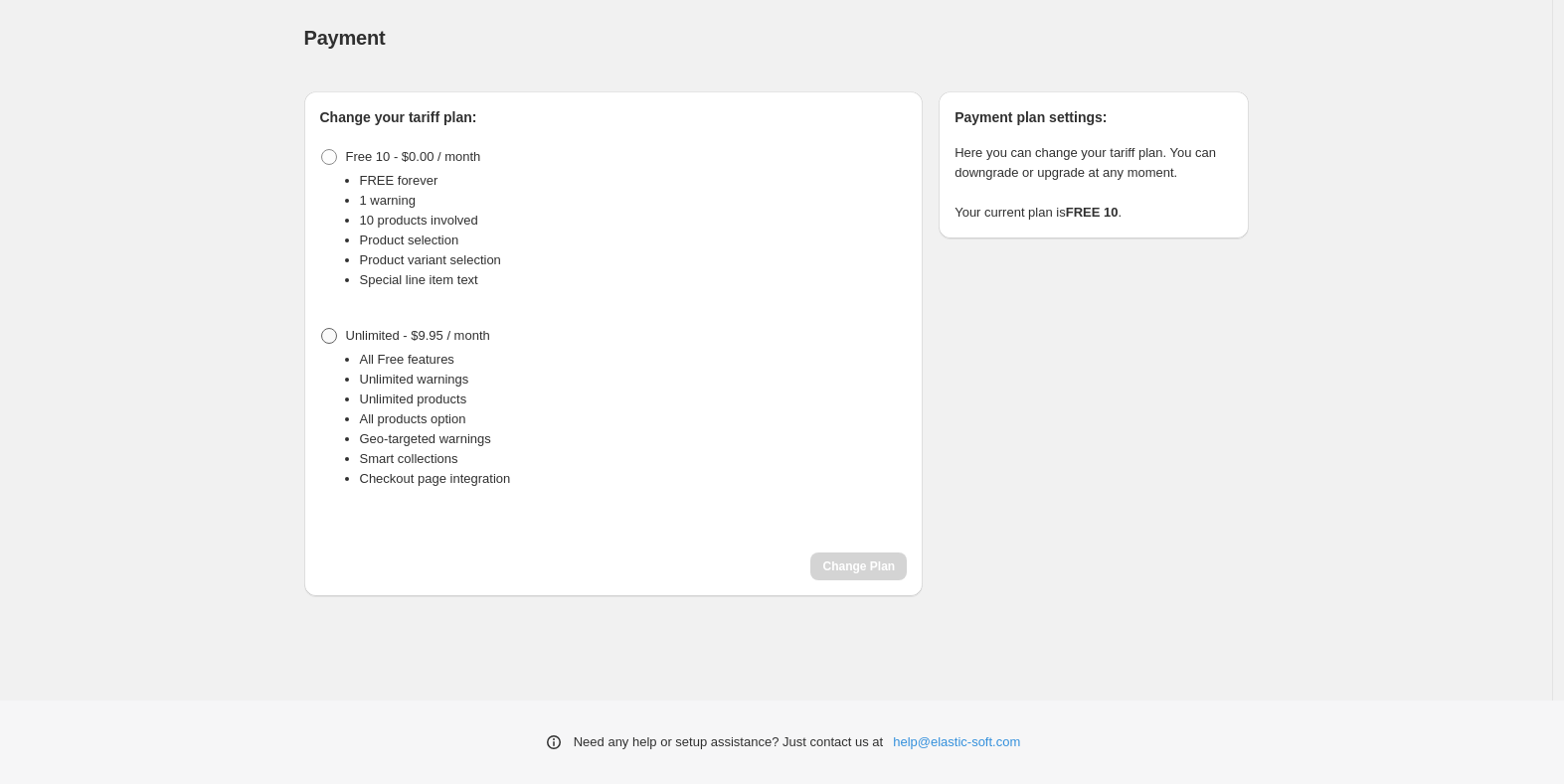 click at bounding box center [329, 336] 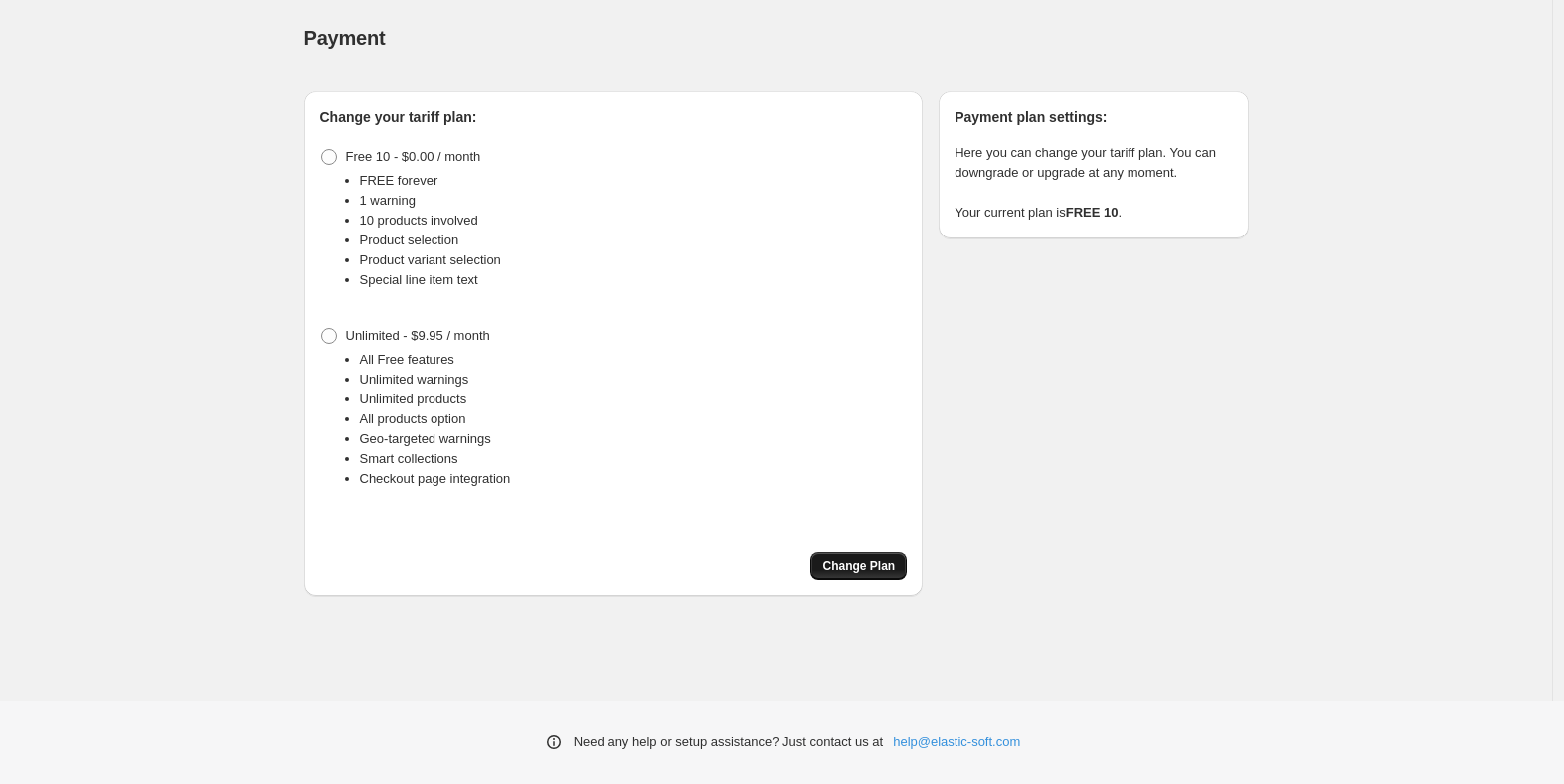 click on "Change Plan" at bounding box center (858, 566) 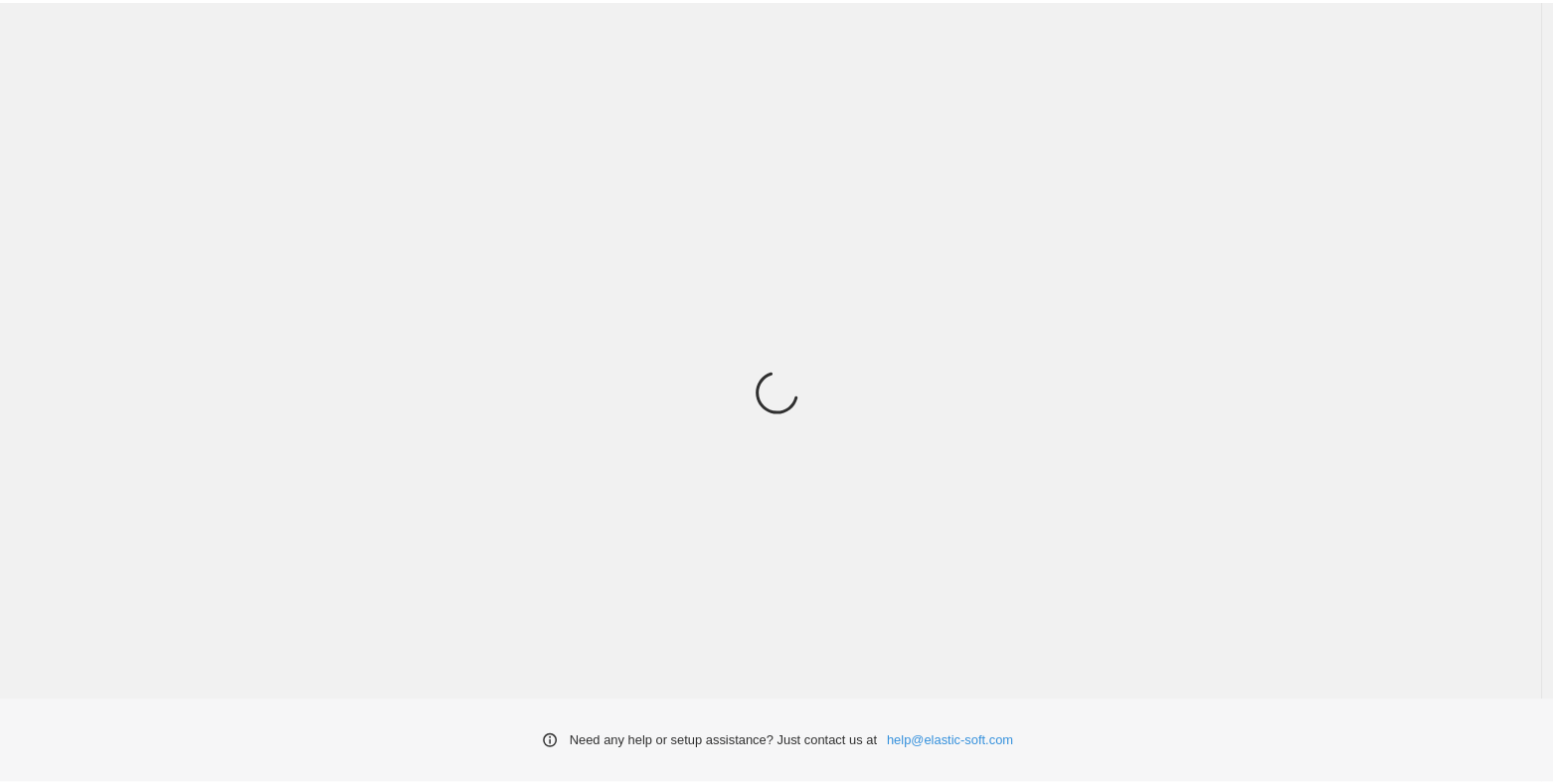 scroll, scrollTop: 0, scrollLeft: 0, axis: both 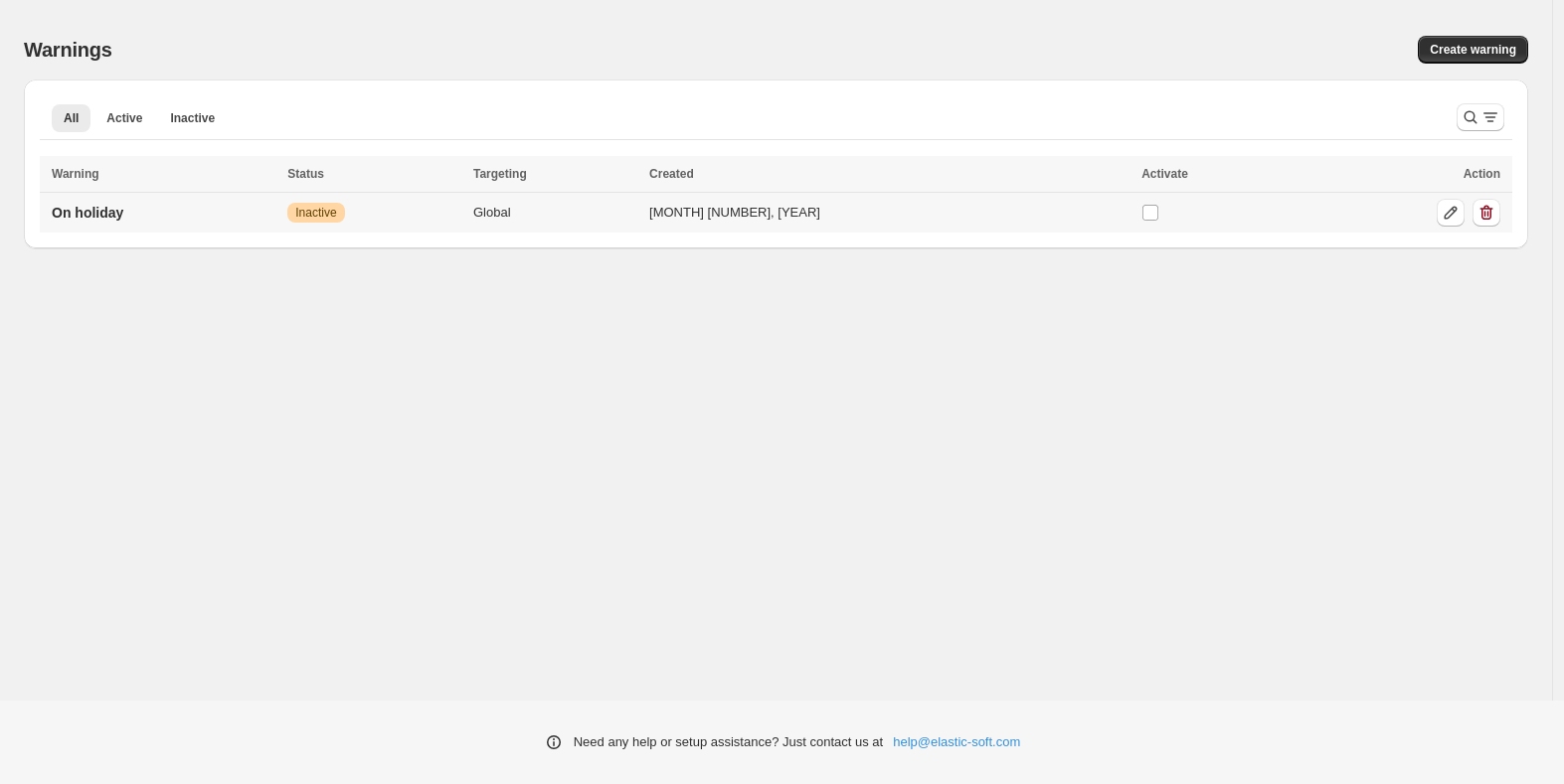 click on "Warning Inactive" at bounding box center (374, 213) 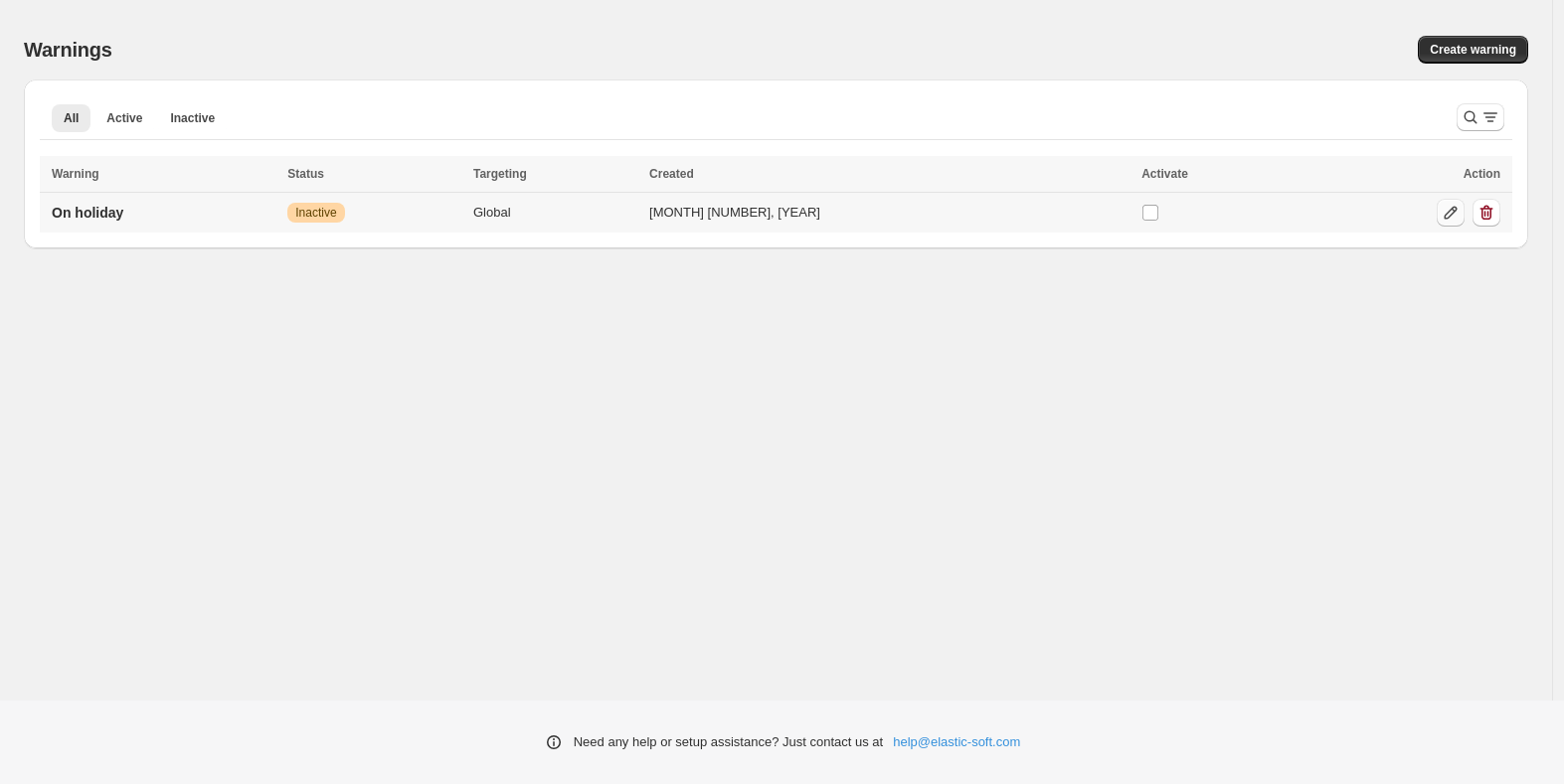 click 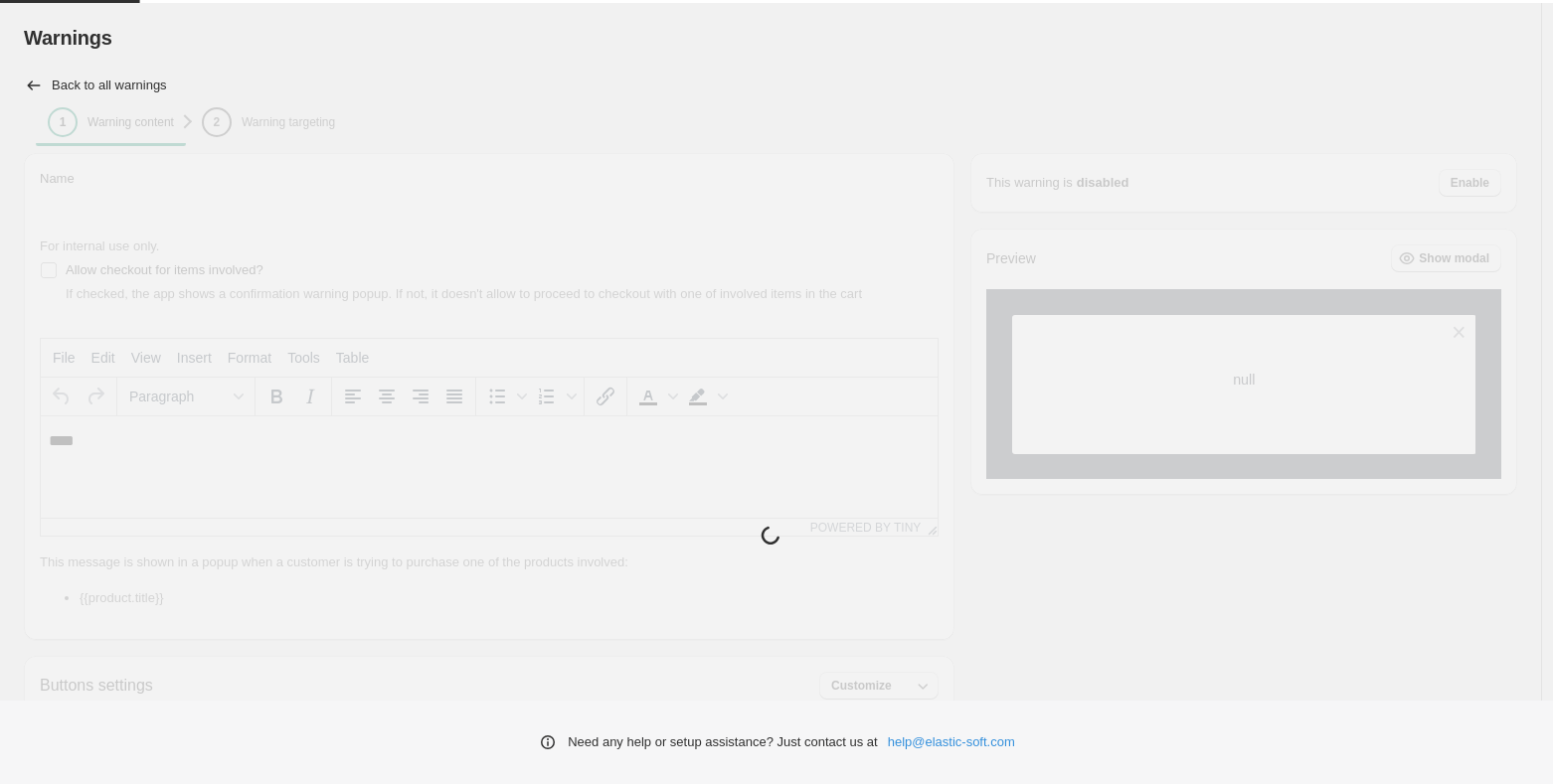 scroll, scrollTop: 0, scrollLeft: 0, axis: both 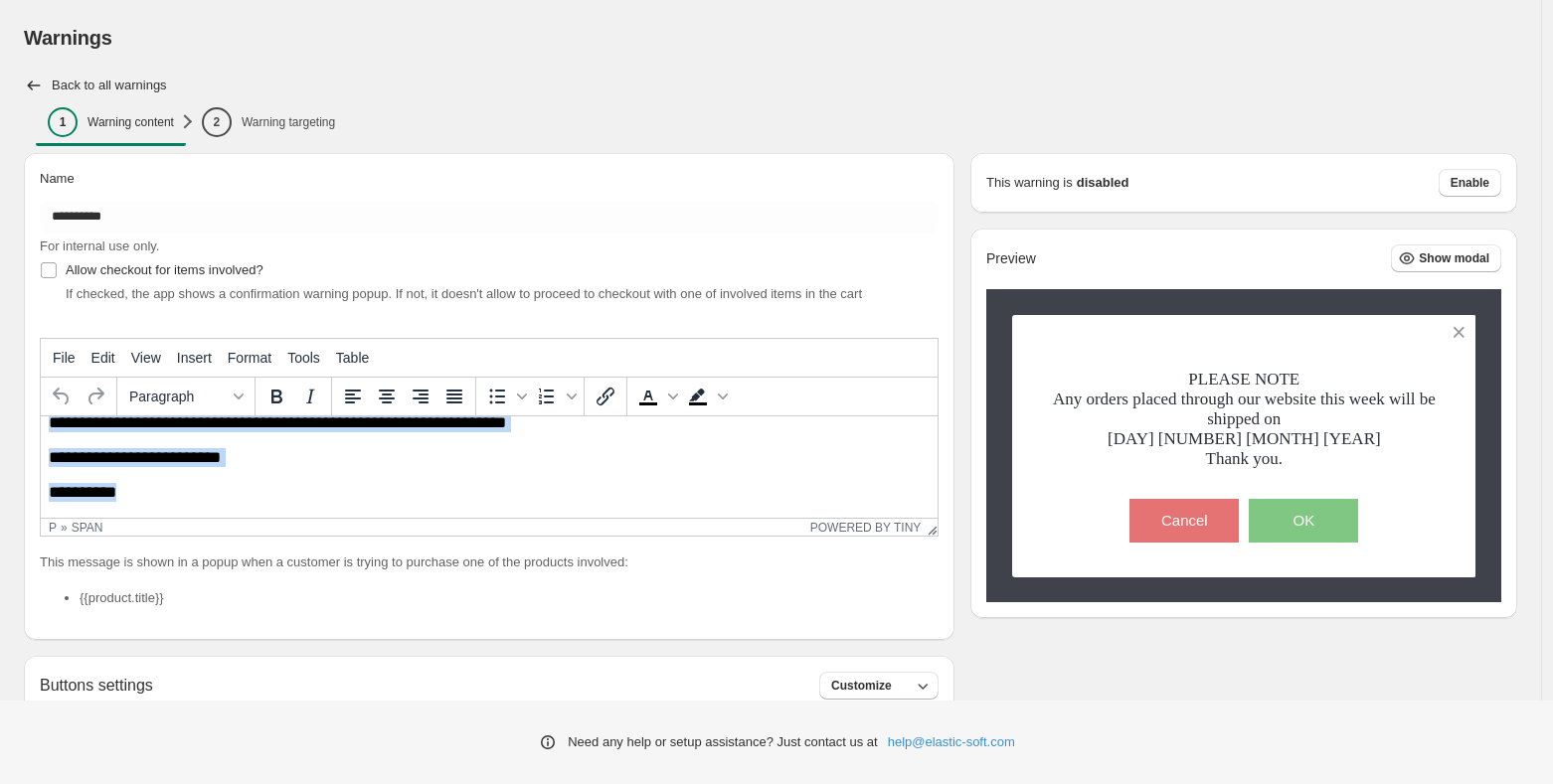 drag, startPoint x: 49, startPoint y: 438, endPoint x: 475, endPoint y: 609, distance: 459.03921 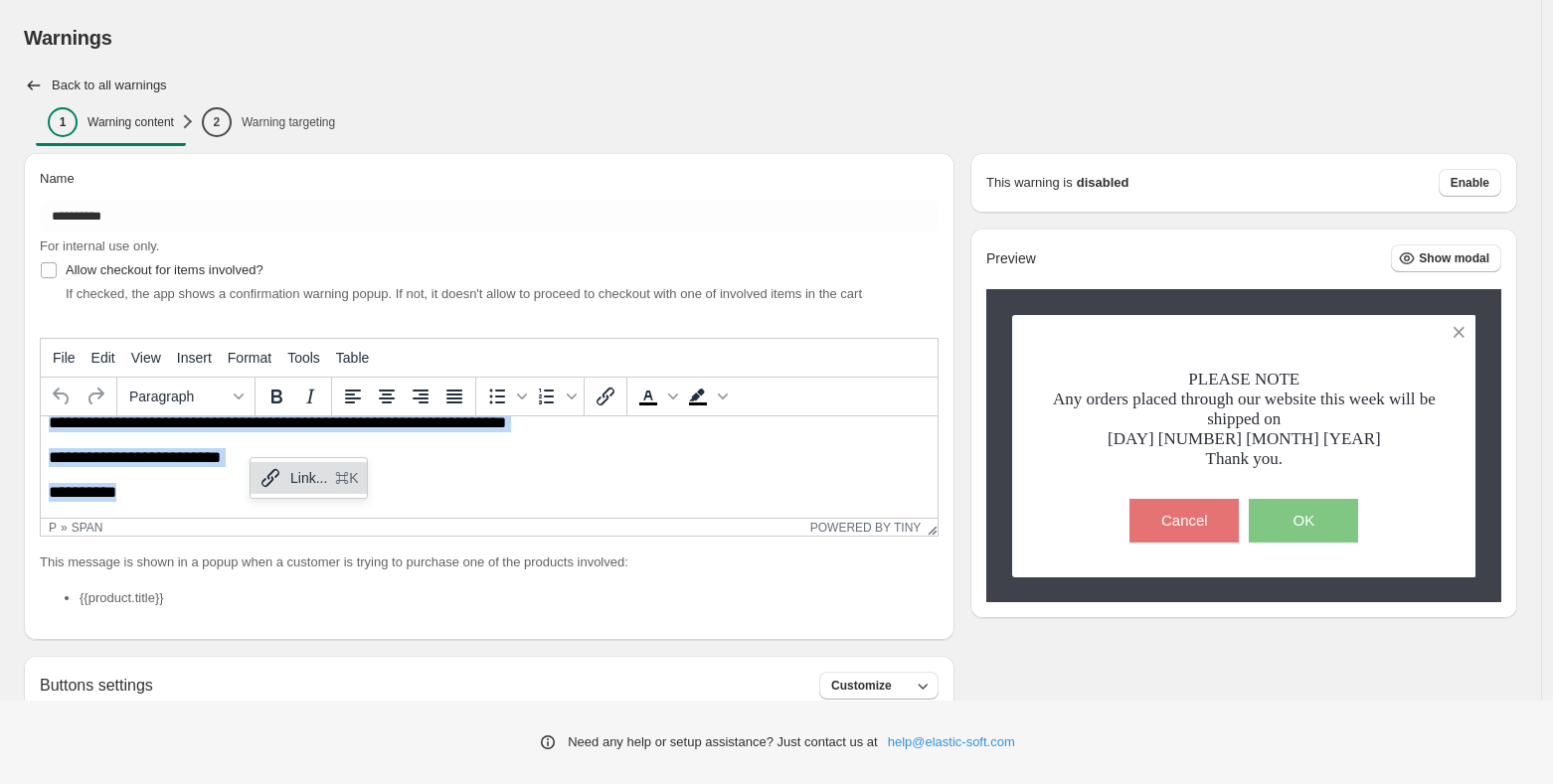 click on "**********" at bounding box center [489, 440] 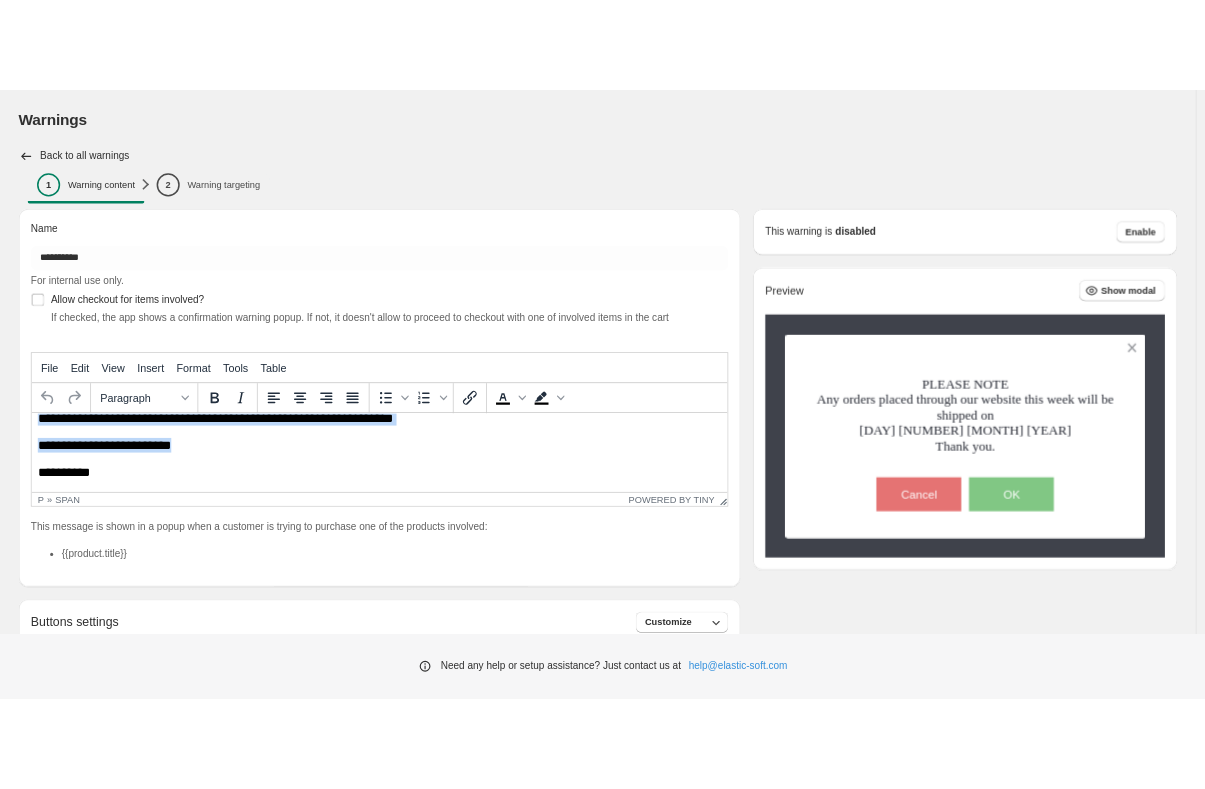 scroll, scrollTop: 0, scrollLeft: 0, axis: both 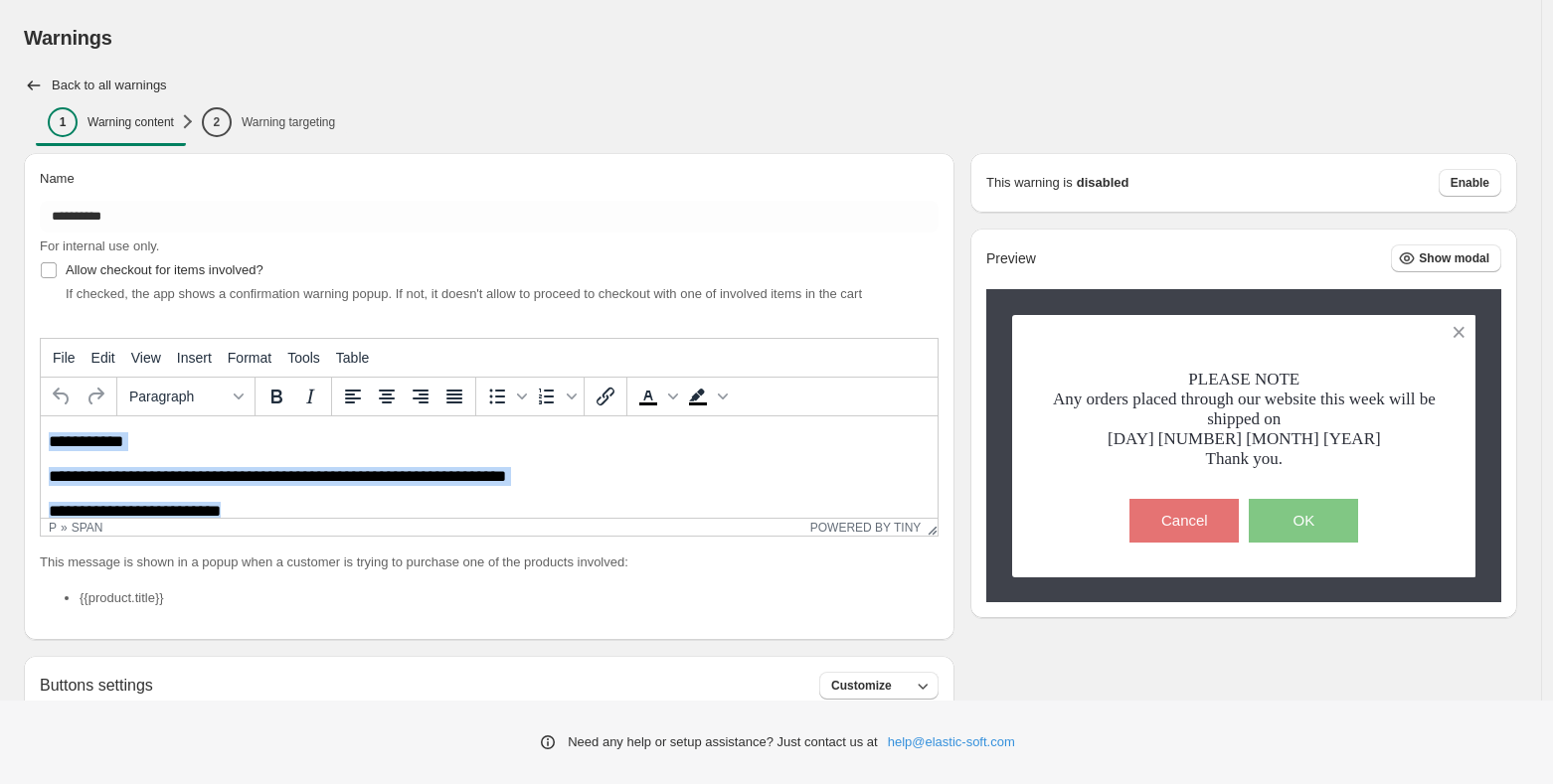 drag, startPoint x: 260, startPoint y: 461, endPoint x: -35, endPoint y: 327, distance: 324.00772 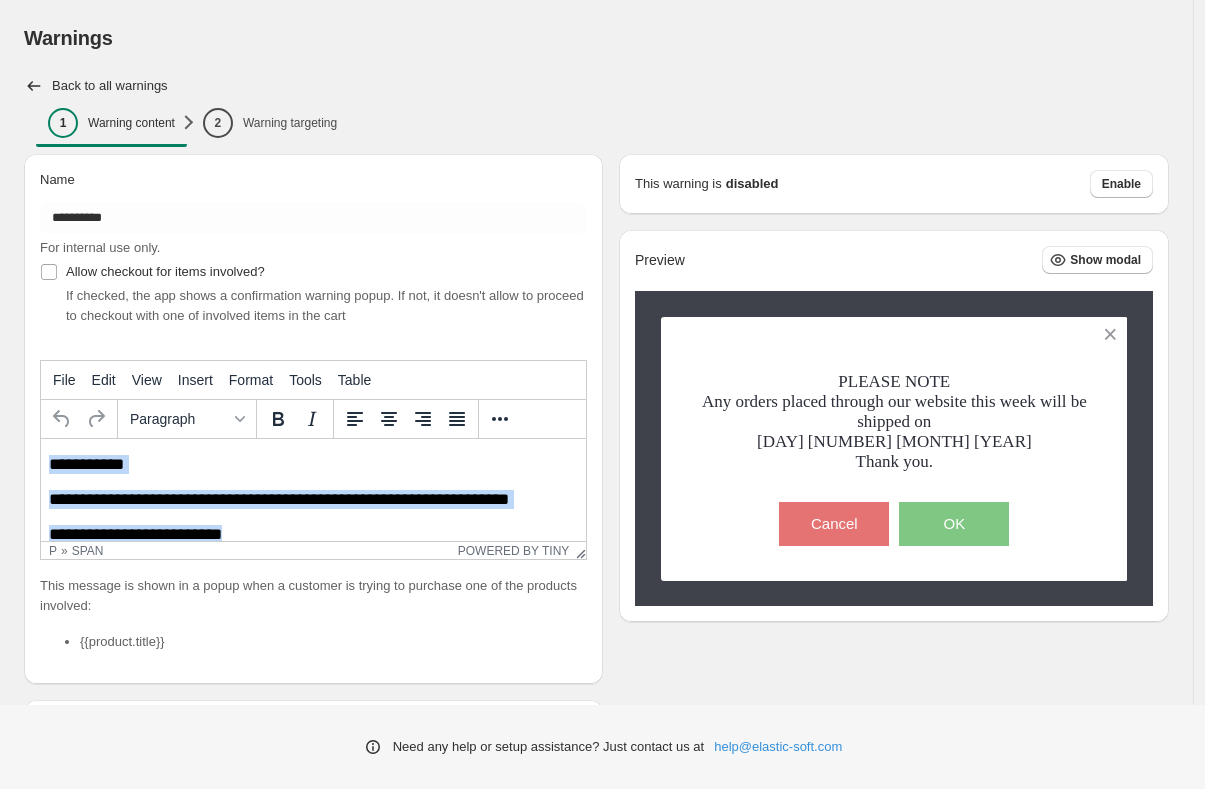 type 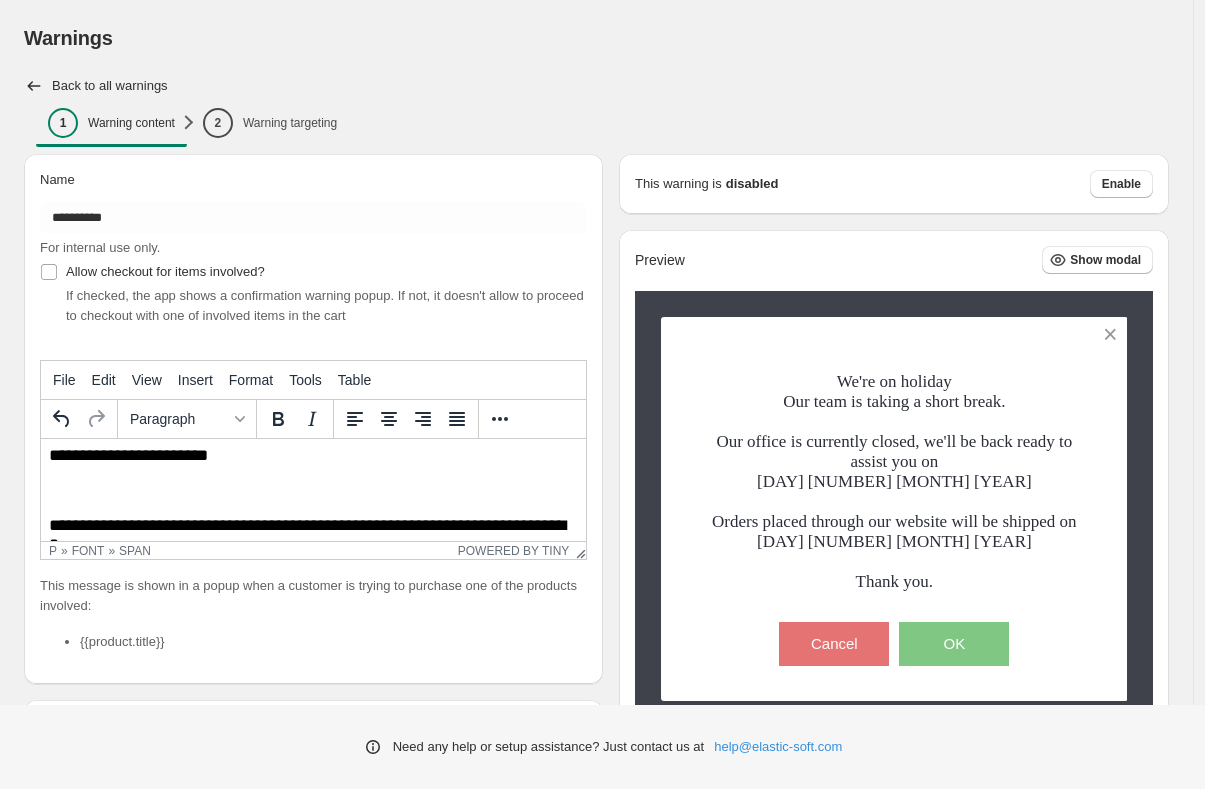 scroll, scrollTop: 178, scrollLeft: 0, axis: vertical 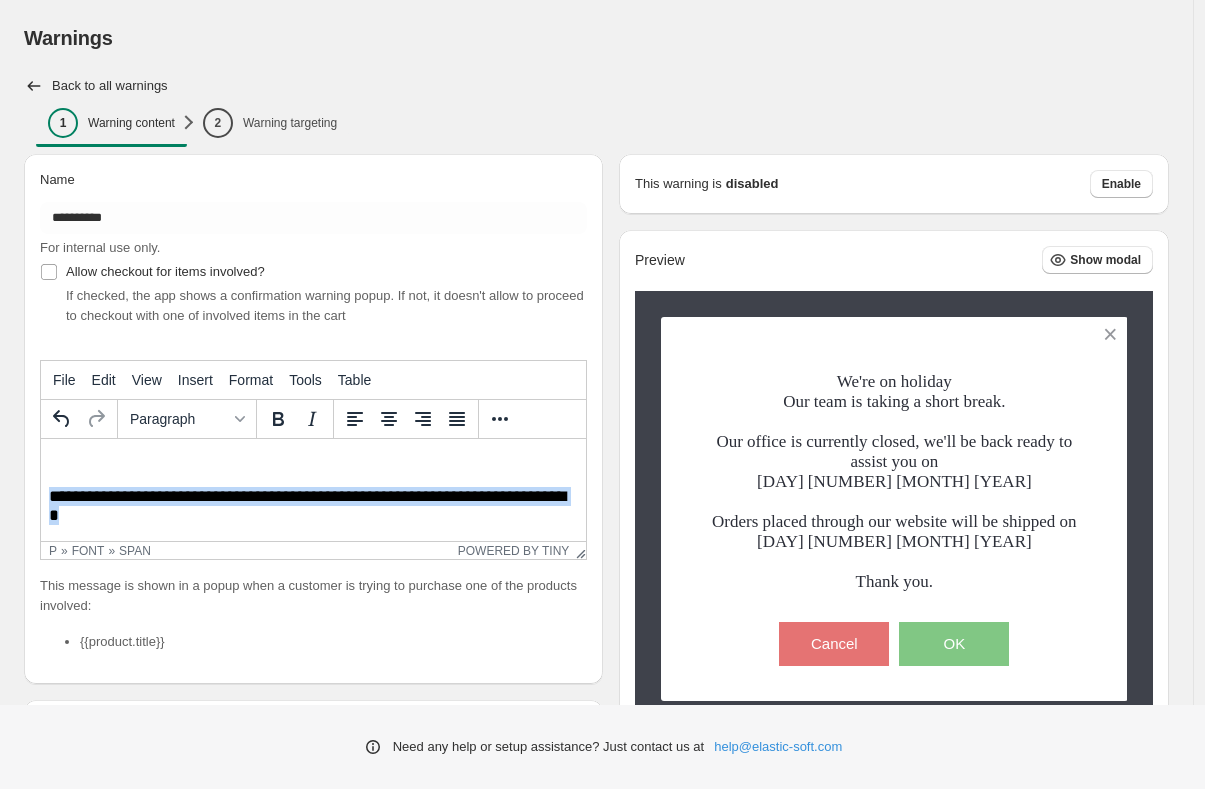 drag, startPoint x: 140, startPoint y: 526, endPoint x: -15, endPoint y: 500, distance: 157.16551 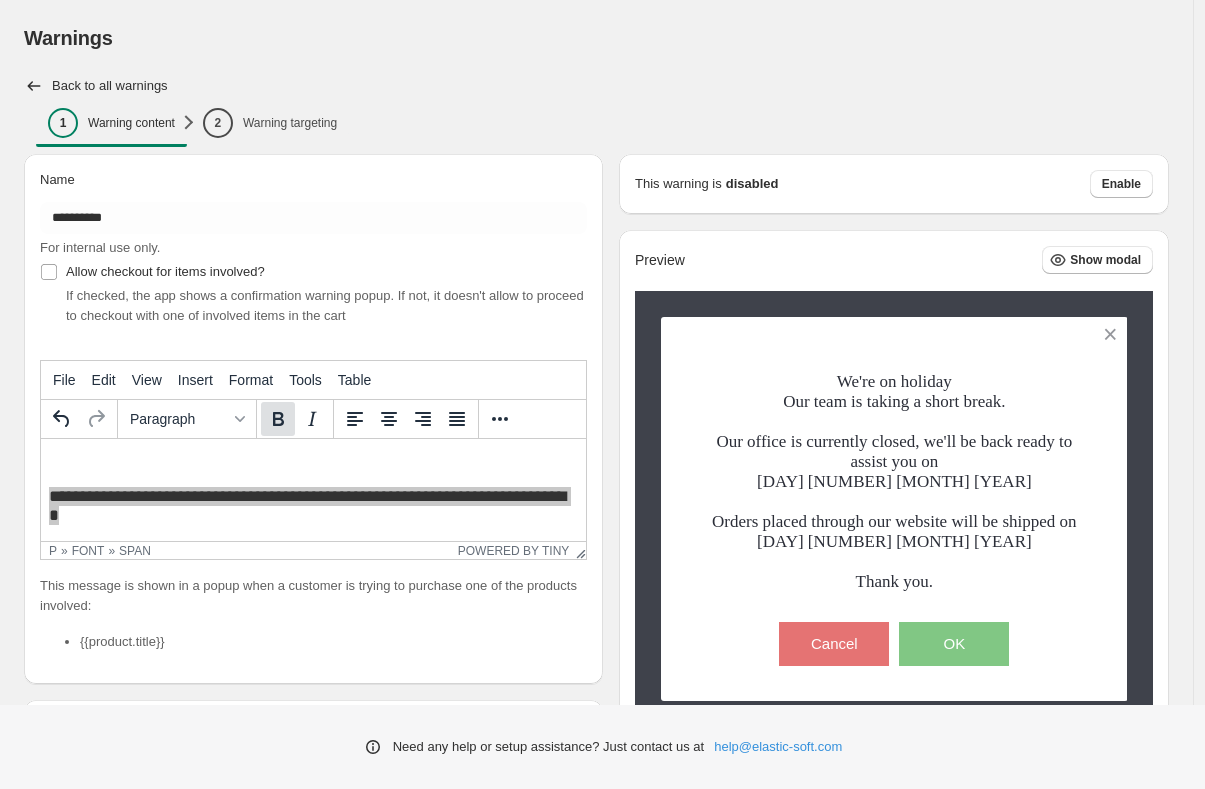 click 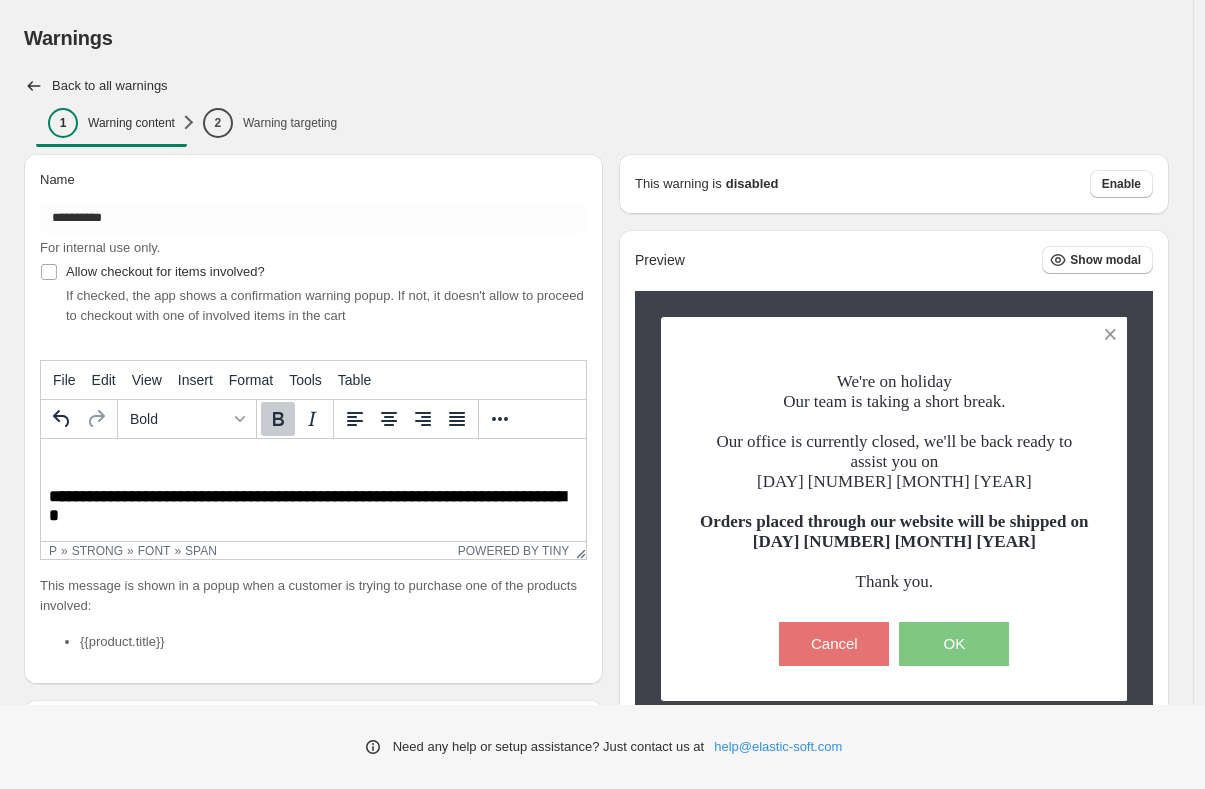 click on "**********" at bounding box center [313, 436] 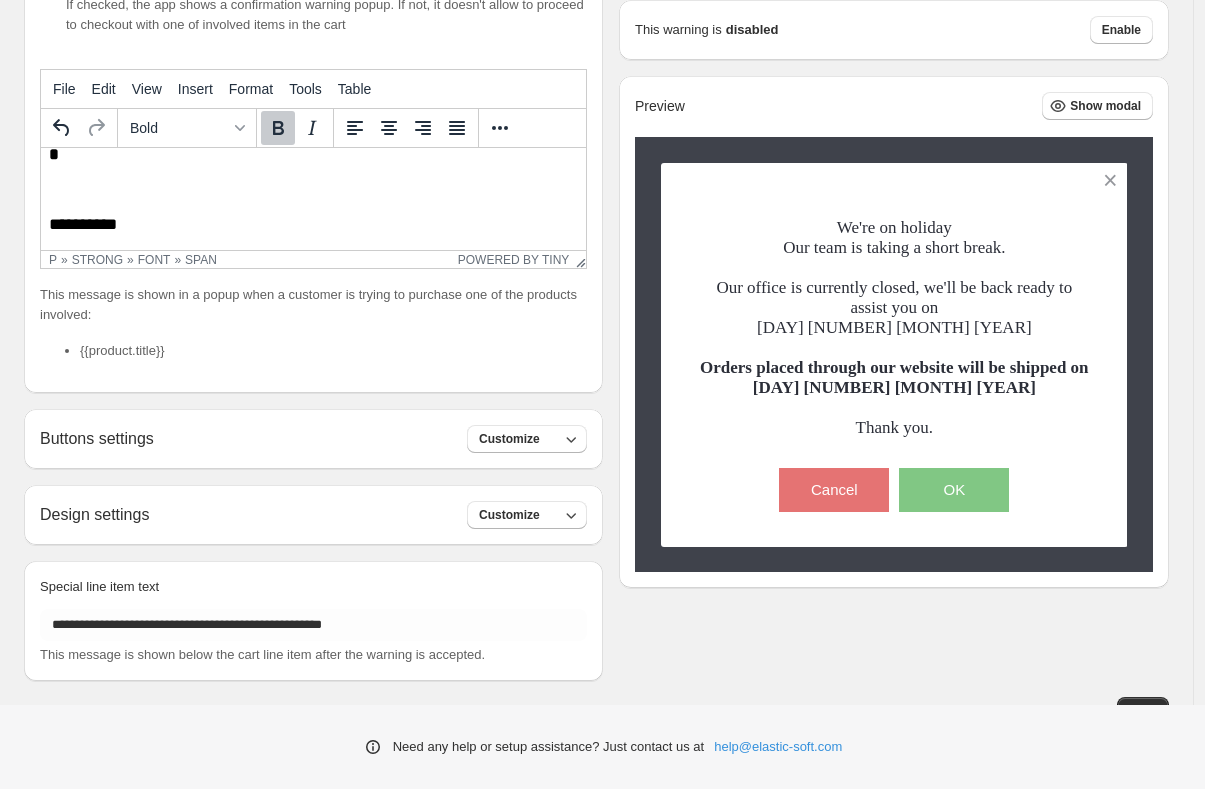 scroll, scrollTop: 312, scrollLeft: 0, axis: vertical 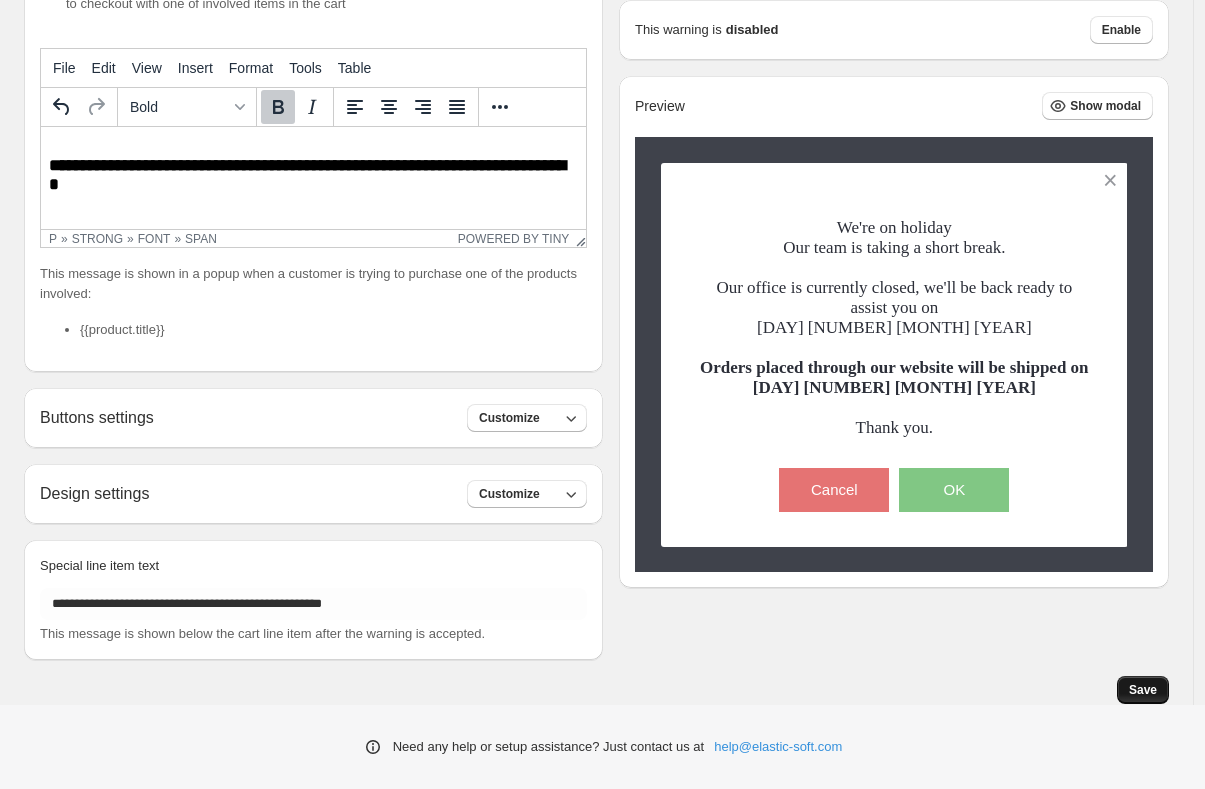 click on "Save" at bounding box center [1143, 690] 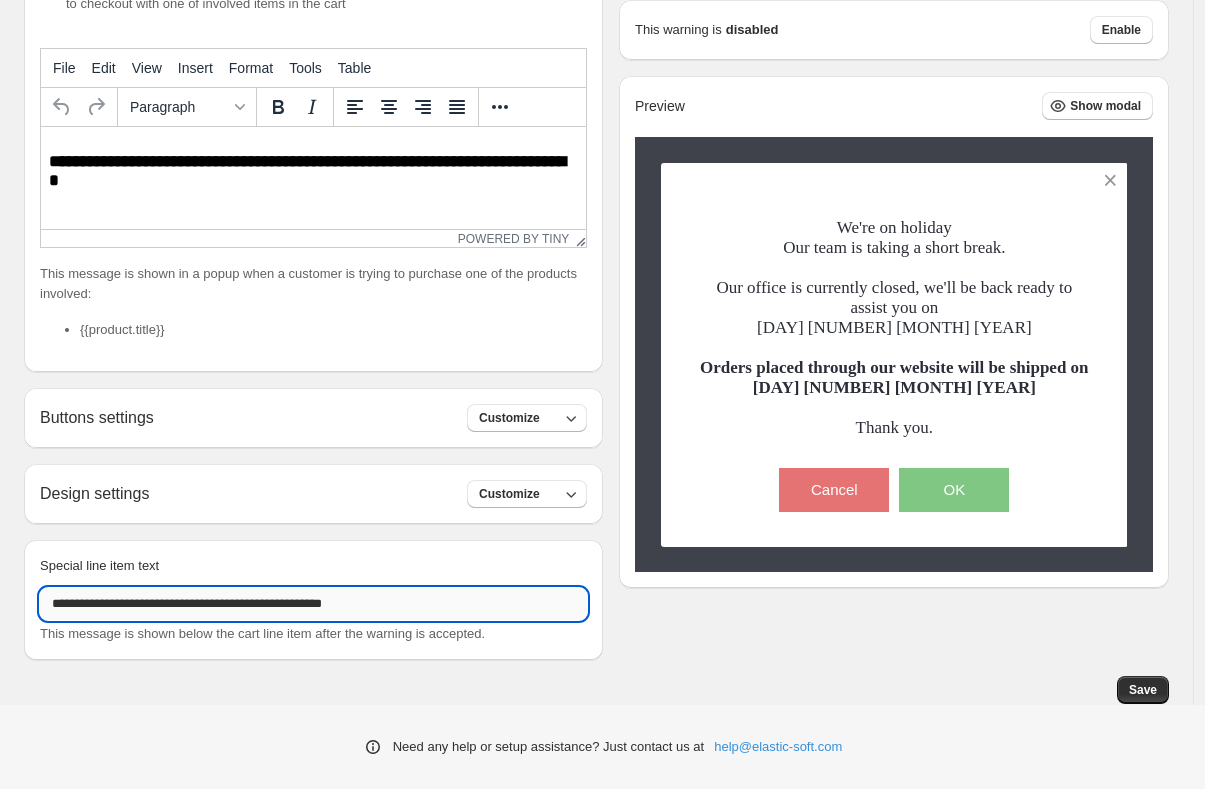 drag, startPoint x: 279, startPoint y: 606, endPoint x: 416, endPoint y: 606, distance: 137 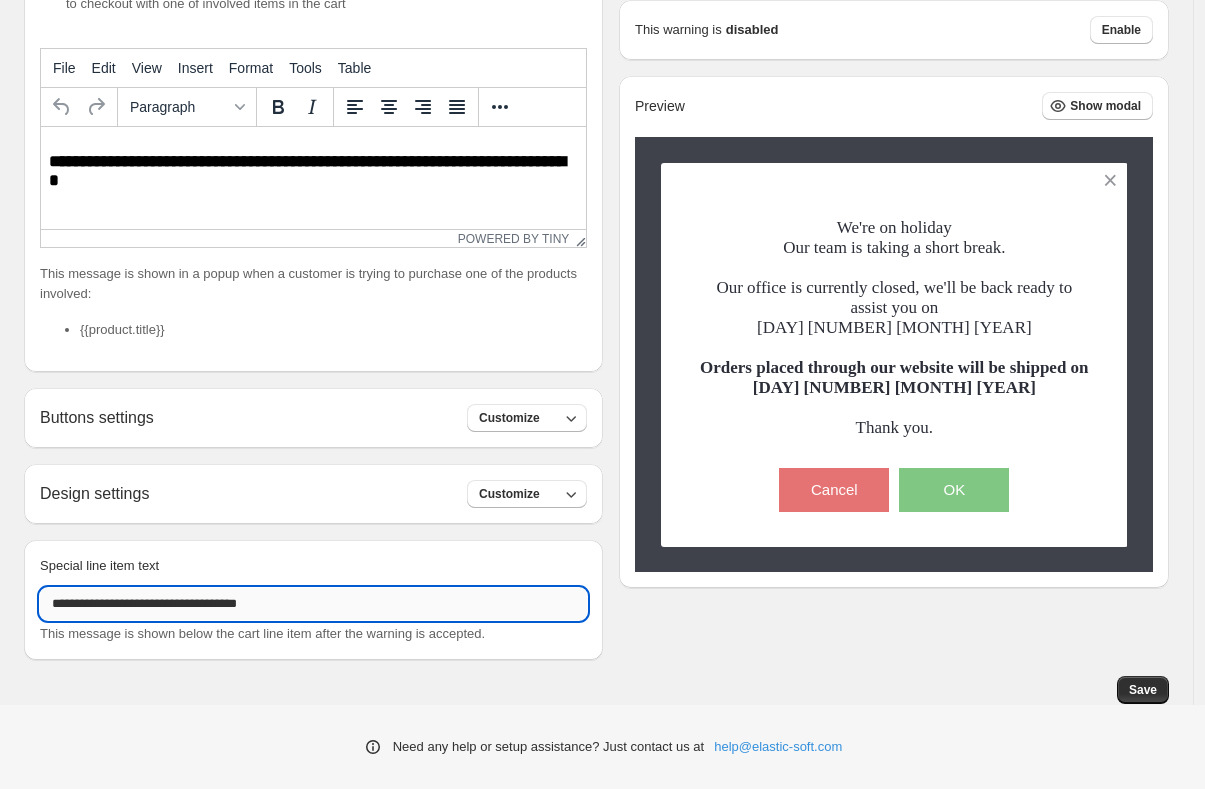 type 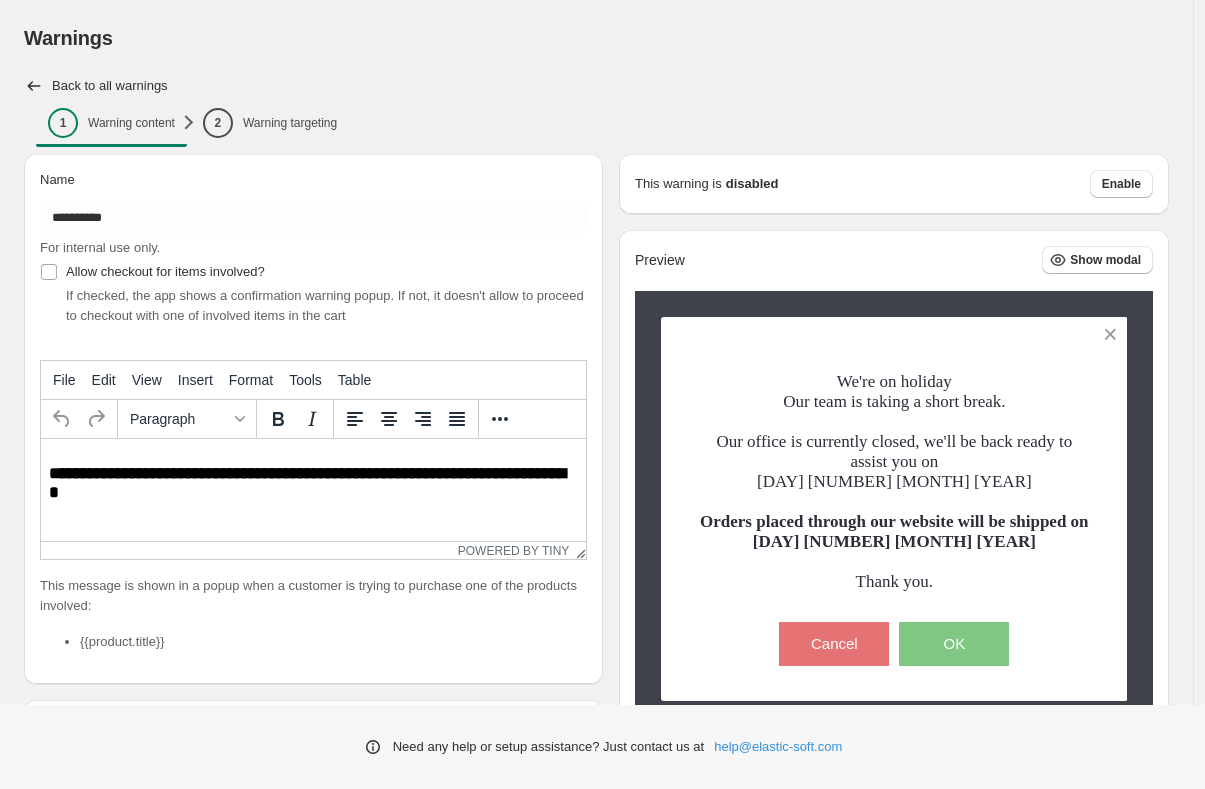 scroll, scrollTop: 312, scrollLeft: 0, axis: vertical 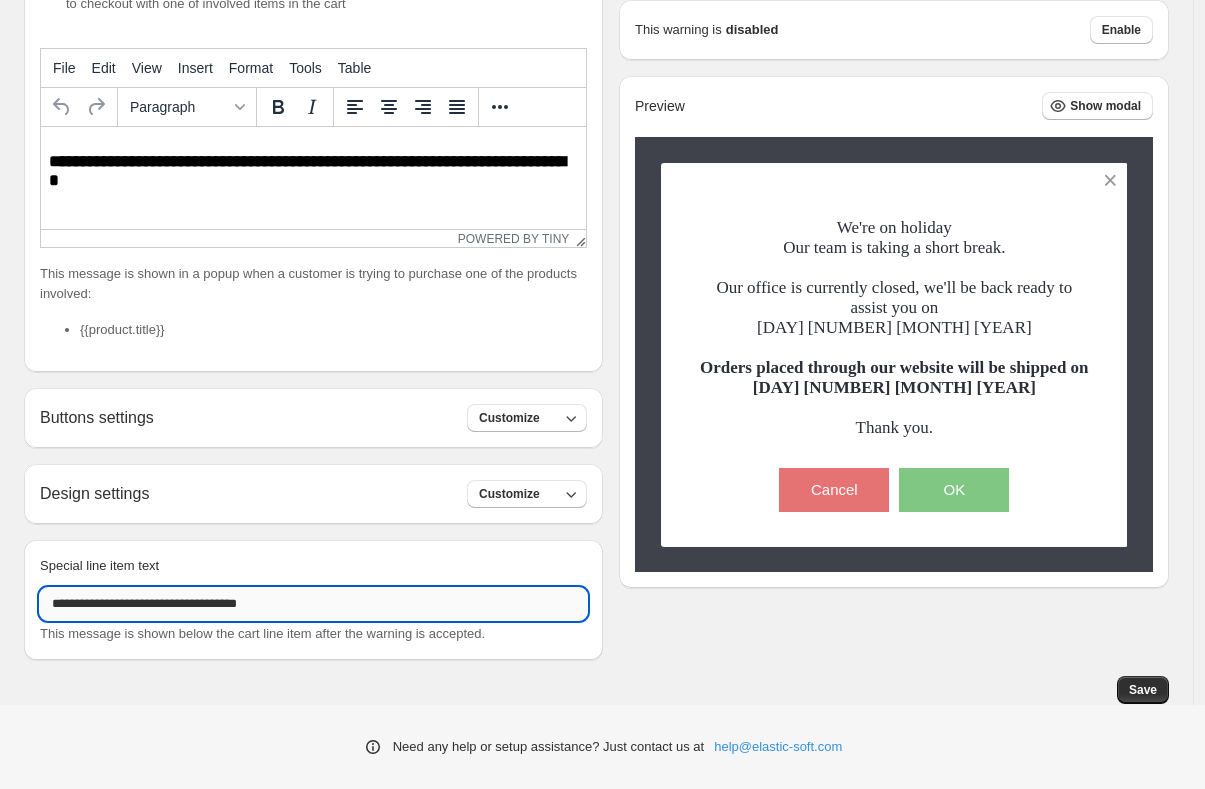click on "**********" at bounding box center (313, 604) 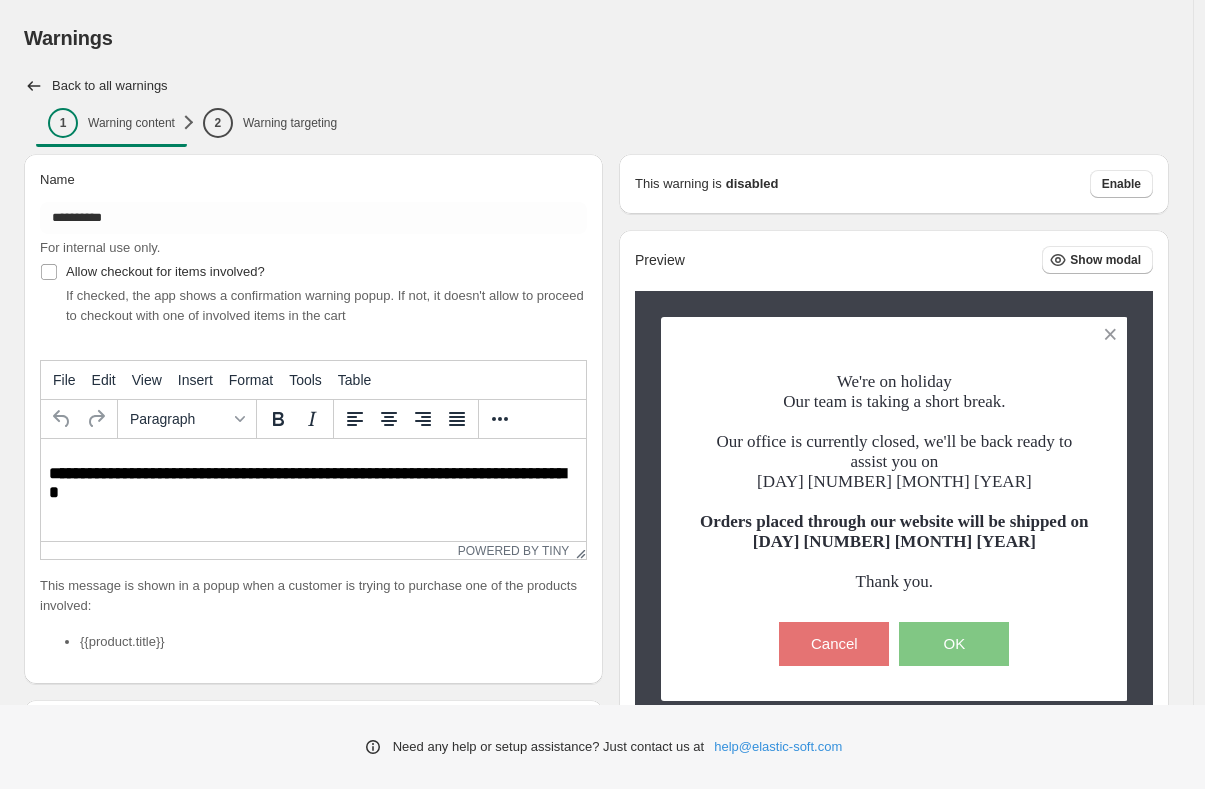 scroll, scrollTop: 312, scrollLeft: 0, axis: vertical 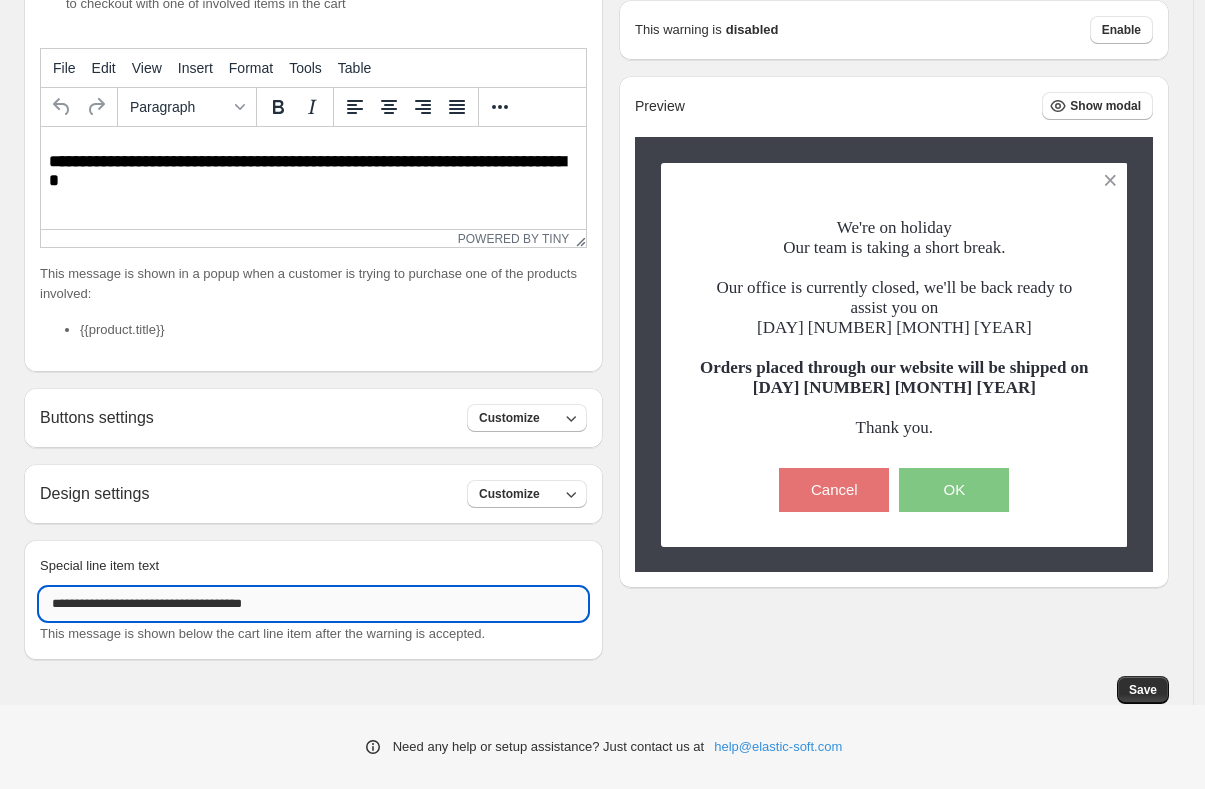 click on "**********" at bounding box center (313, 604) 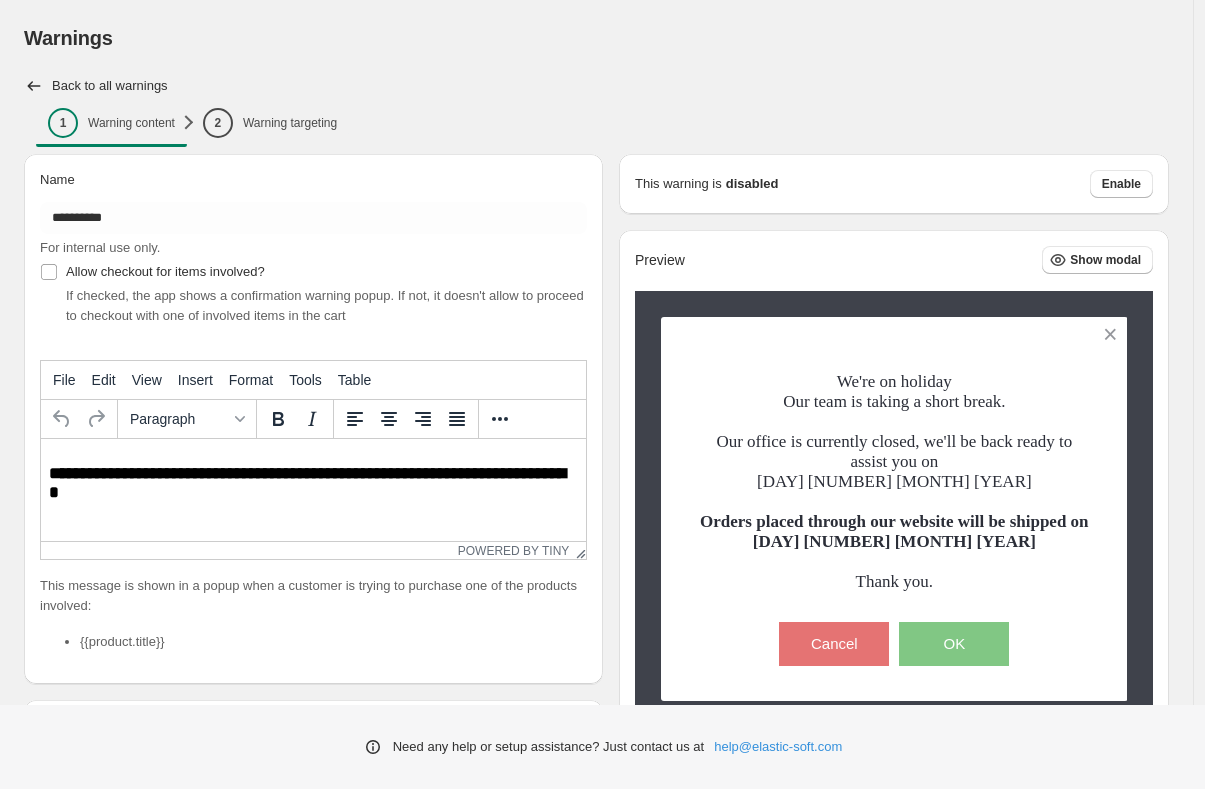 scroll, scrollTop: 312, scrollLeft: 0, axis: vertical 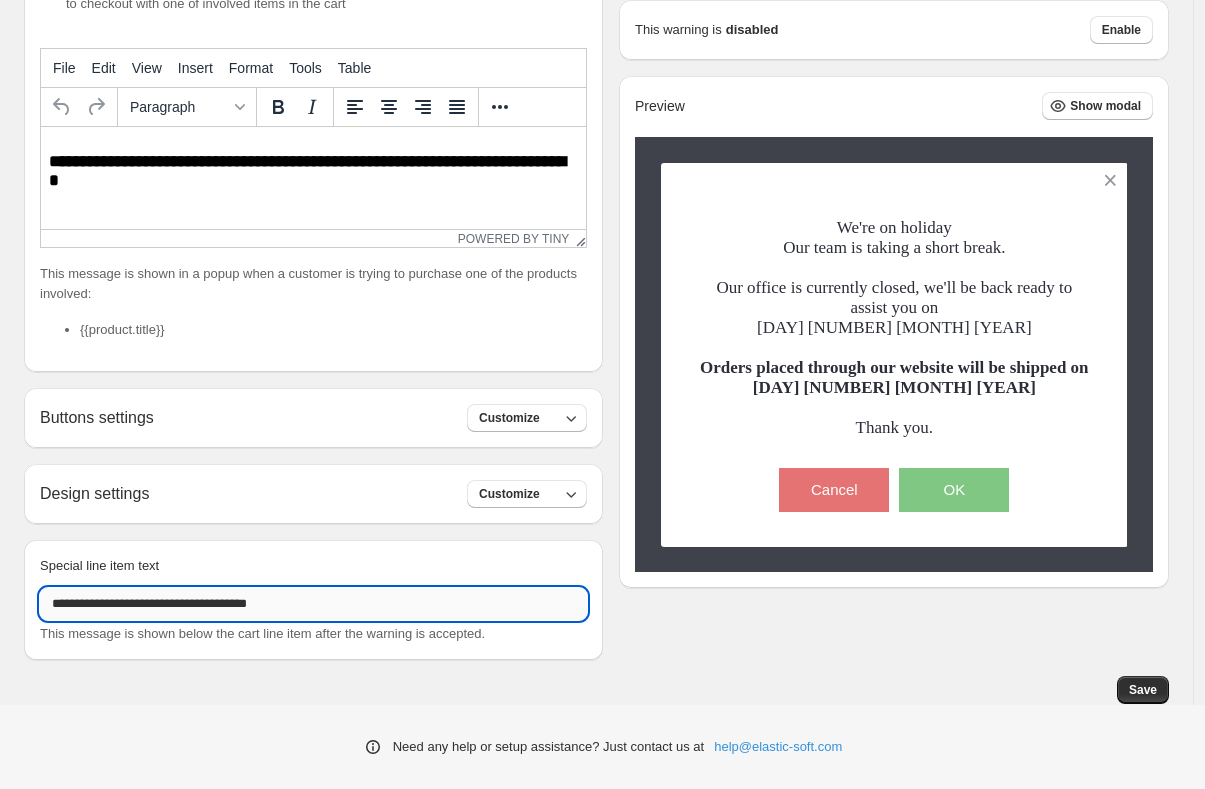 click on "**********" at bounding box center [313, 604] 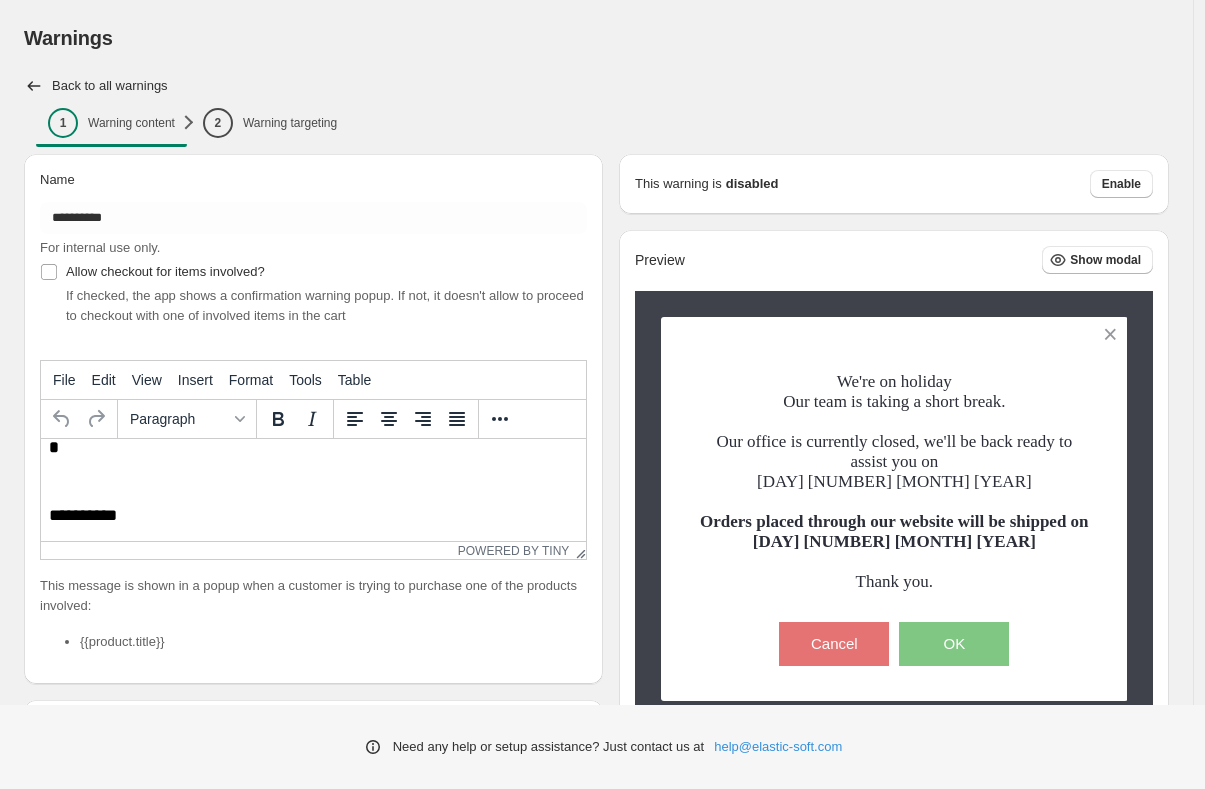 scroll, scrollTop: 312, scrollLeft: 0, axis: vertical 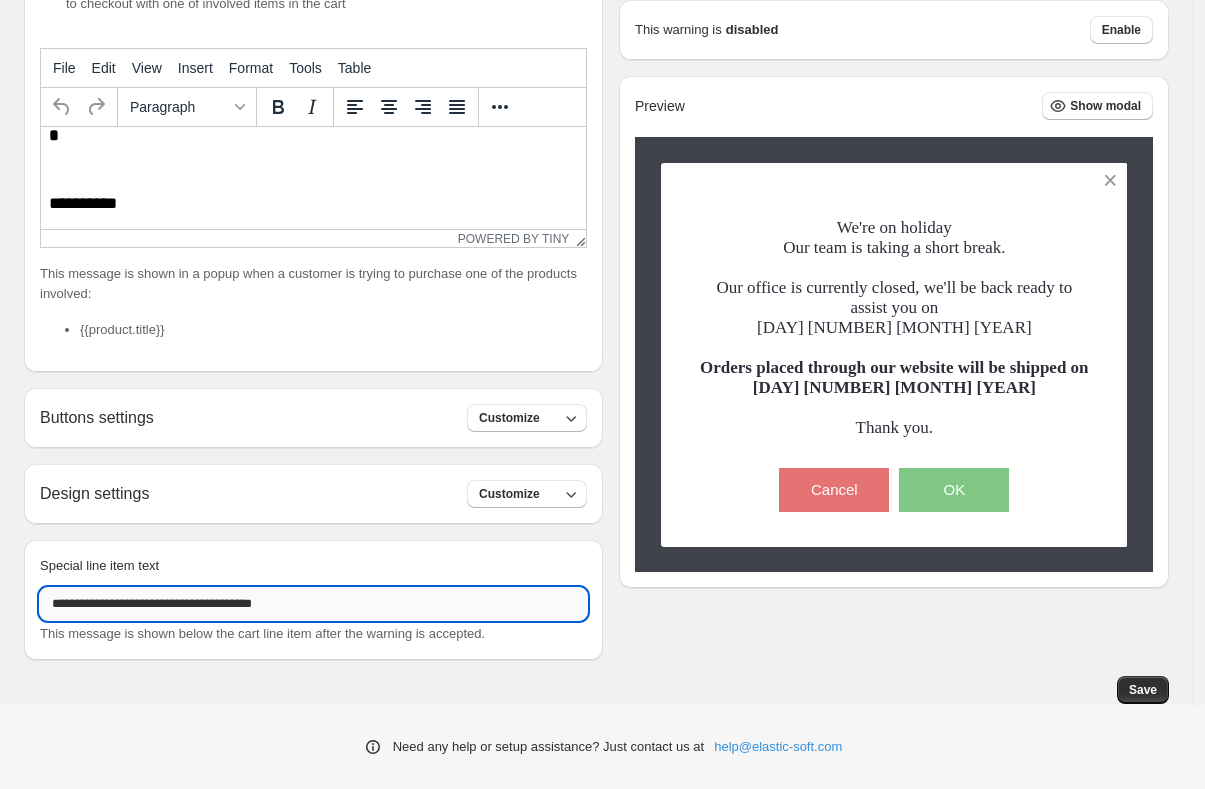 click on "**********" at bounding box center (313, 604) 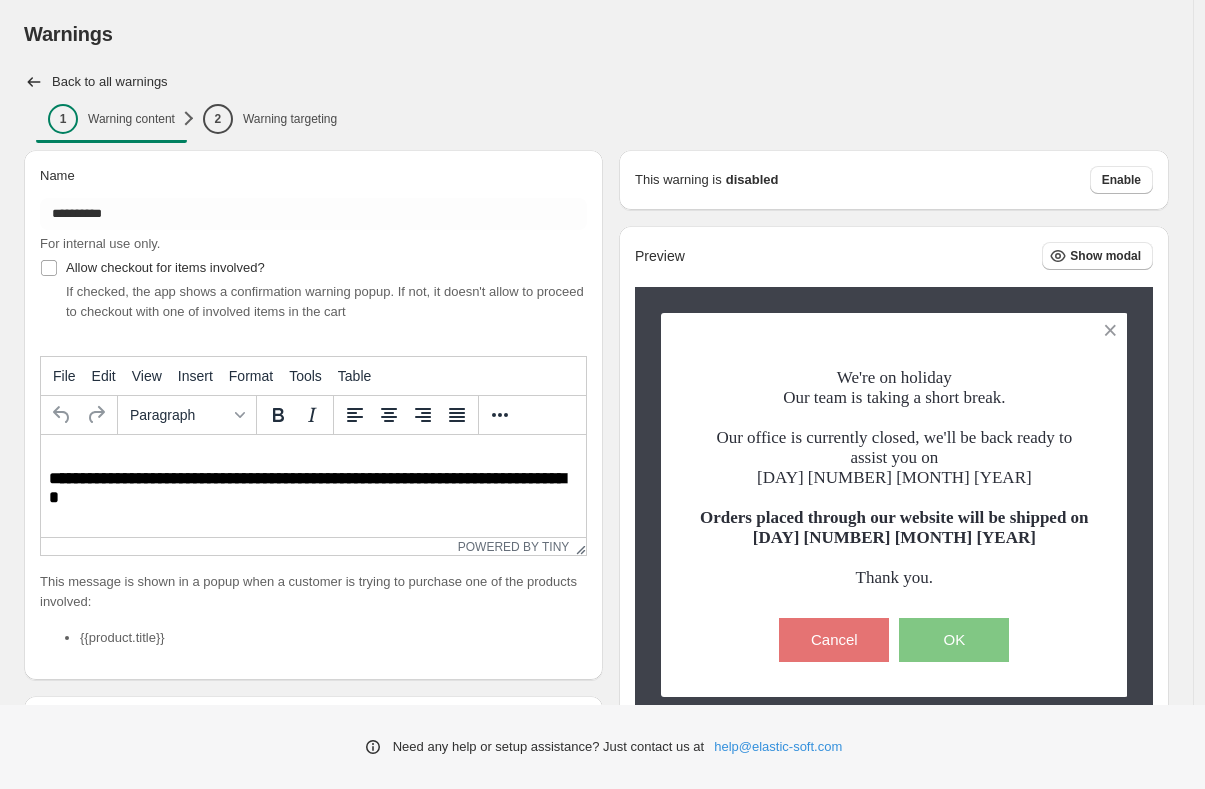 scroll, scrollTop: 165, scrollLeft: 0, axis: vertical 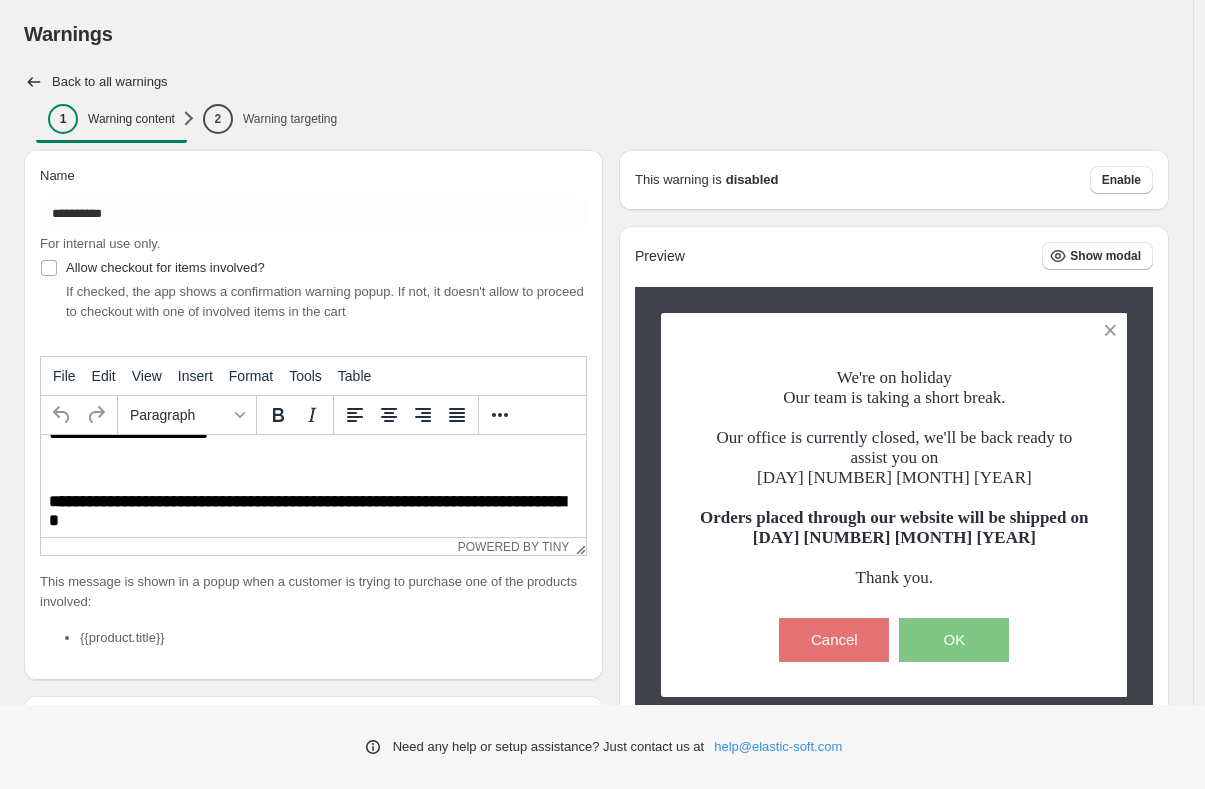 click on "**********" at bounding box center (128, 433) 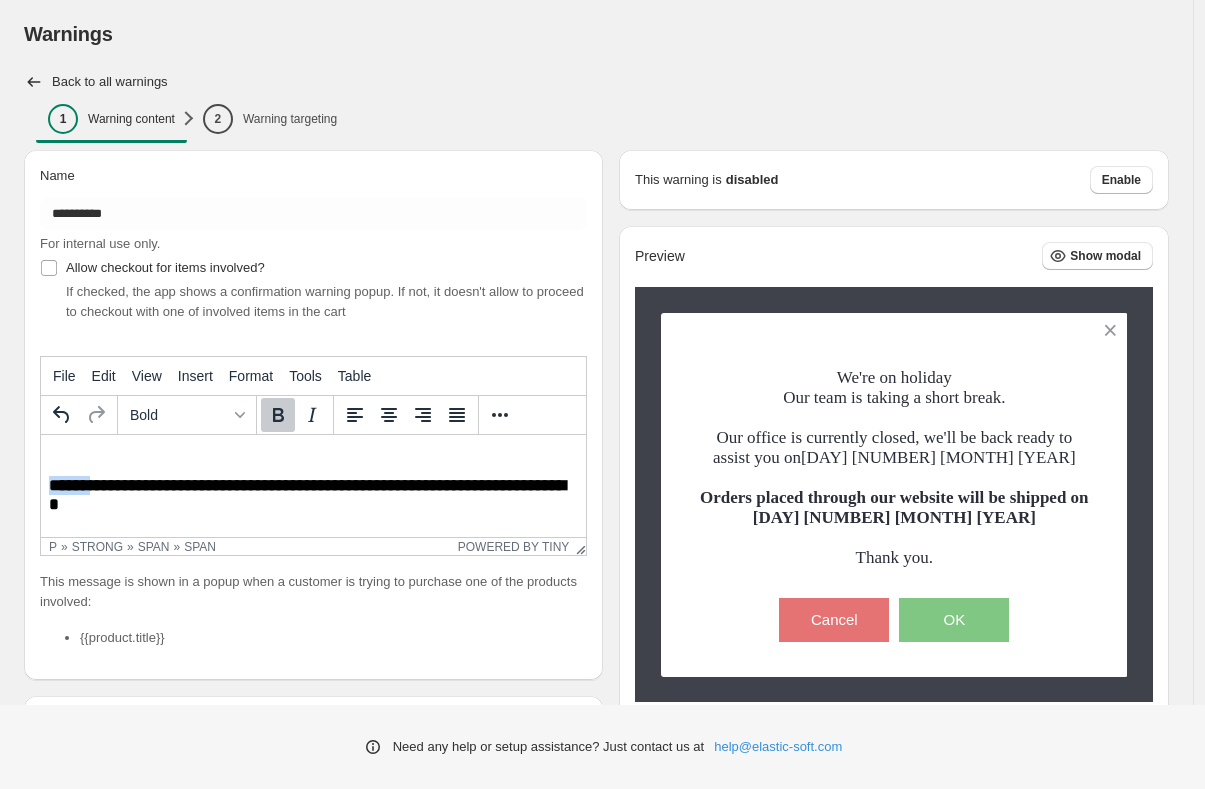 drag, startPoint x: 103, startPoint y: 495, endPoint x: -15, endPoint y: 494, distance: 118.004234 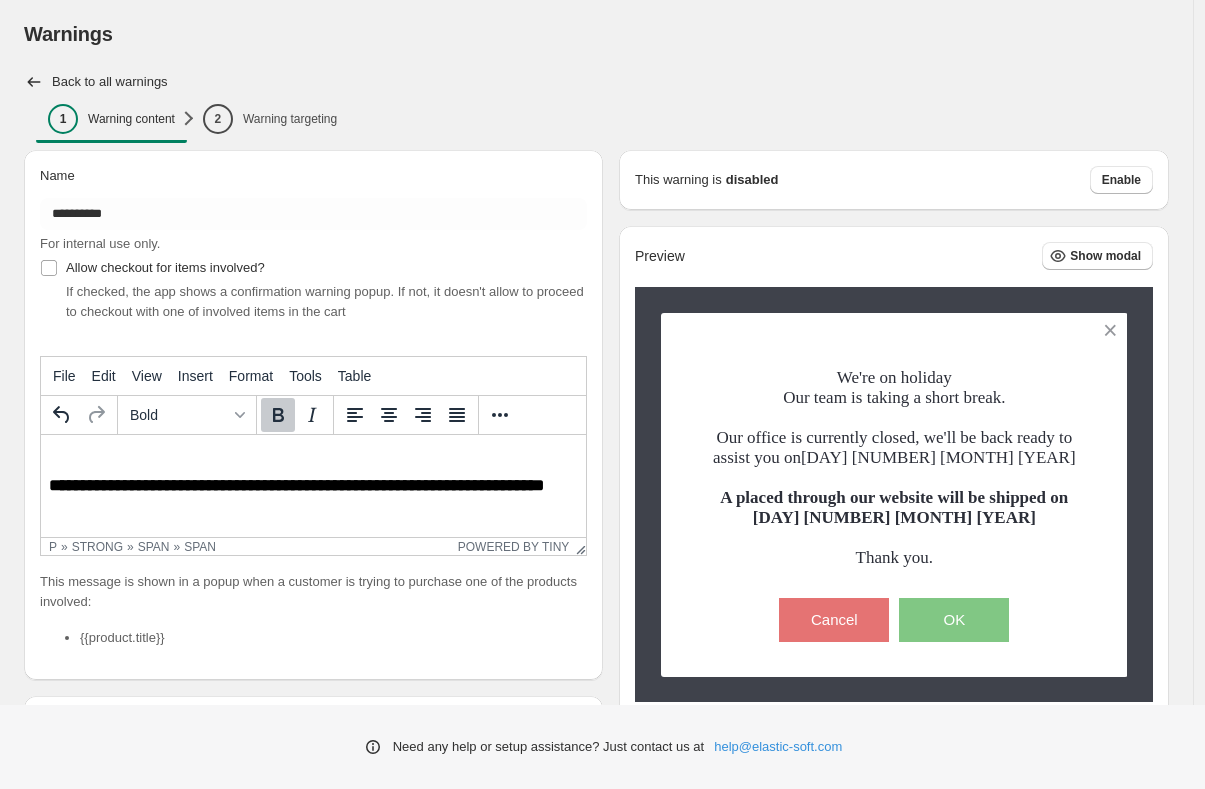 click on "**********" at bounding box center (296, 485) 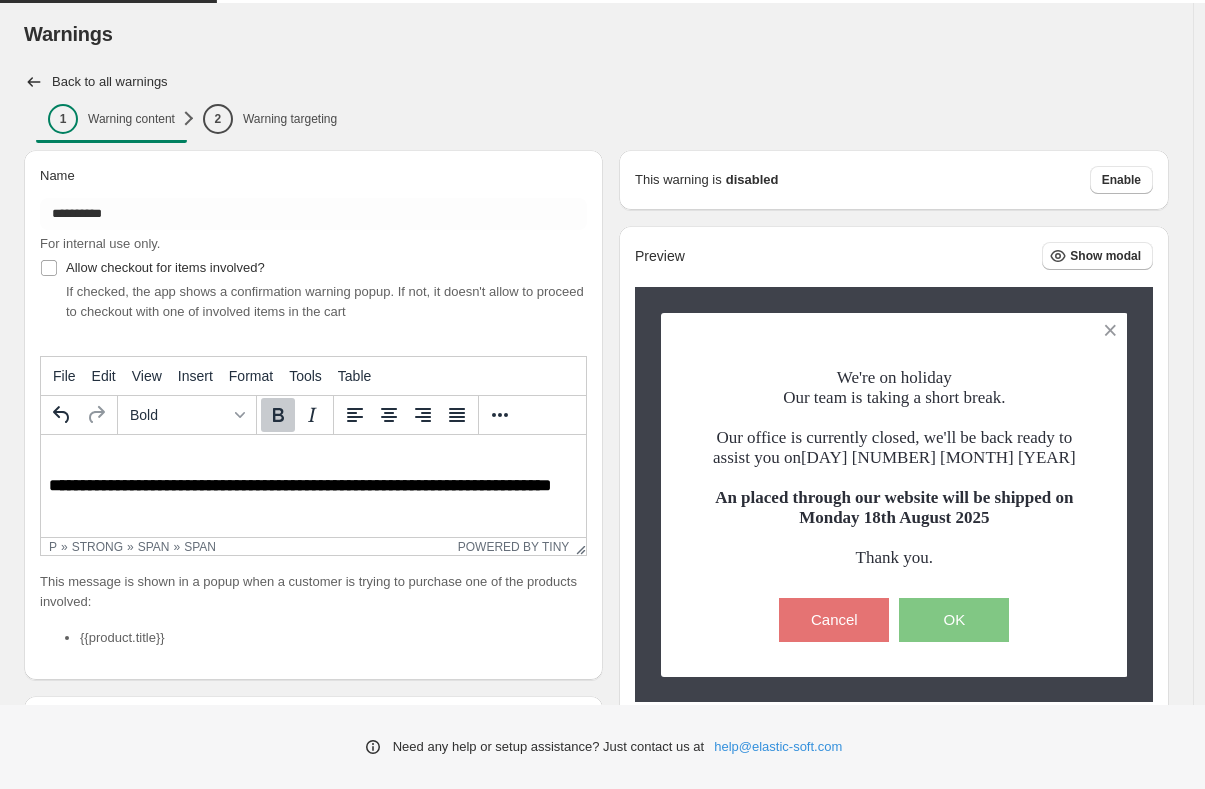 type on "**********" 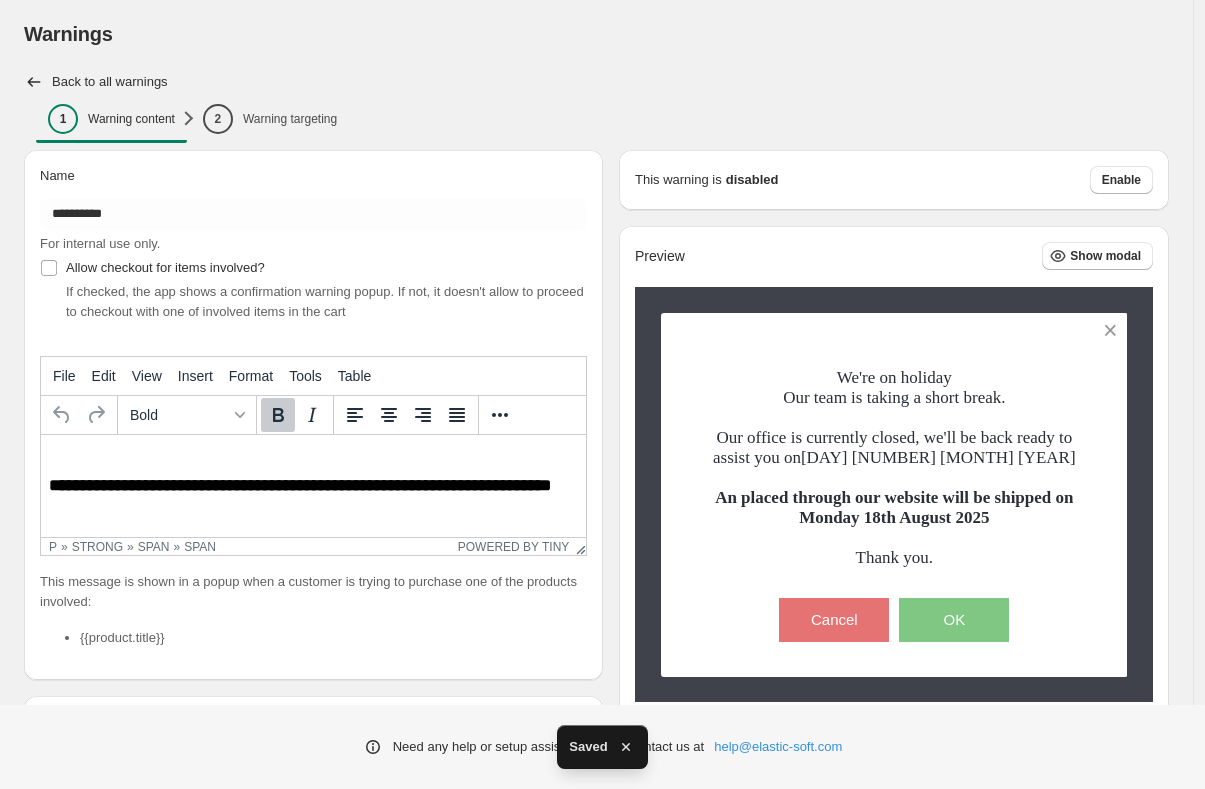 click on "**********" at bounding box center [300, 485] 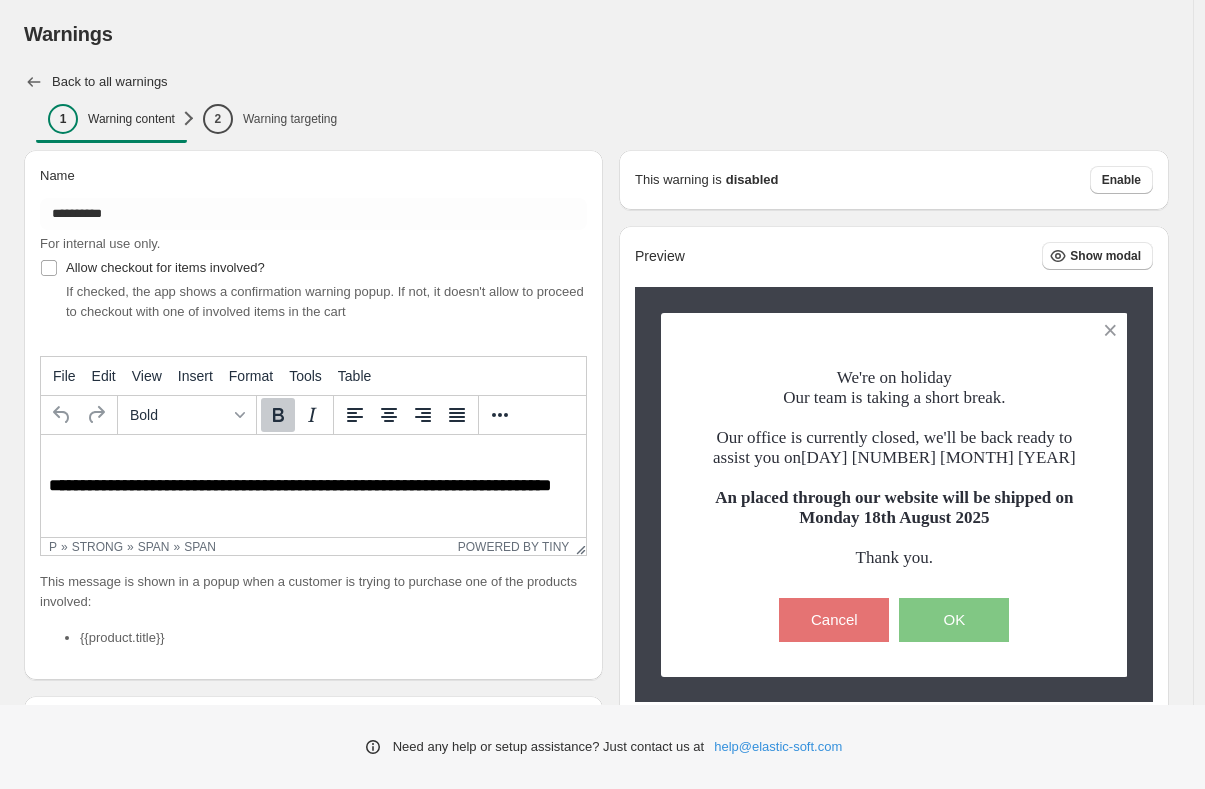 click 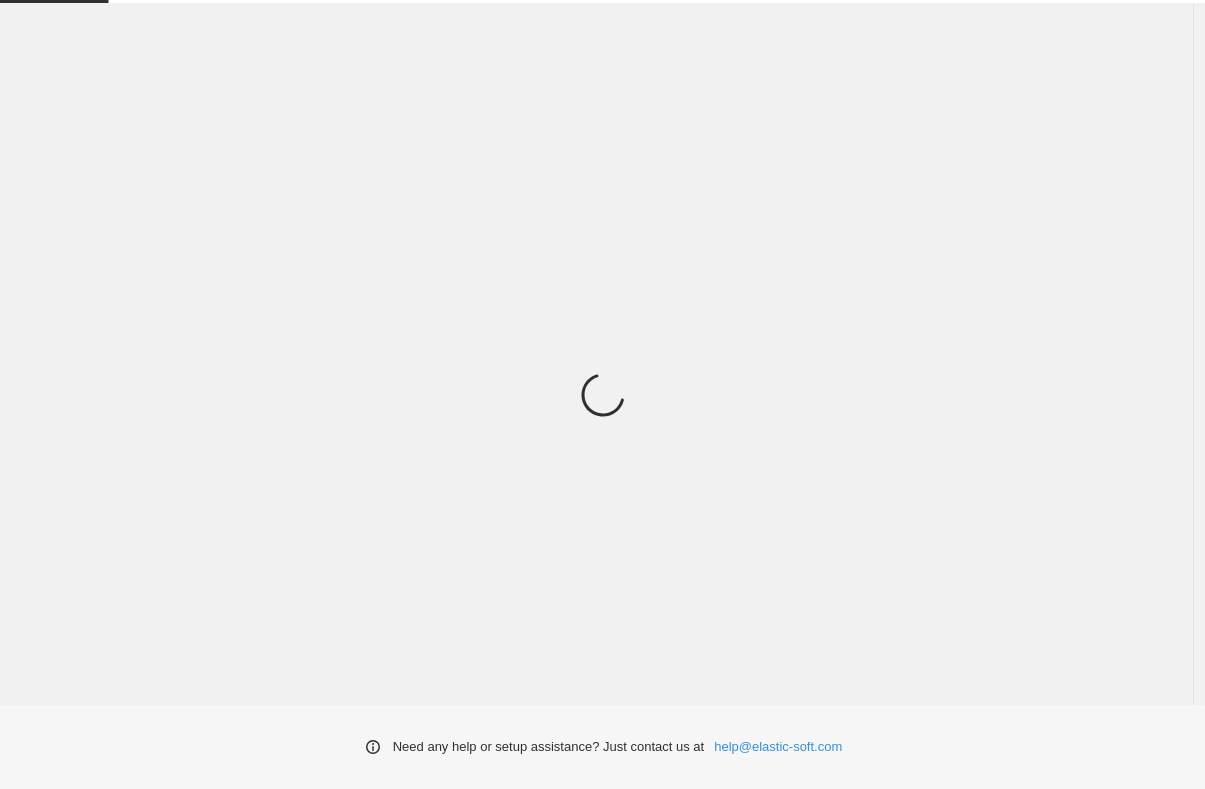 scroll, scrollTop: 0, scrollLeft: 0, axis: both 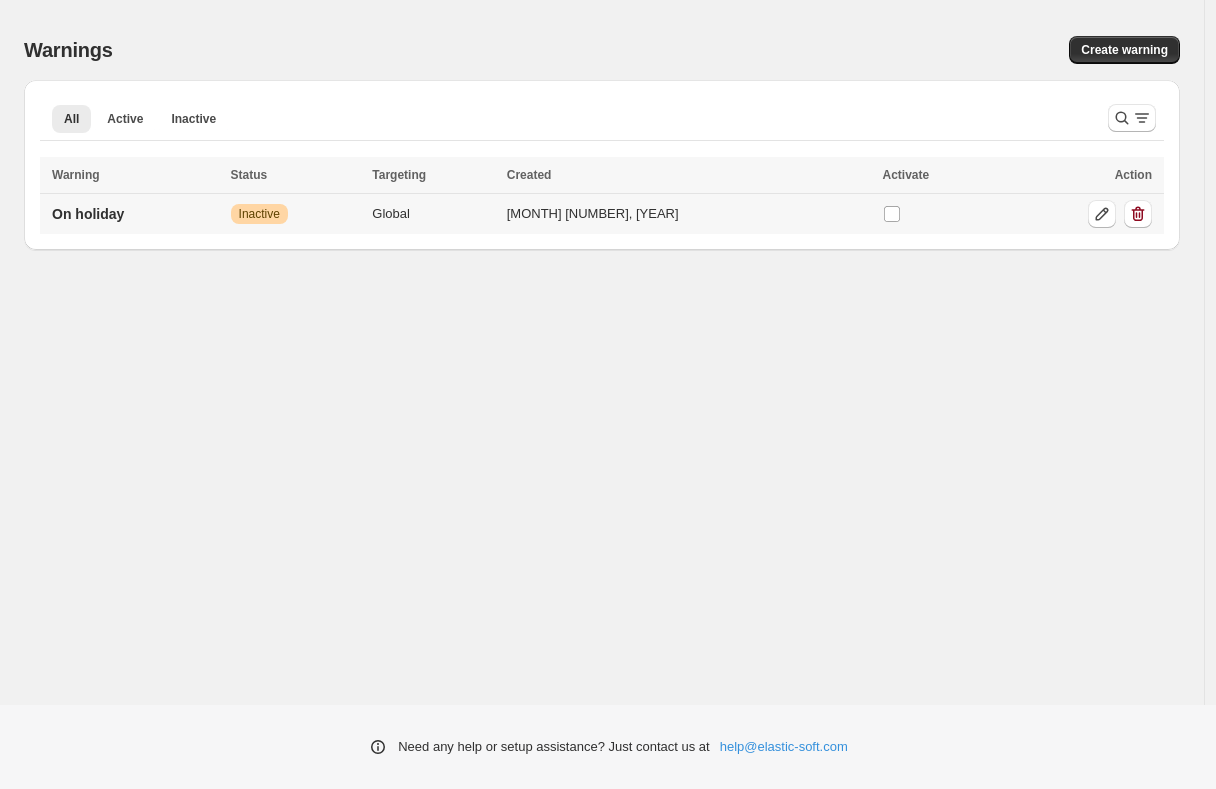 click on "On holiday" at bounding box center [132, 214] 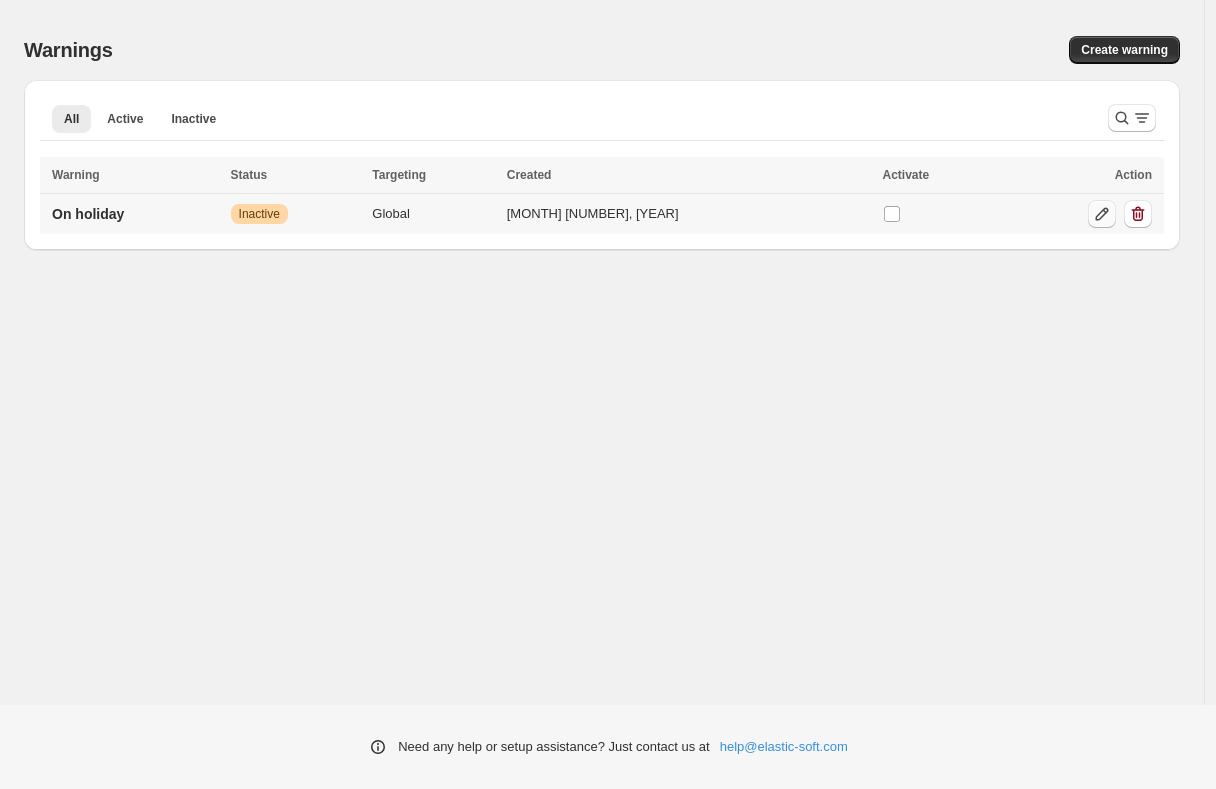 click 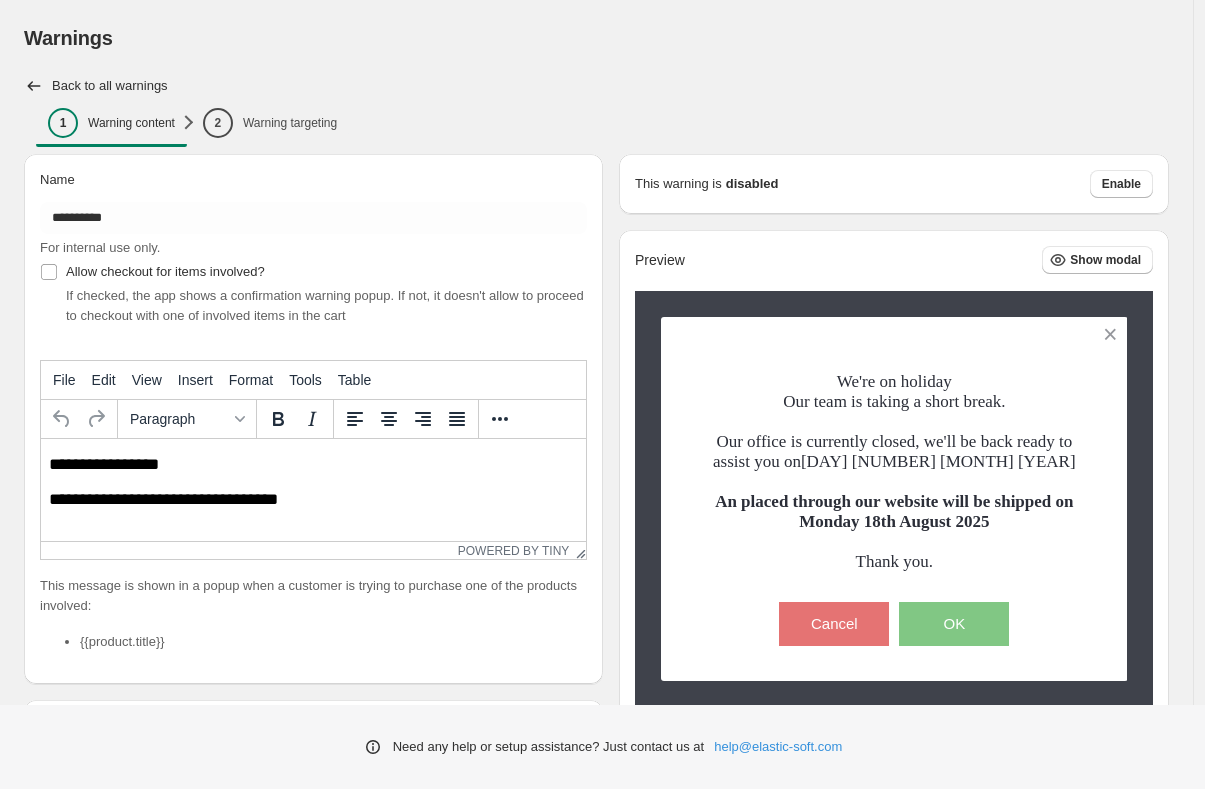 scroll, scrollTop: 66, scrollLeft: 0, axis: vertical 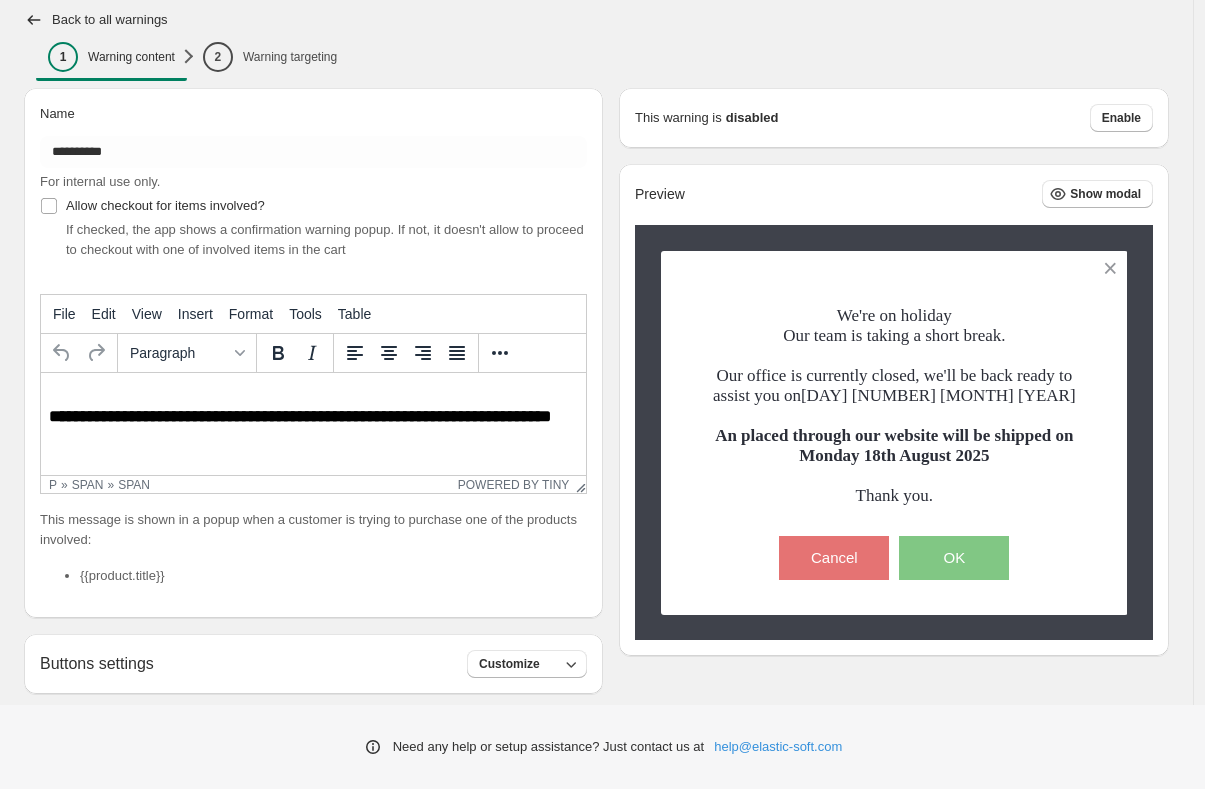 click on "**********" at bounding box center [300, 416] 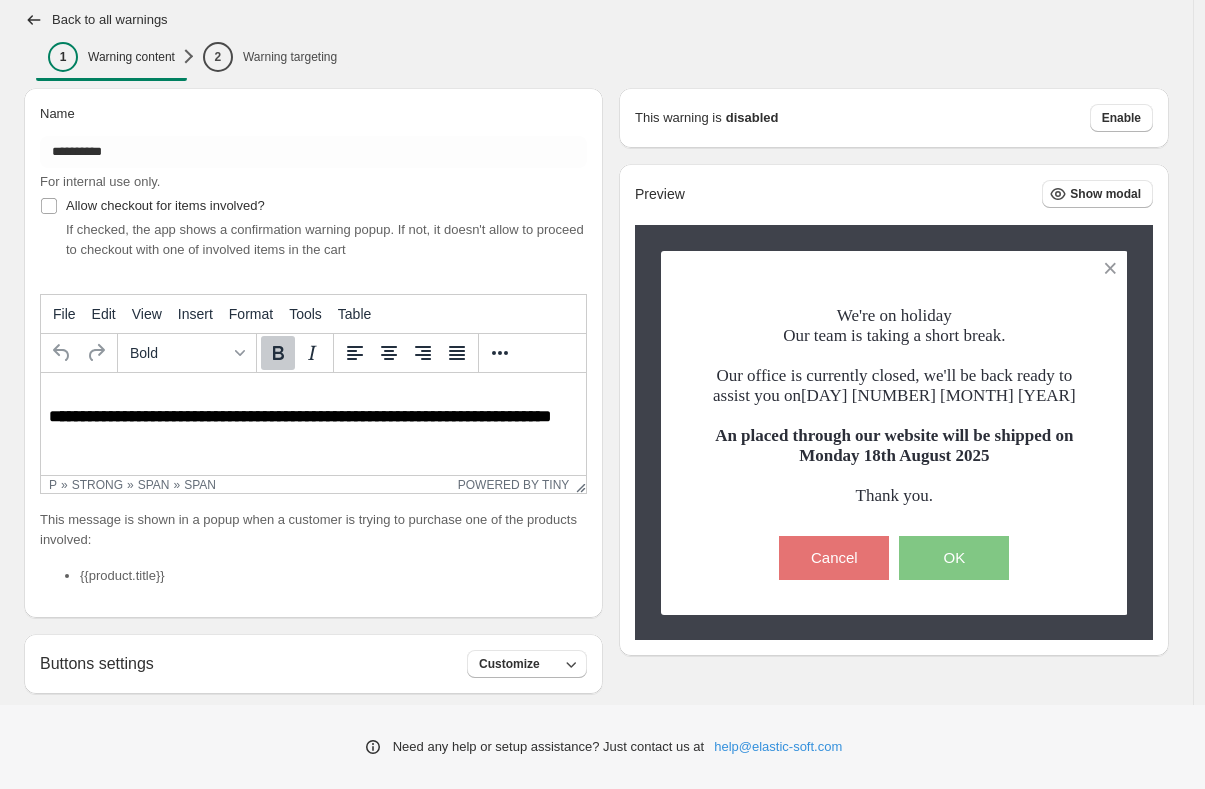 type 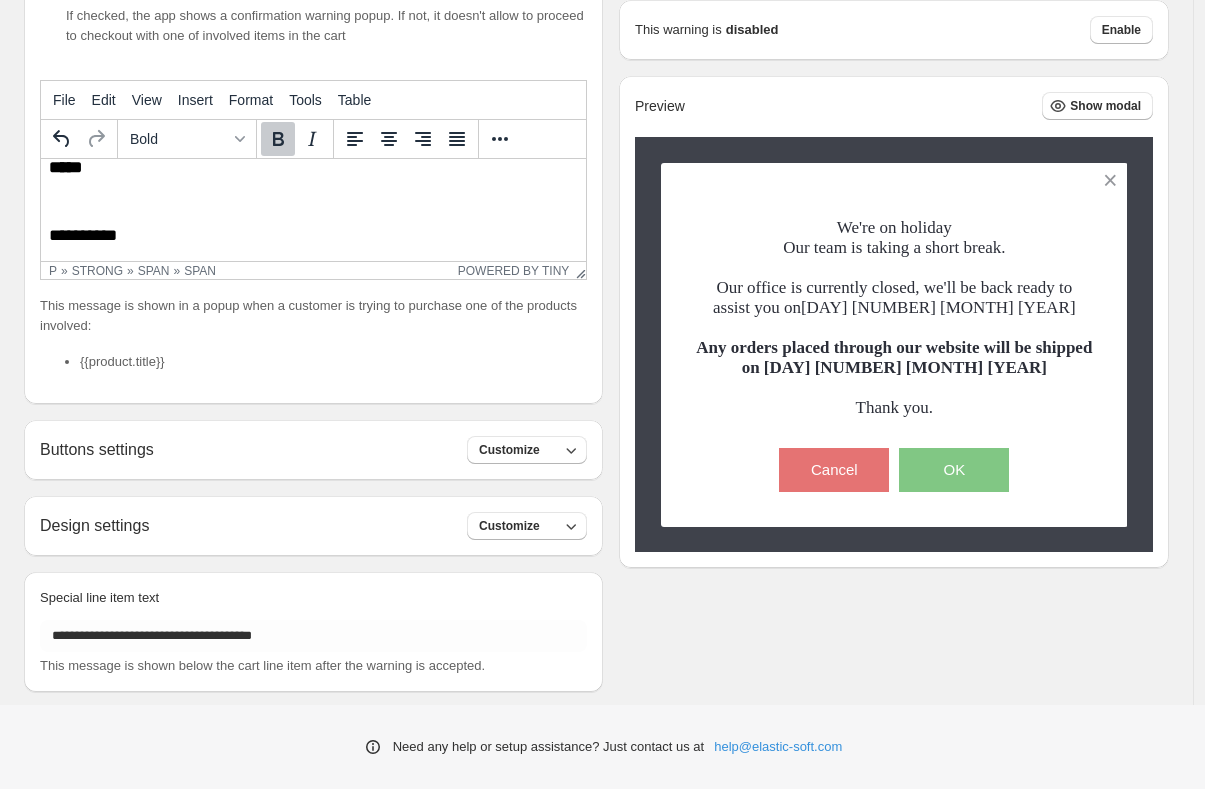 scroll, scrollTop: 312, scrollLeft: 0, axis: vertical 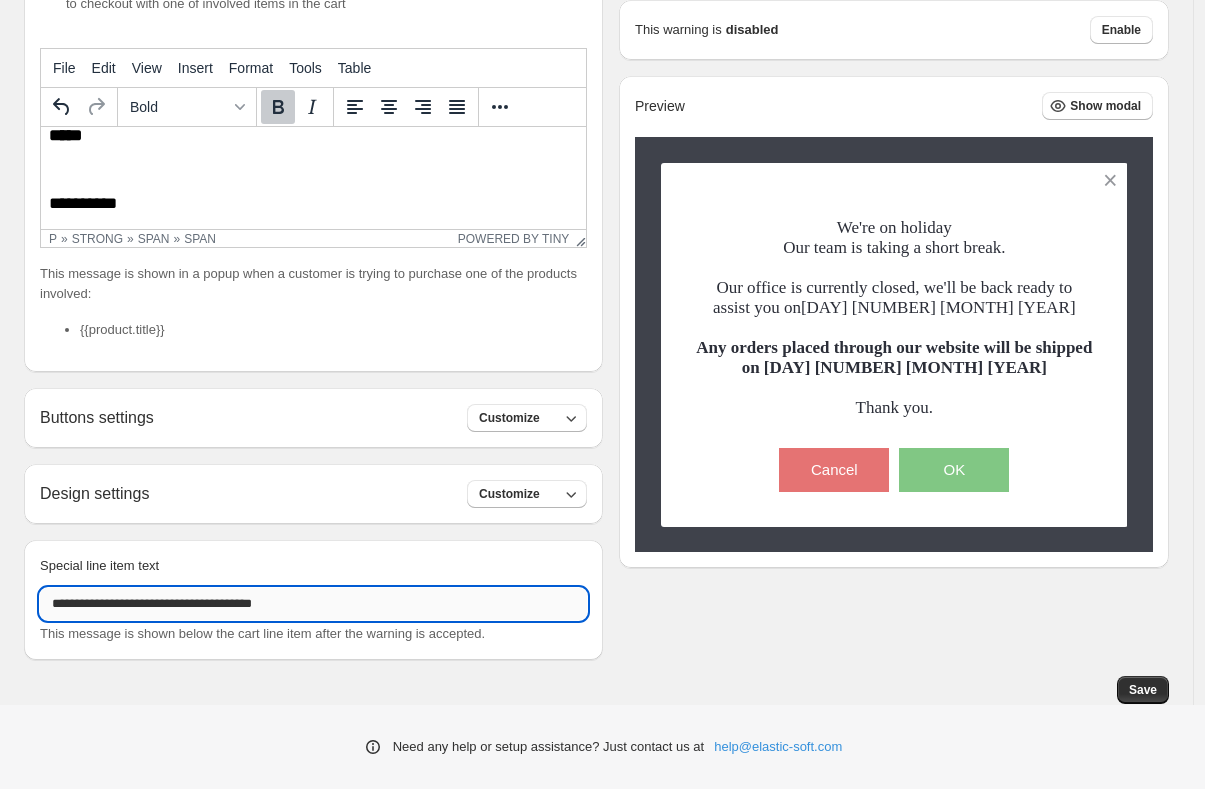 click on "**********" at bounding box center [313, 604] 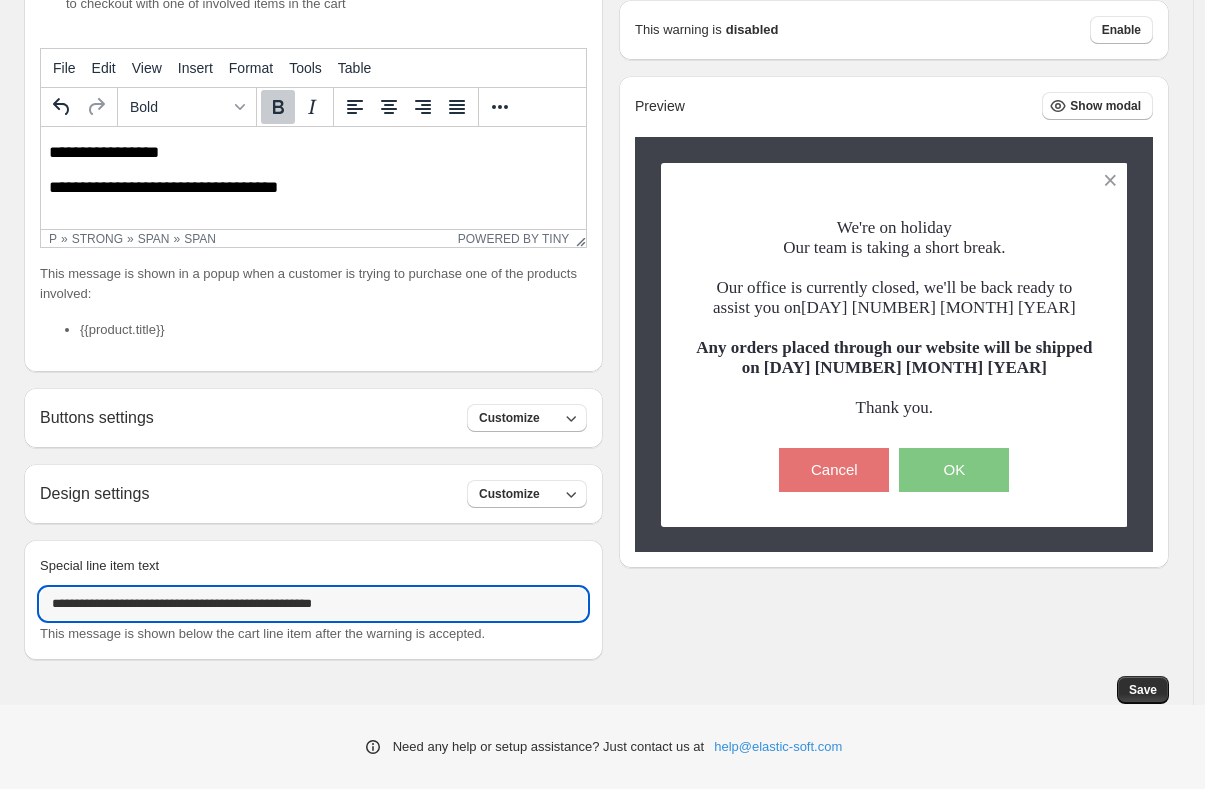scroll, scrollTop: 62, scrollLeft: 0, axis: vertical 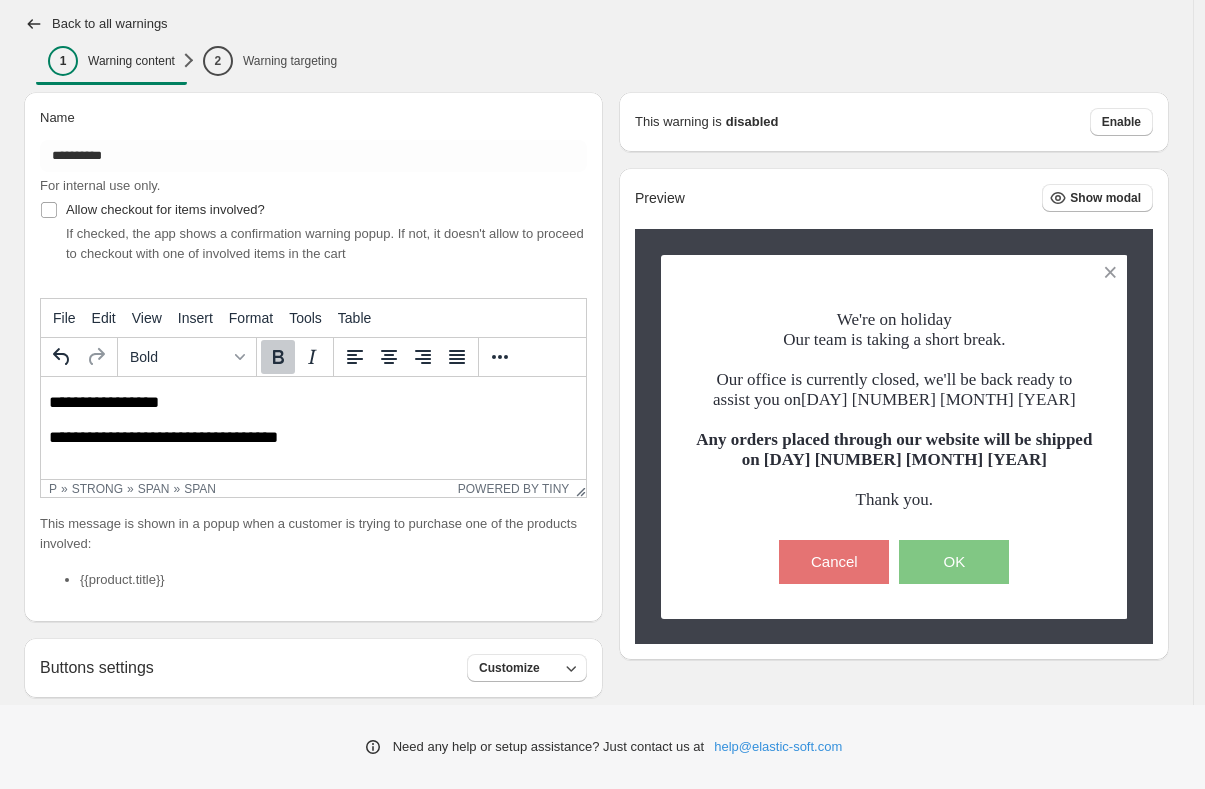 type on "**********" 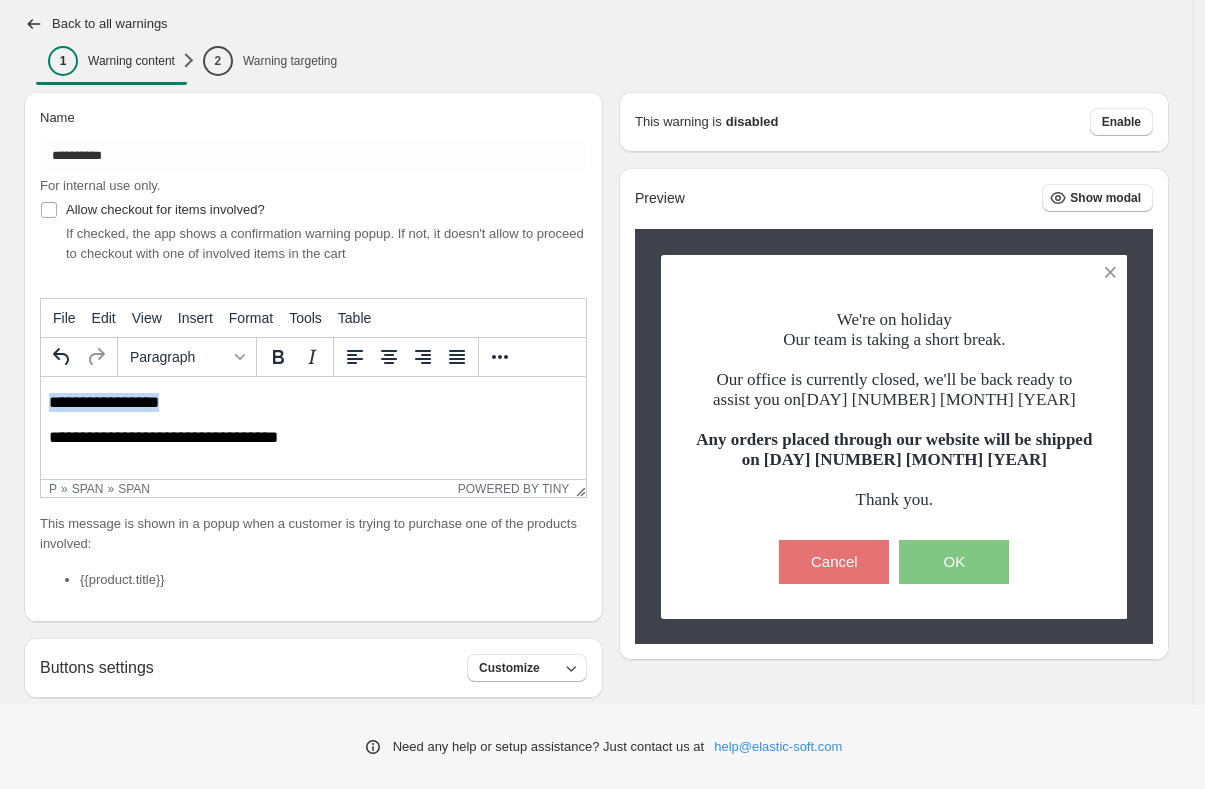 drag, startPoint x: 58, startPoint y: 396, endPoint x: -28, endPoint y: 394, distance: 86.023254 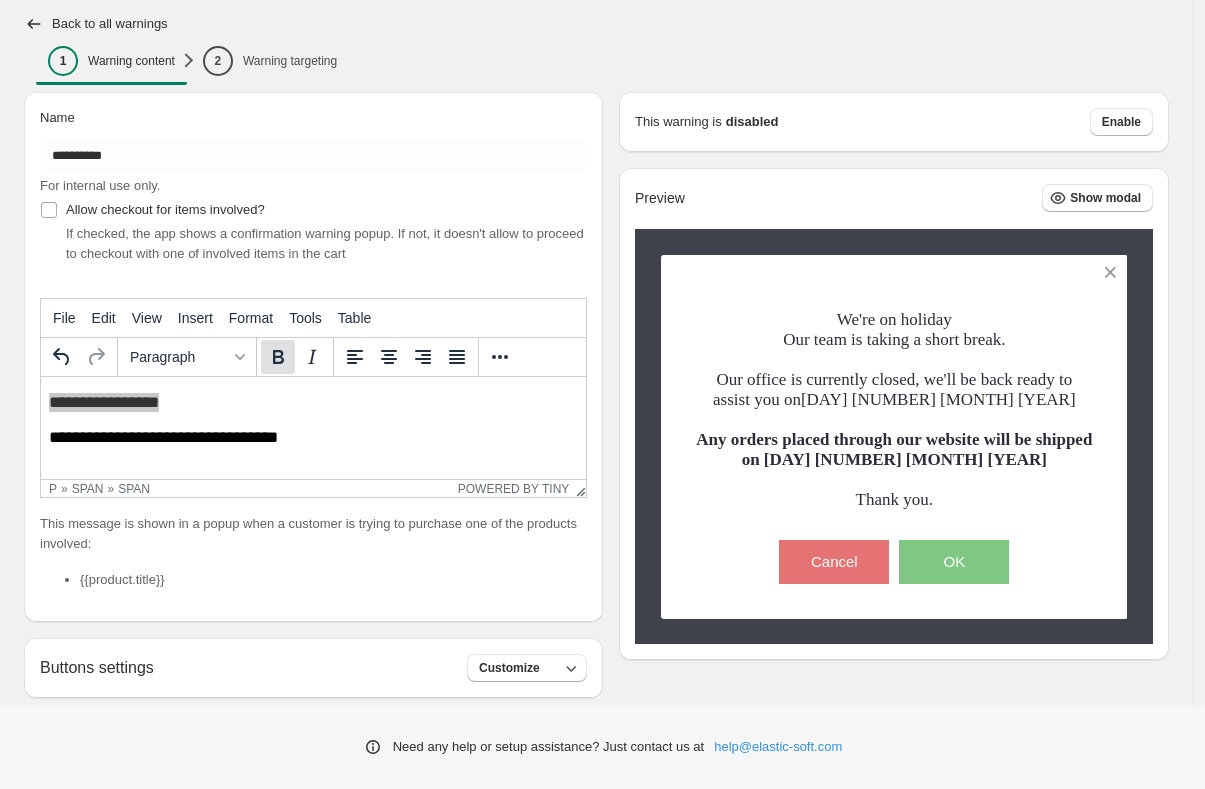 click 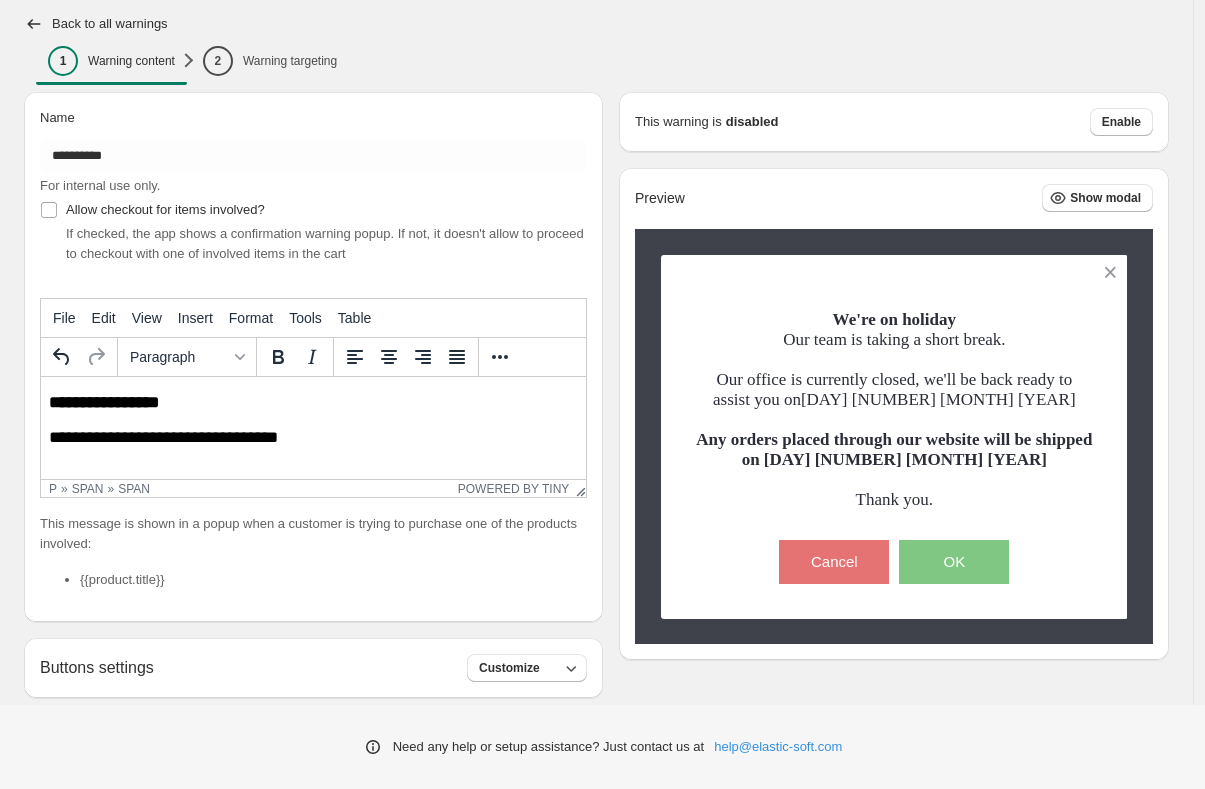 click on "**********" at bounding box center [313, 541] 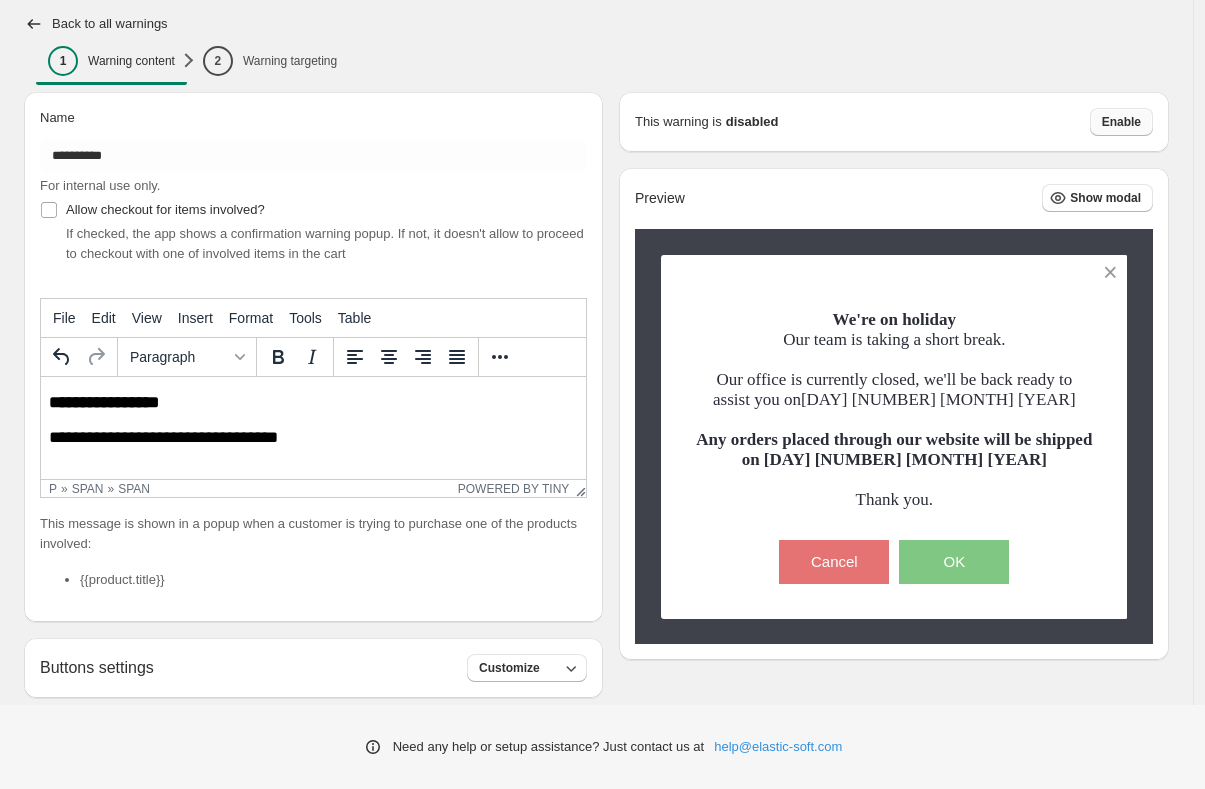 click on "Enable" at bounding box center [1121, 122] 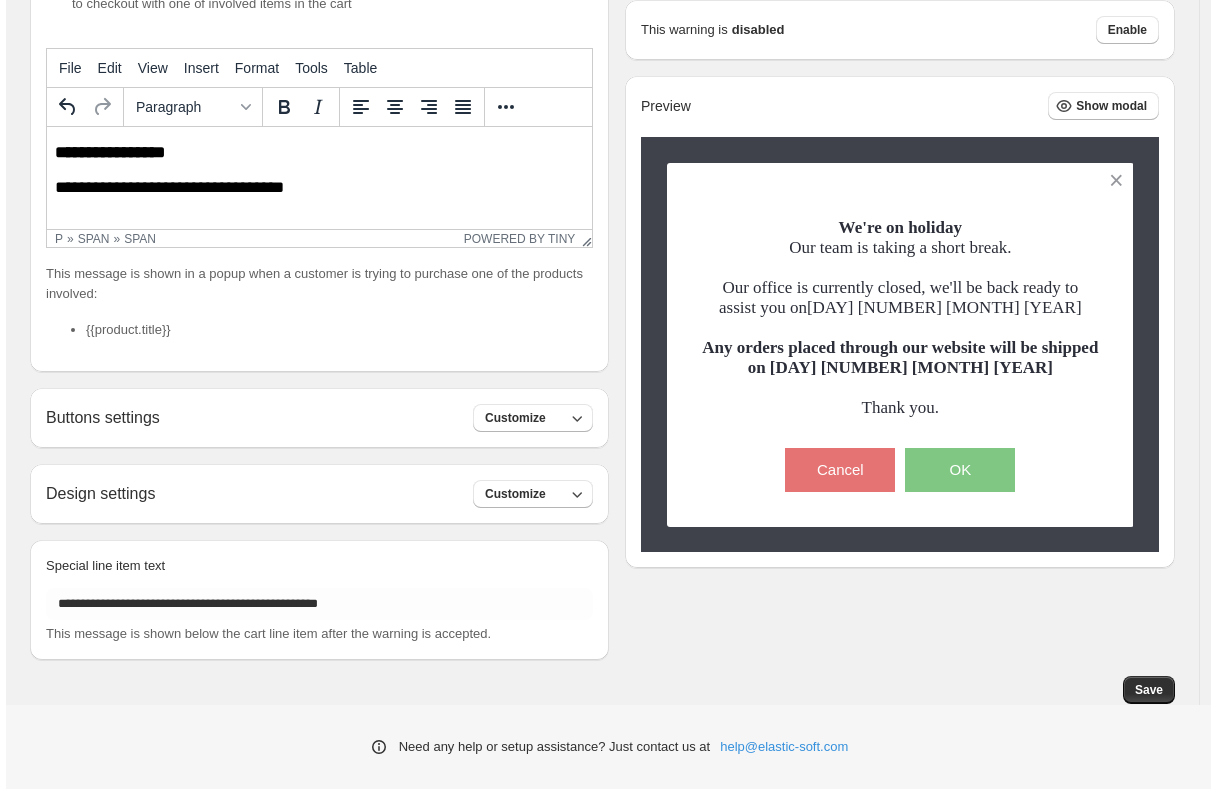 scroll, scrollTop: 0, scrollLeft: 0, axis: both 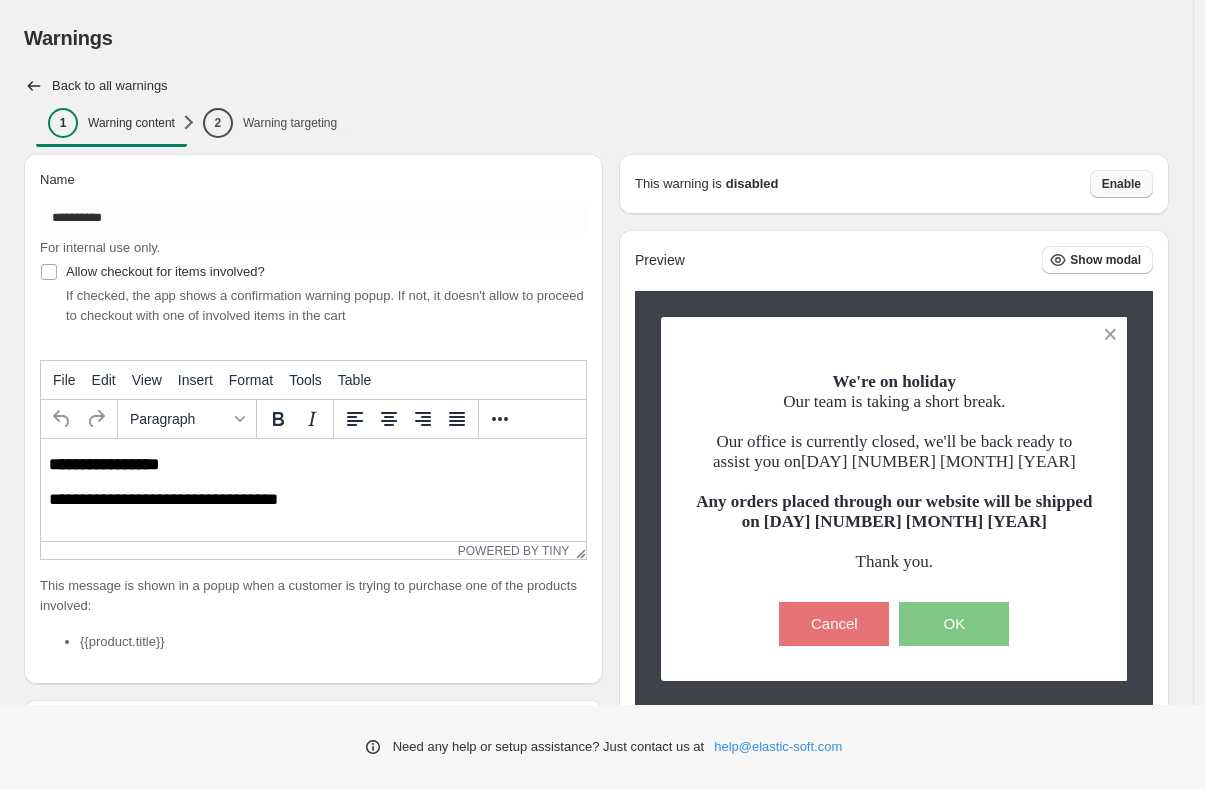 click on "Enable" at bounding box center (1121, 184) 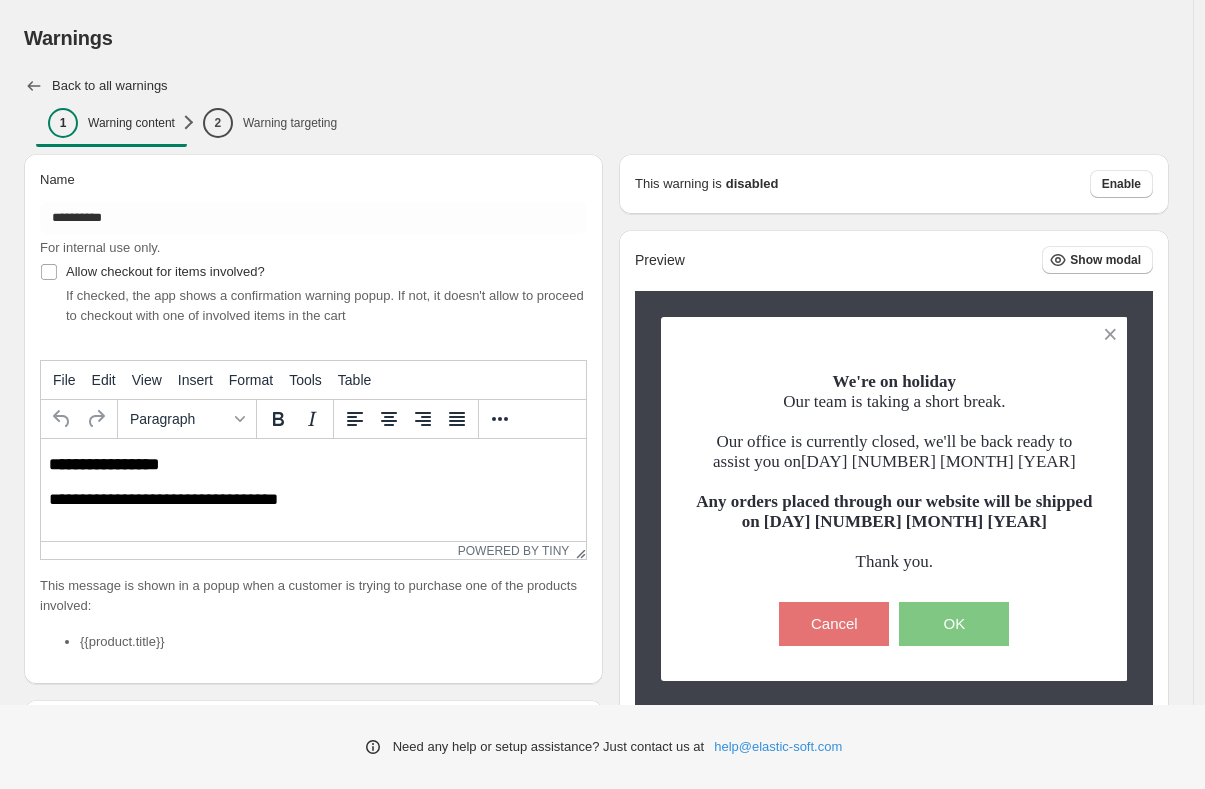 click 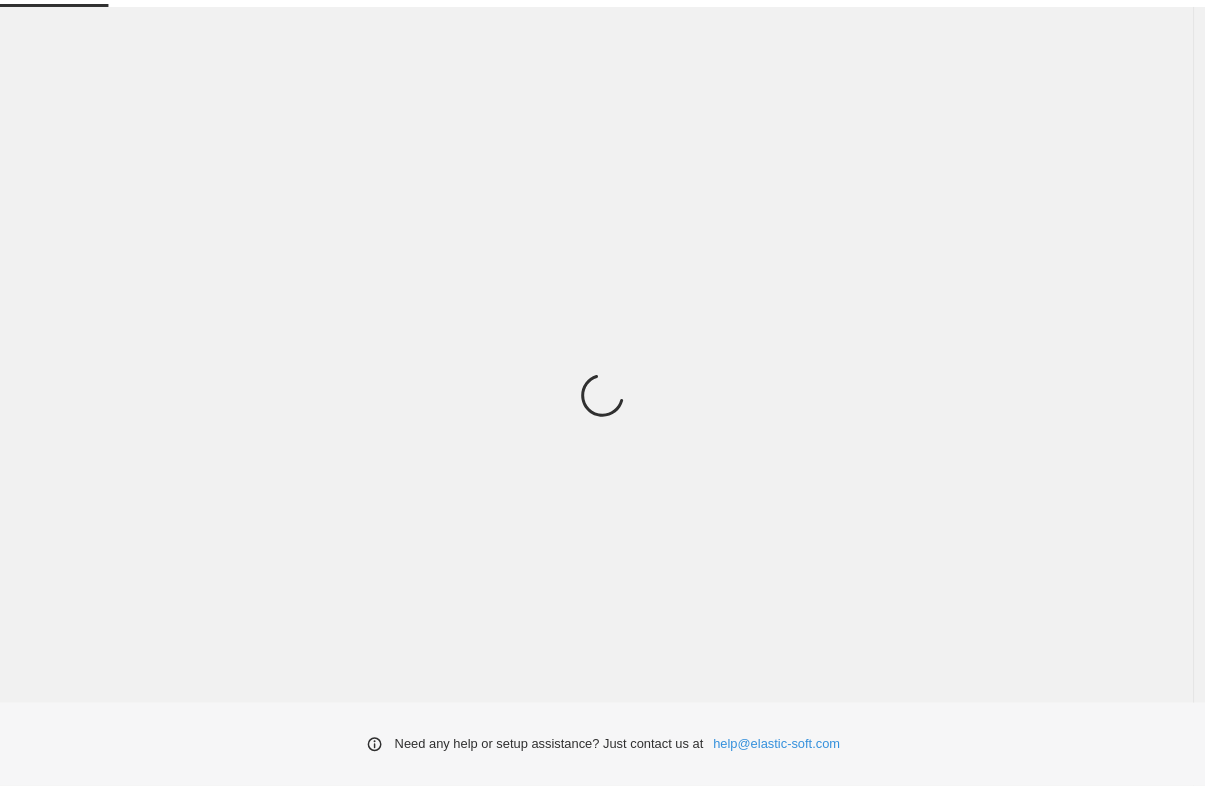 scroll, scrollTop: 0, scrollLeft: 0, axis: both 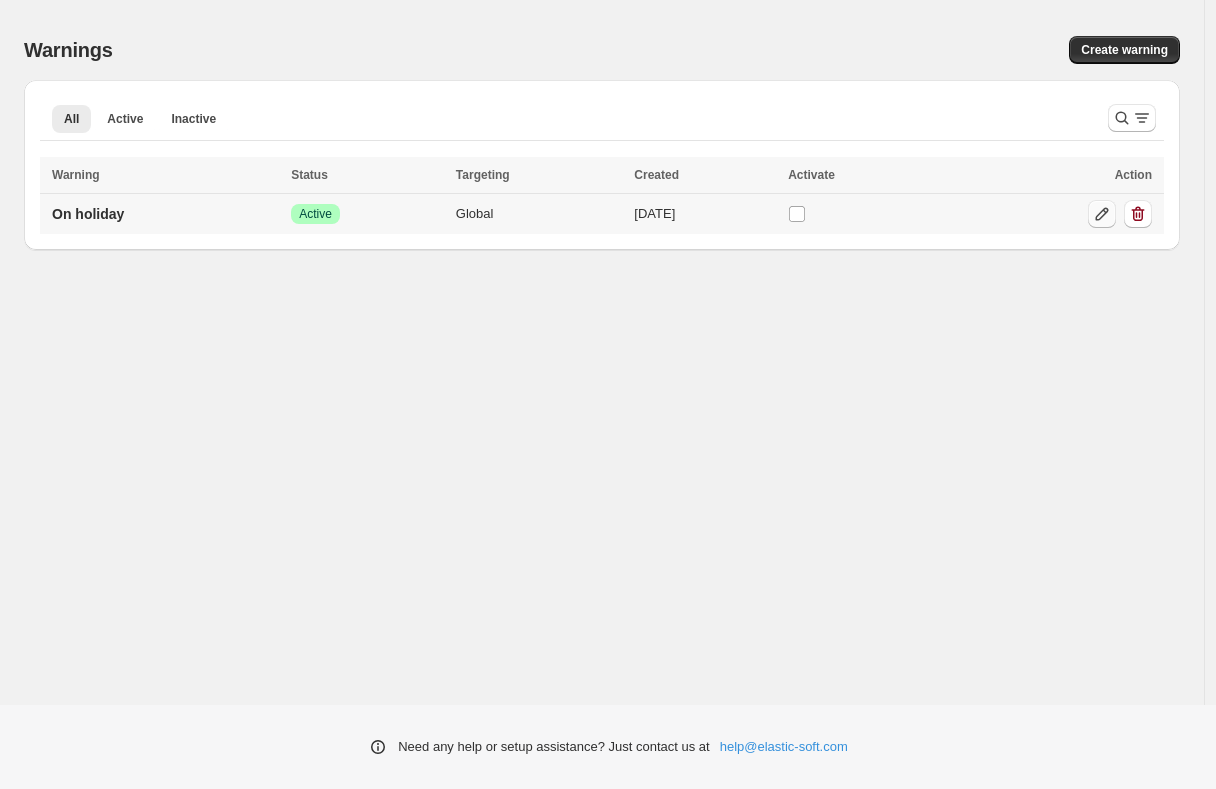 click 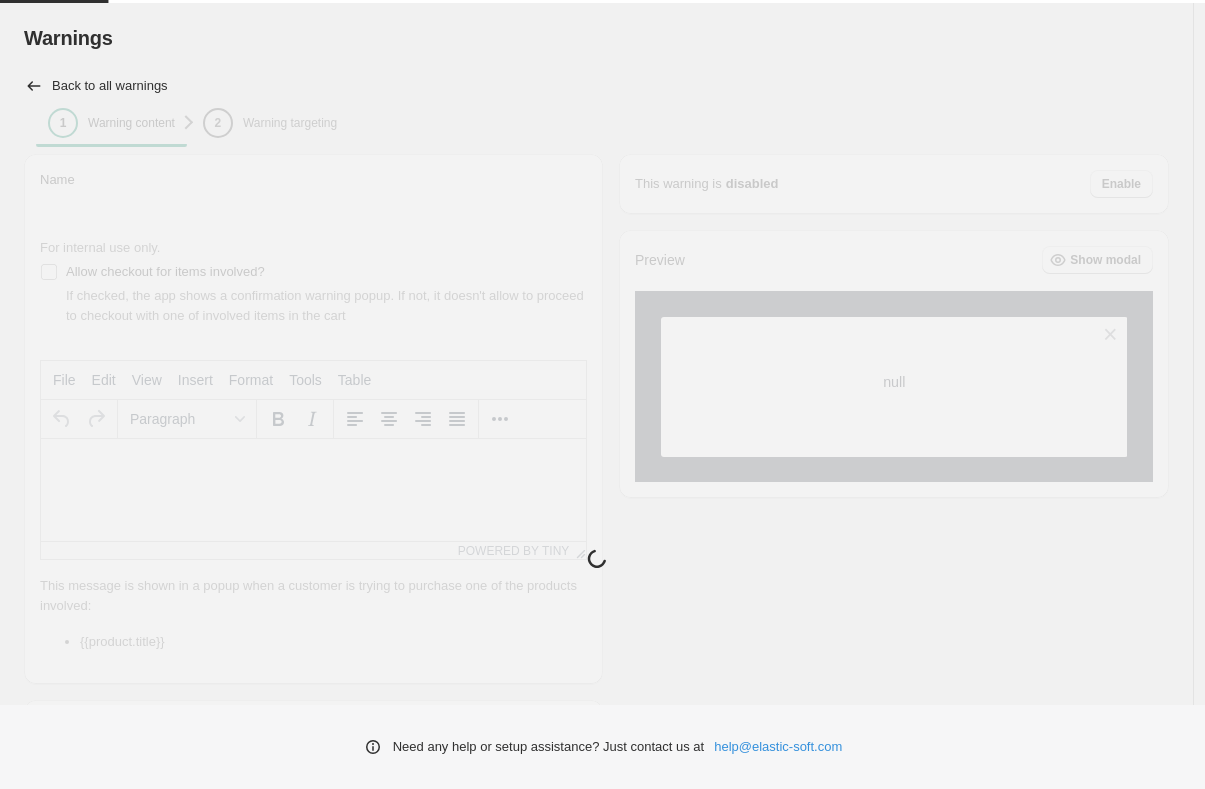 type on "**********" 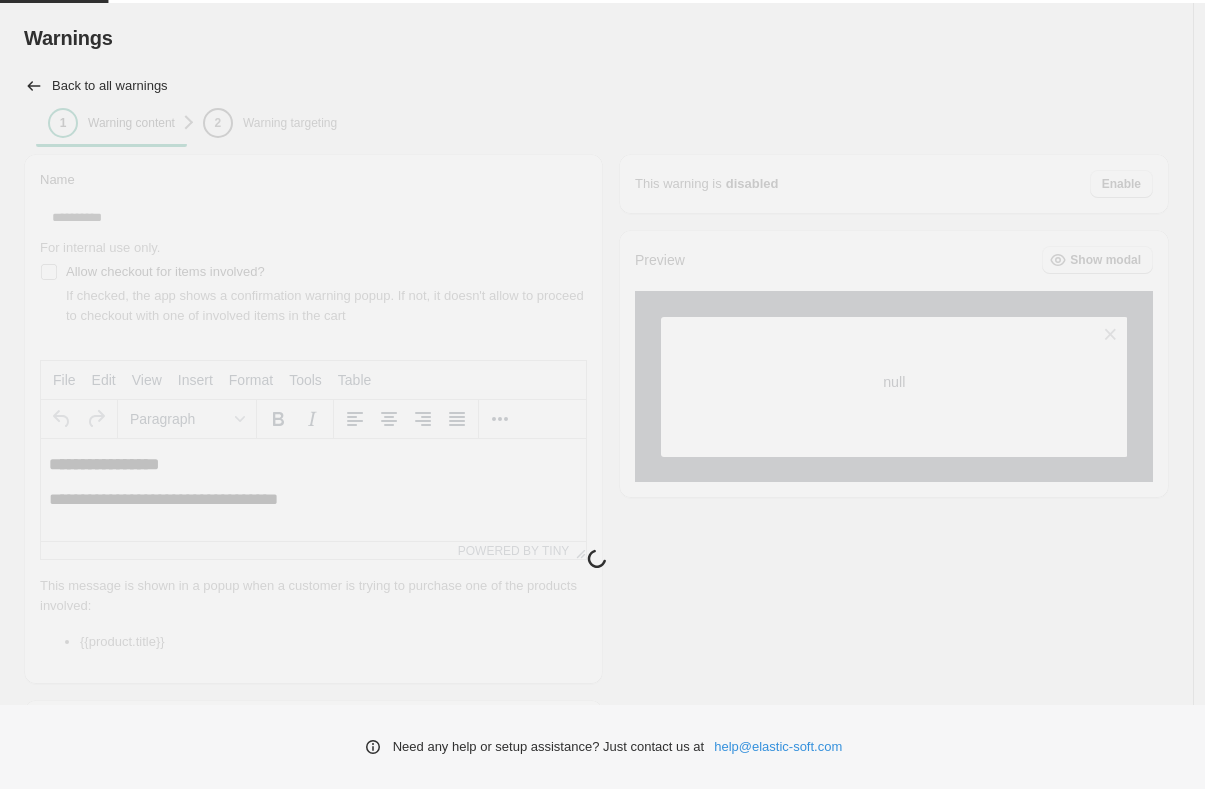 scroll, scrollTop: 0, scrollLeft: 0, axis: both 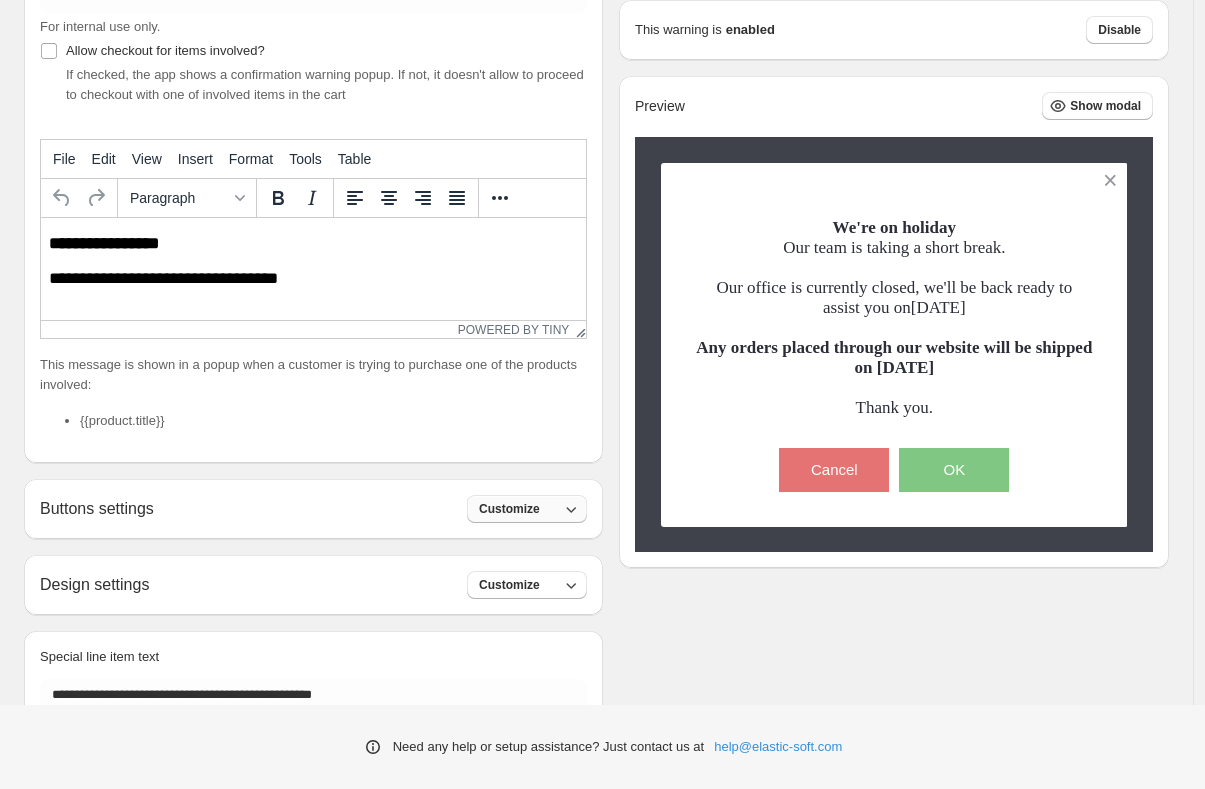 click on "Customize" at bounding box center (527, 509) 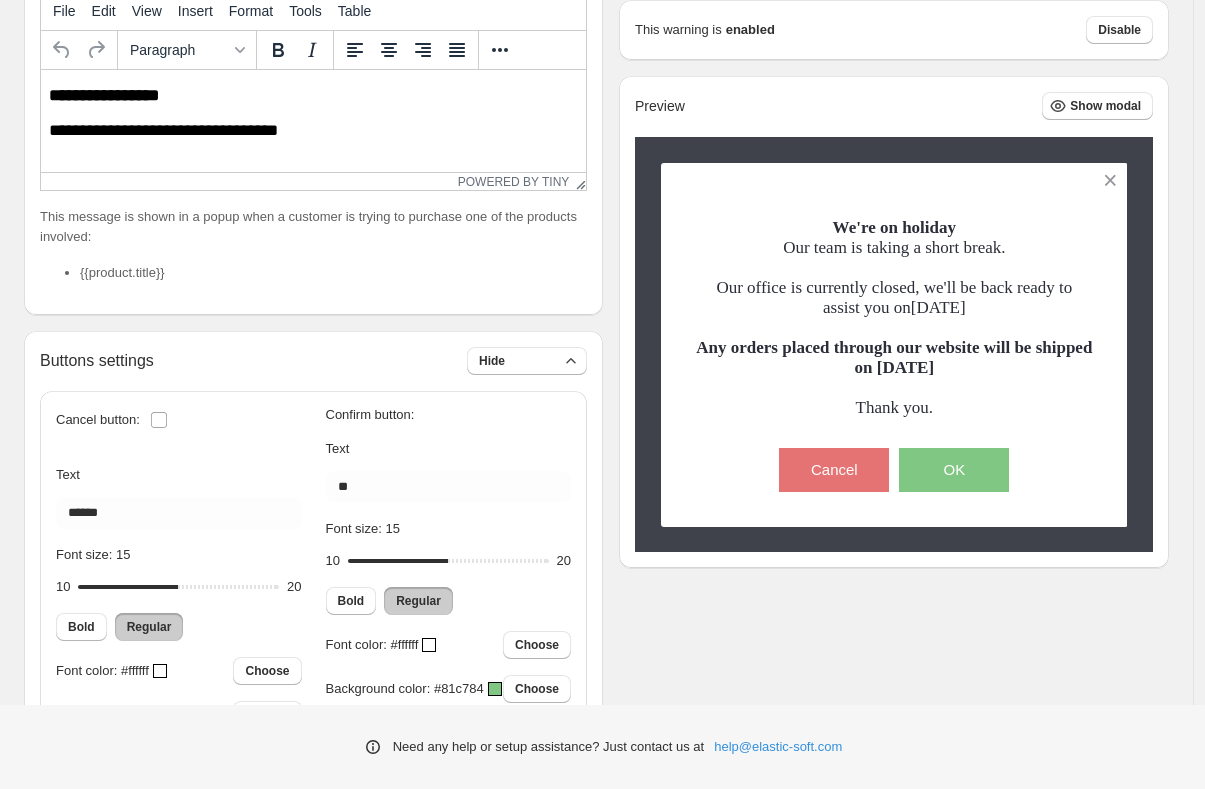 scroll, scrollTop: 425, scrollLeft: 0, axis: vertical 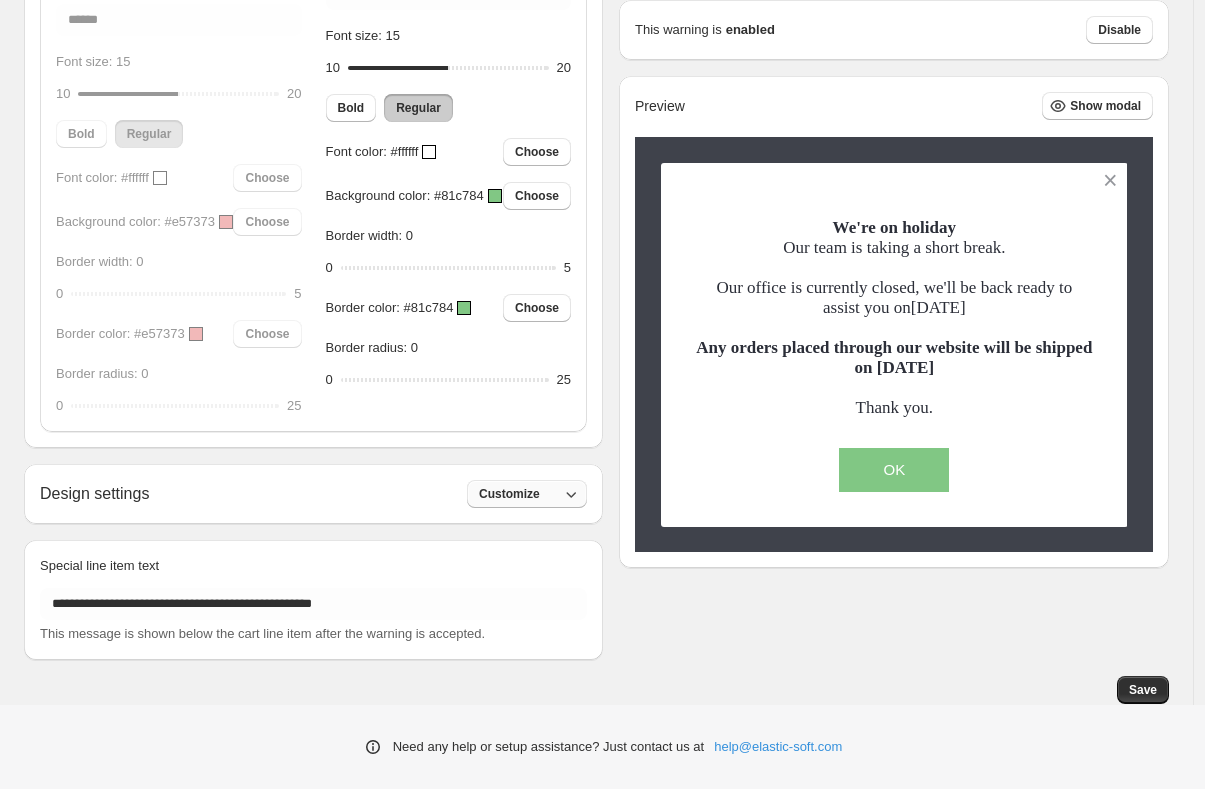 click on "Customize" at bounding box center (509, 494) 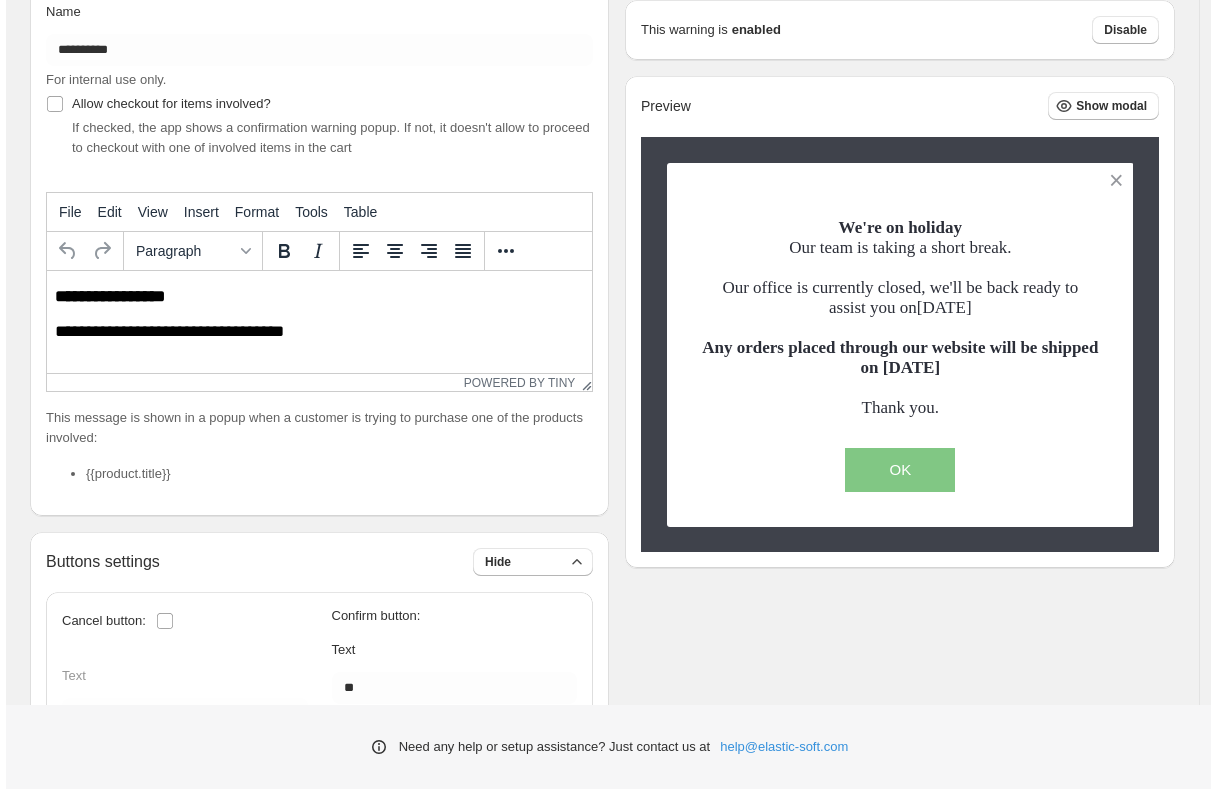 scroll, scrollTop: 0, scrollLeft: 0, axis: both 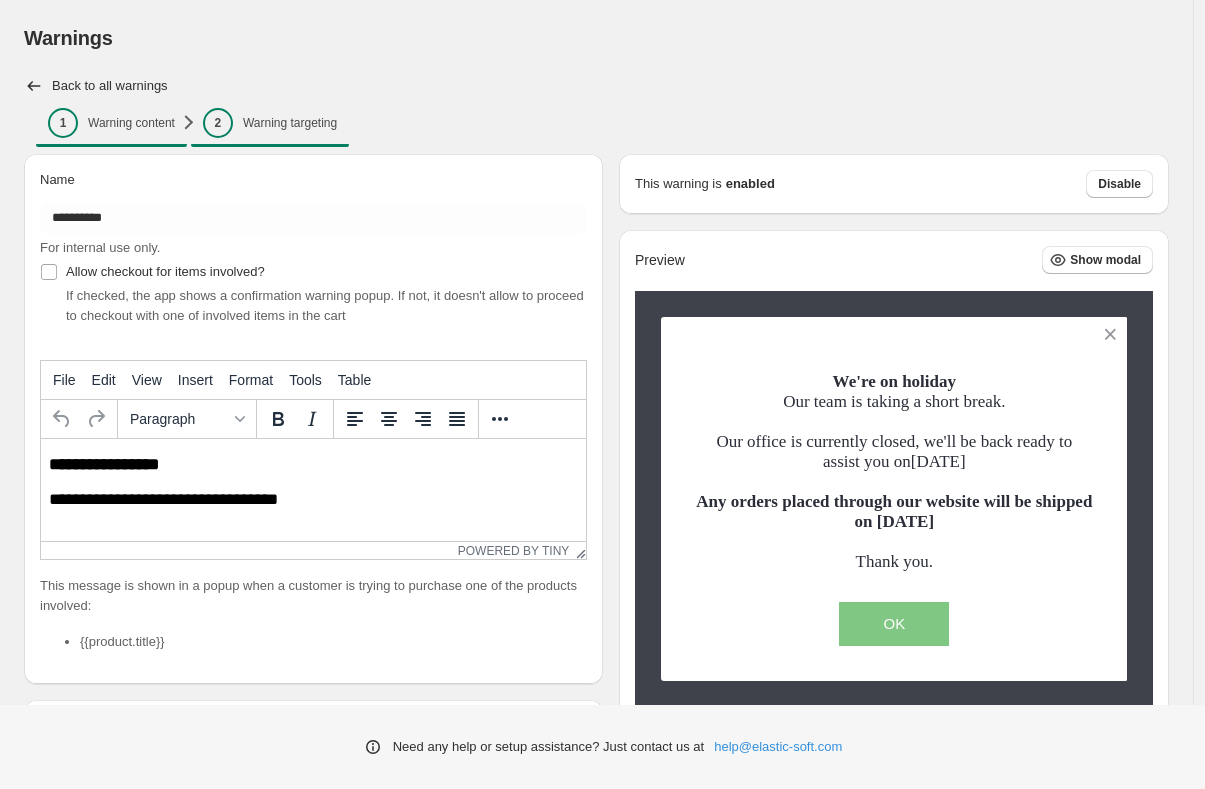 click on "Warning targeting" at bounding box center [290, 123] 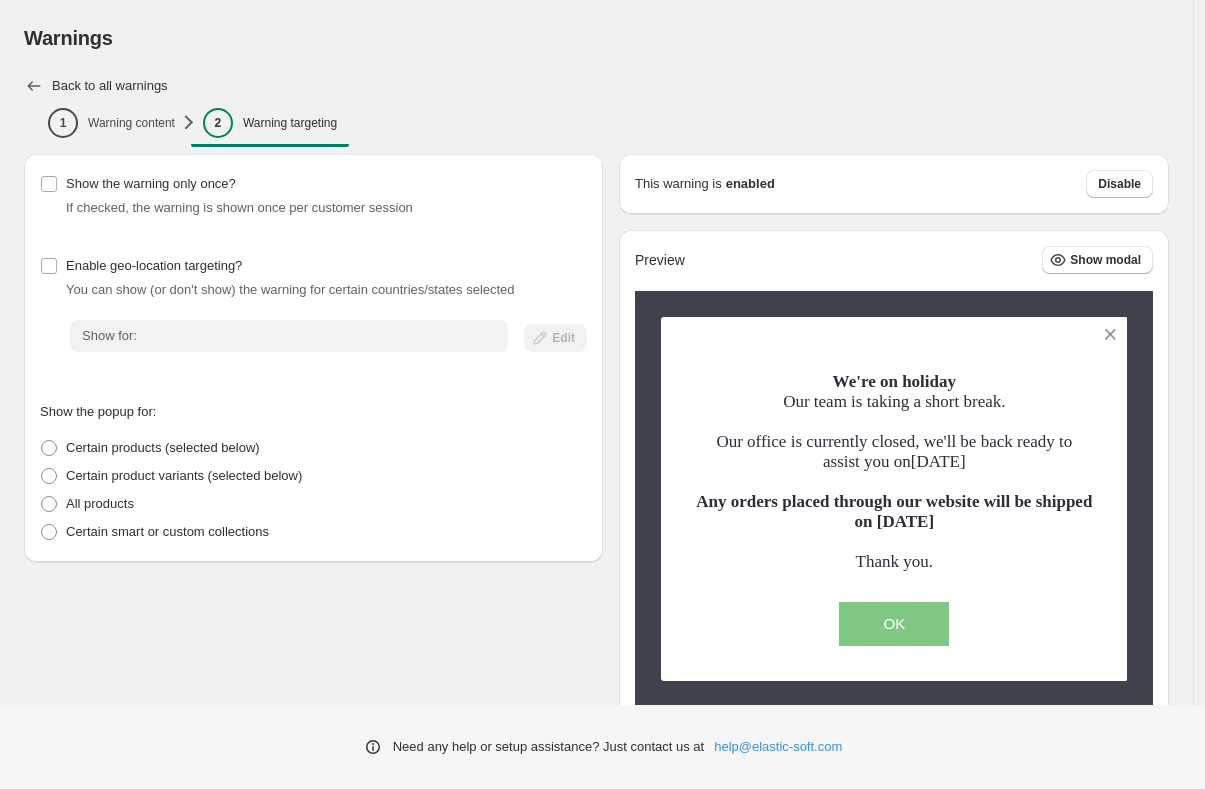 click 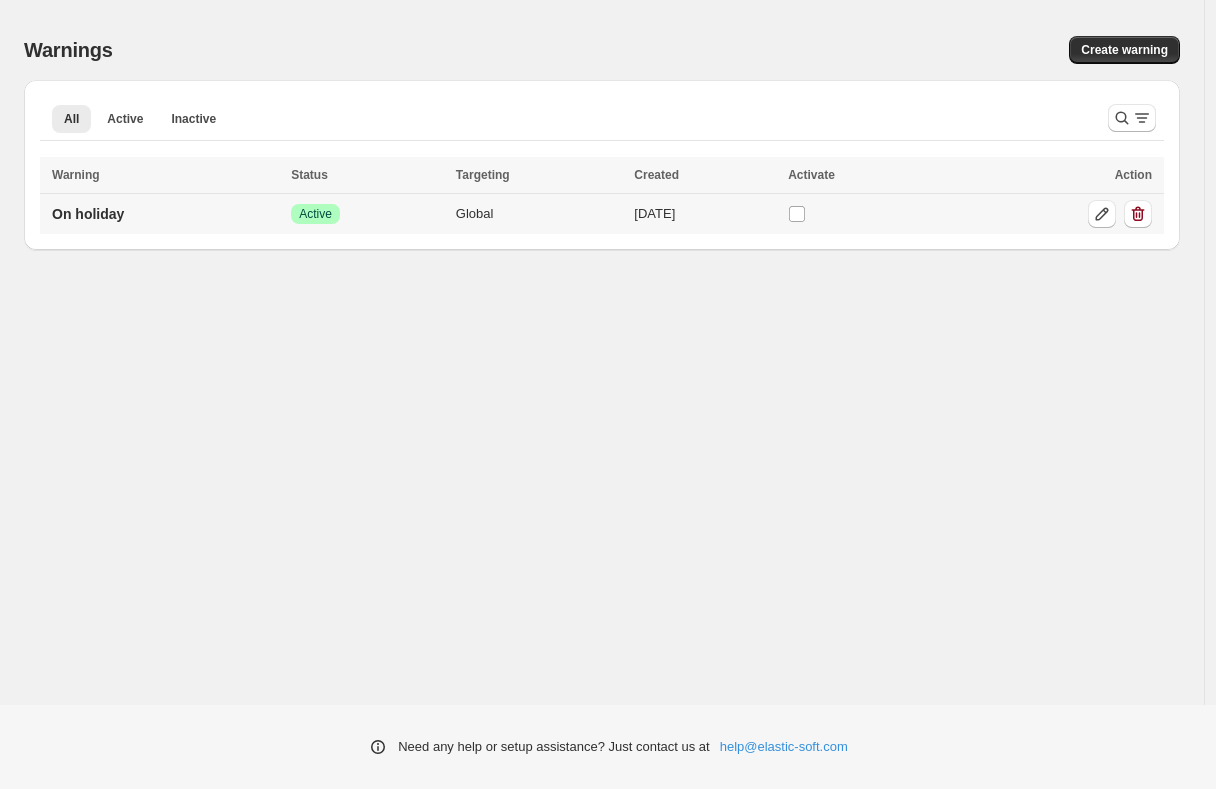 click on "On holiday" at bounding box center [162, 214] 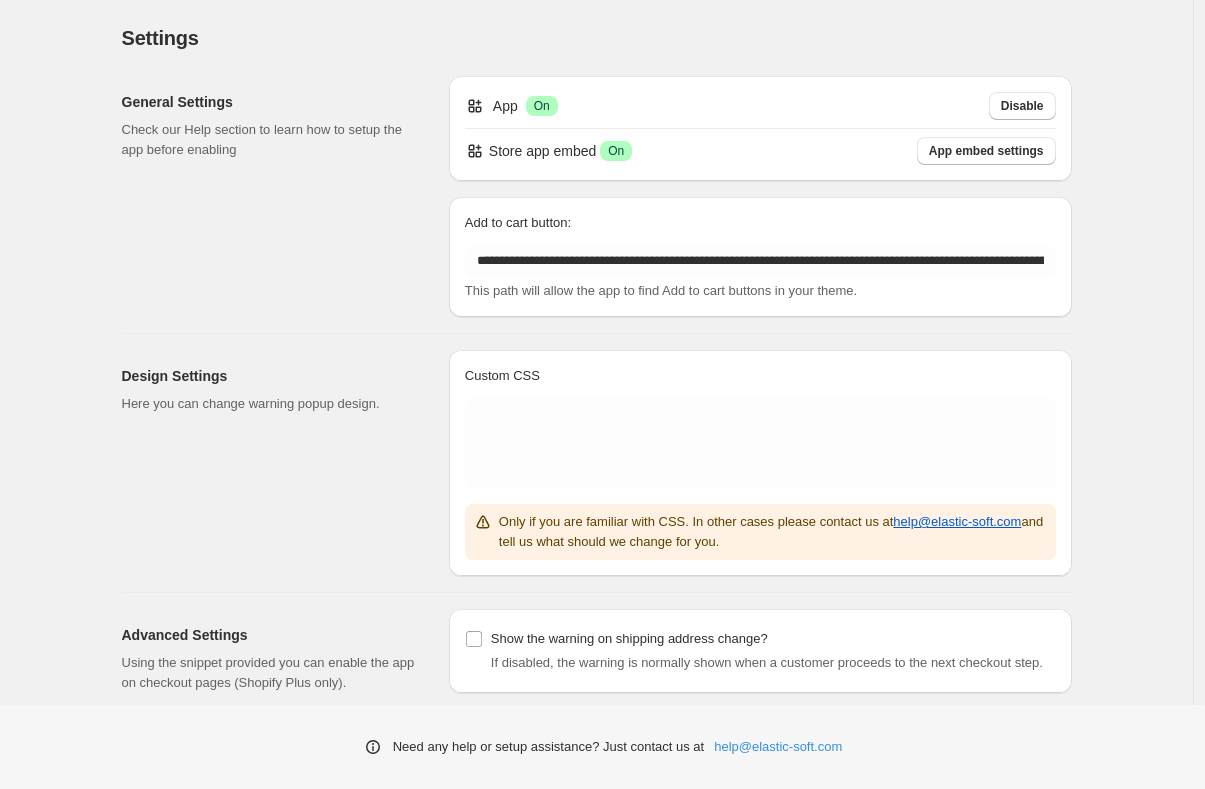 scroll, scrollTop: 153, scrollLeft: 0, axis: vertical 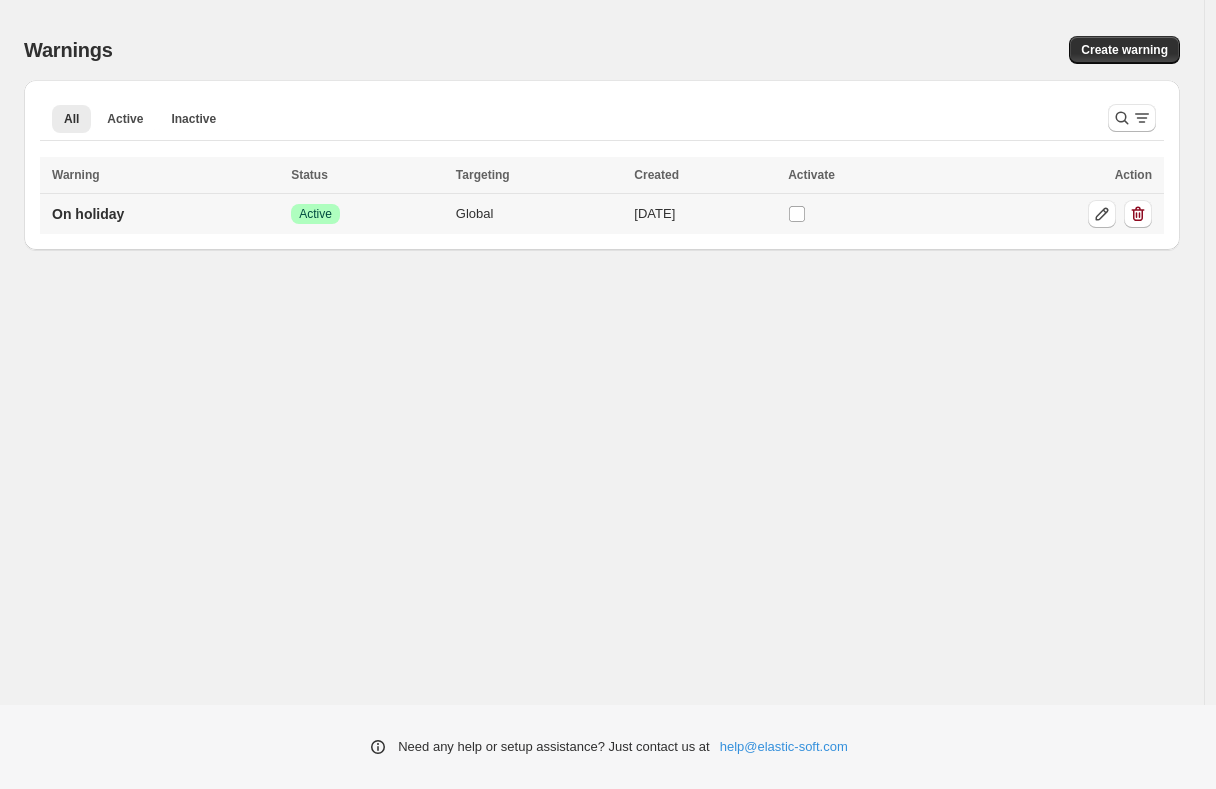 click on "Success Active" at bounding box center (367, 214) 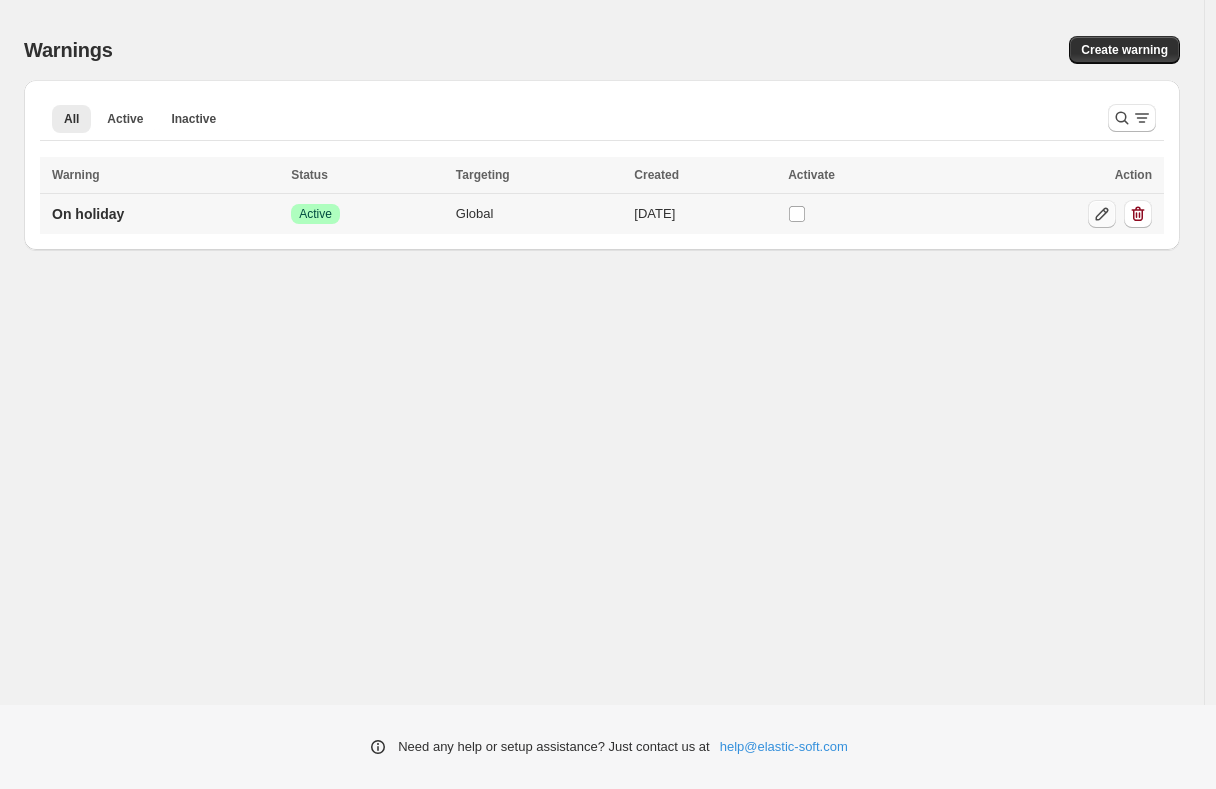 click 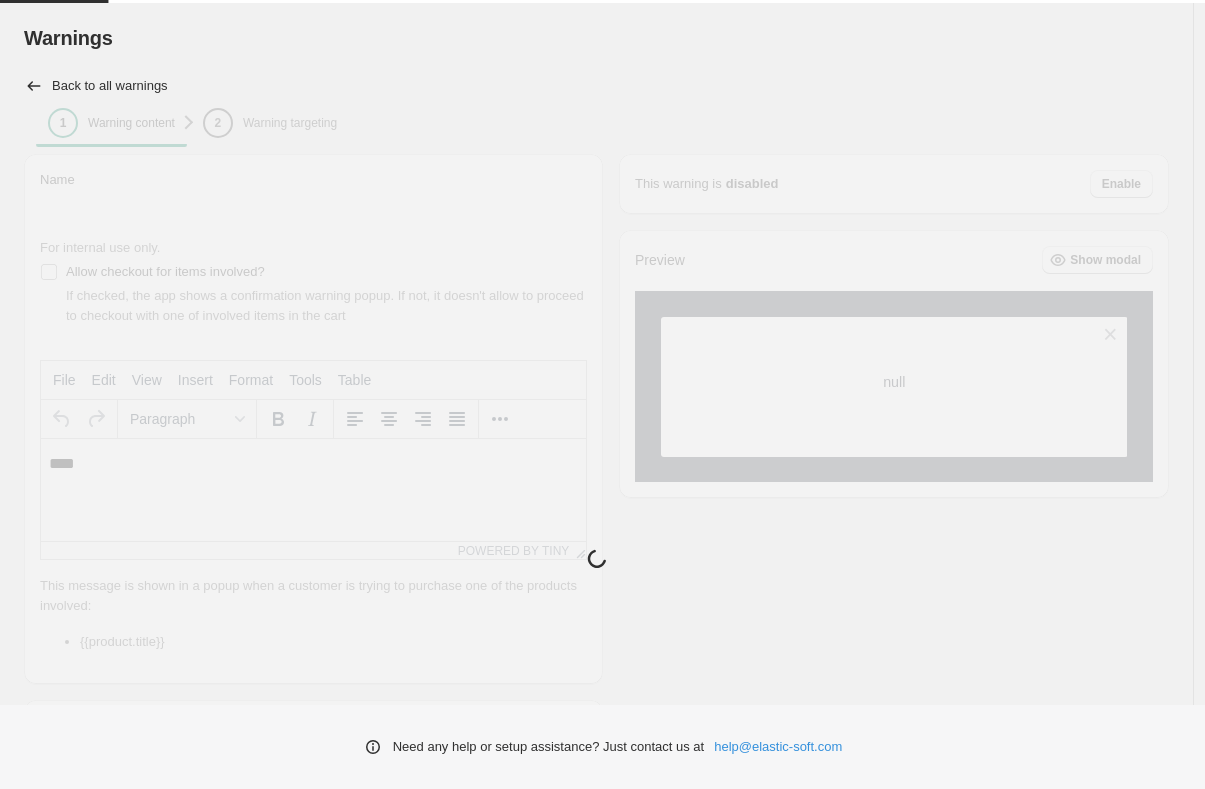 scroll, scrollTop: 0, scrollLeft: 0, axis: both 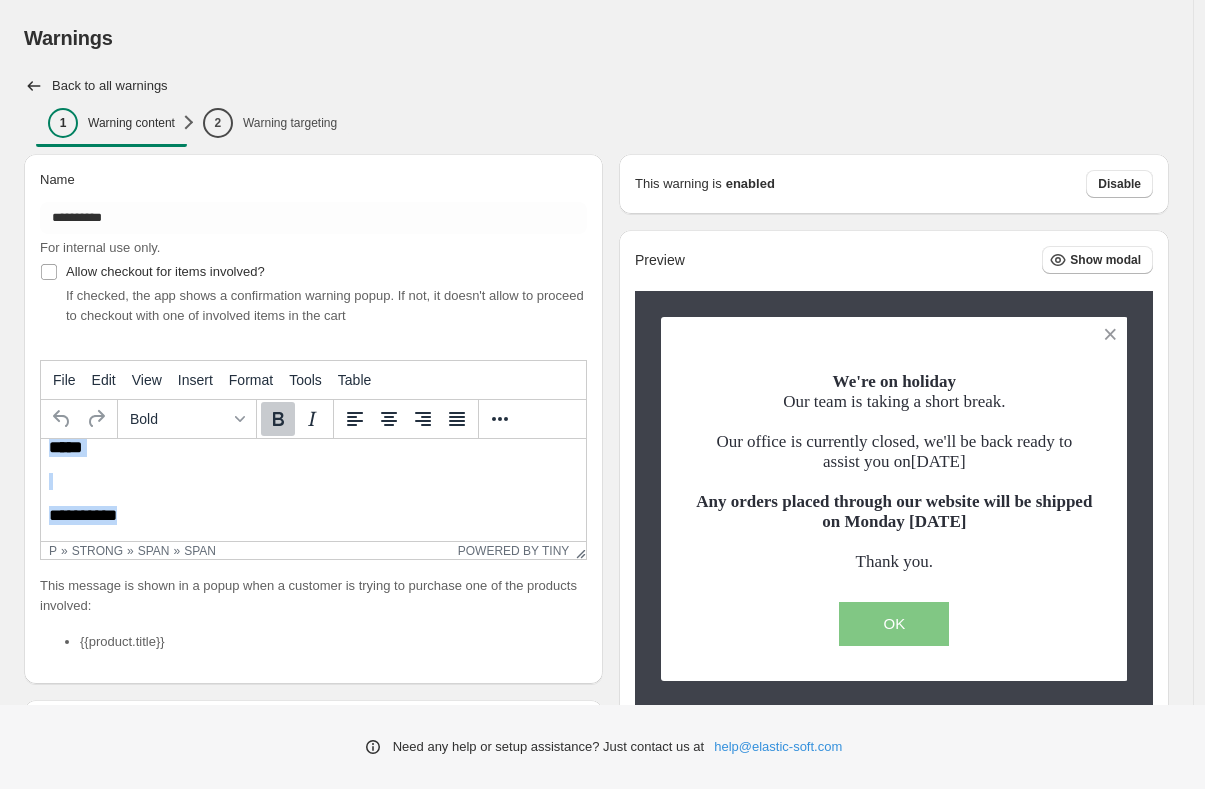 drag, startPoint x: 51, startPoint y: 465, endPoint x: 113, endPoint y: 494, distance: 68.44706 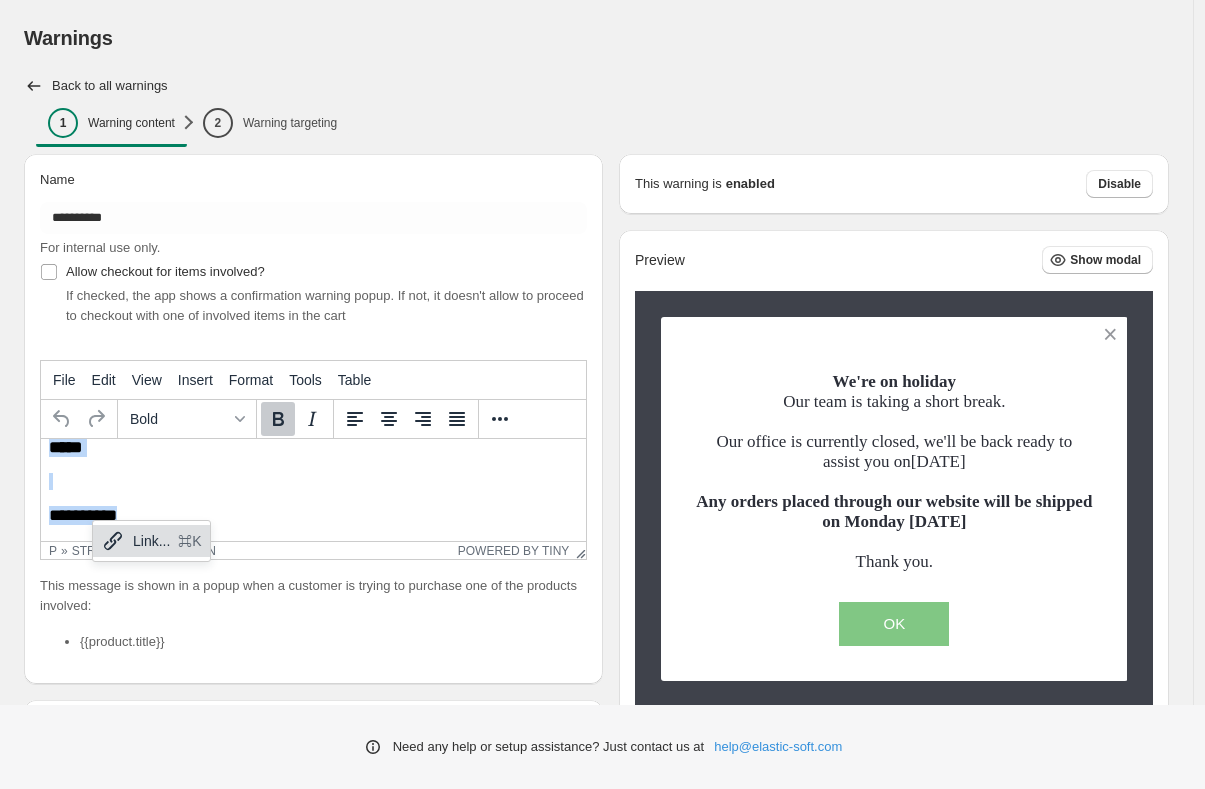 click on "**********" at bounding box center (313, 377) 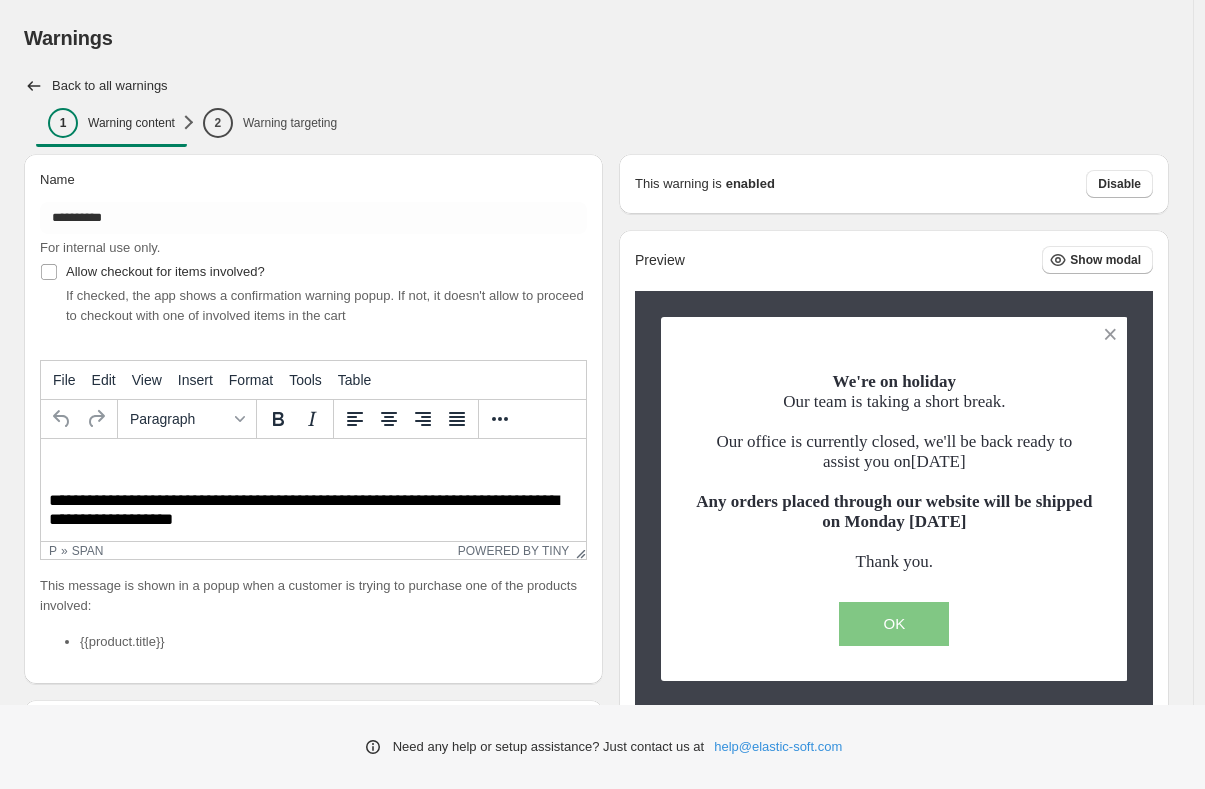 scroll, scrollTop: 96, scrollLeft: 0, axis: vertical 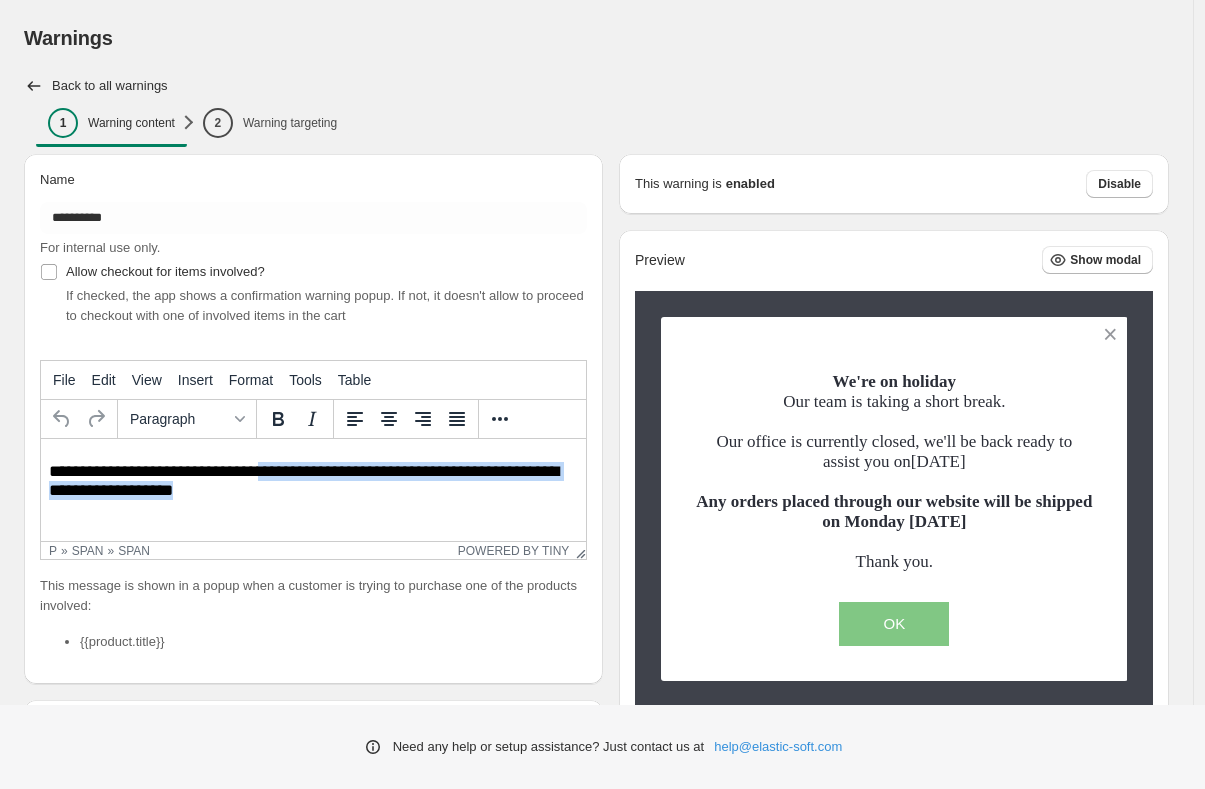 drag, startPoint x: 269, startPoint y: 479, endPoint x: 320, endPoint y: 502, distance: 55.946404 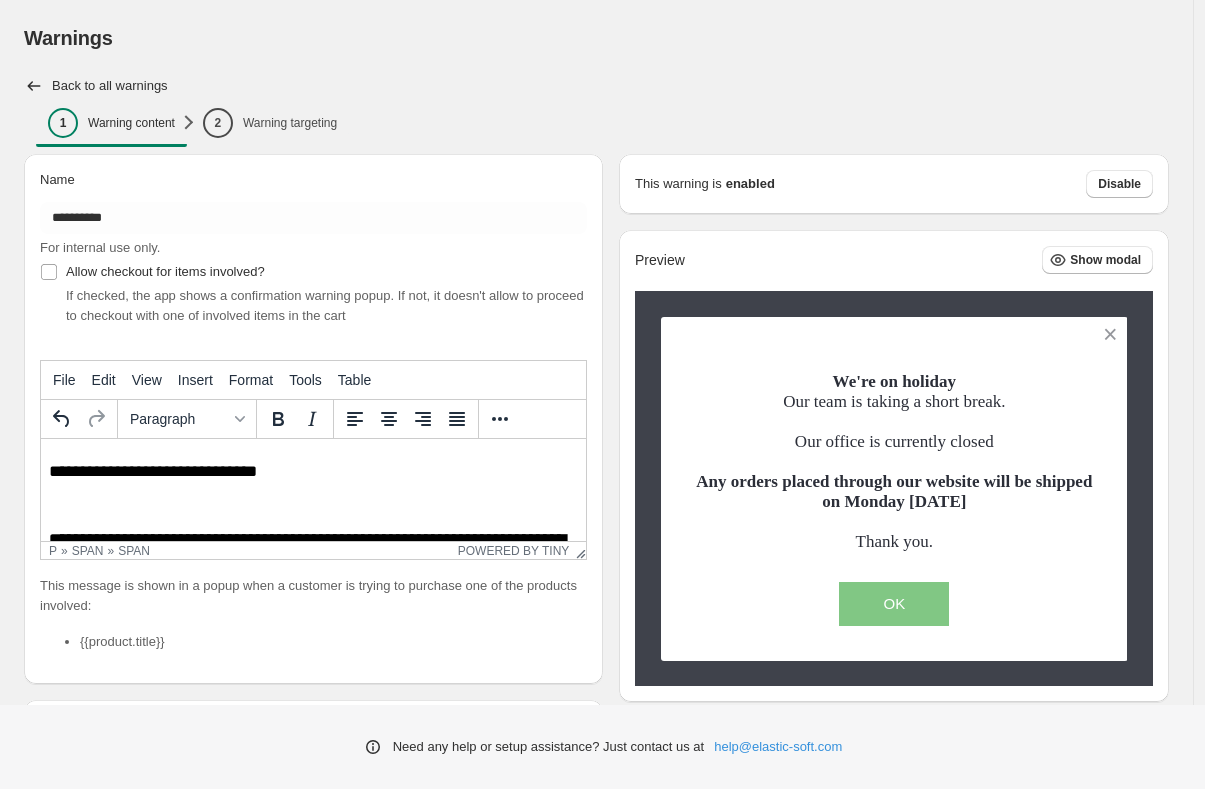 click on "**********" at bounding box center (313, 471) 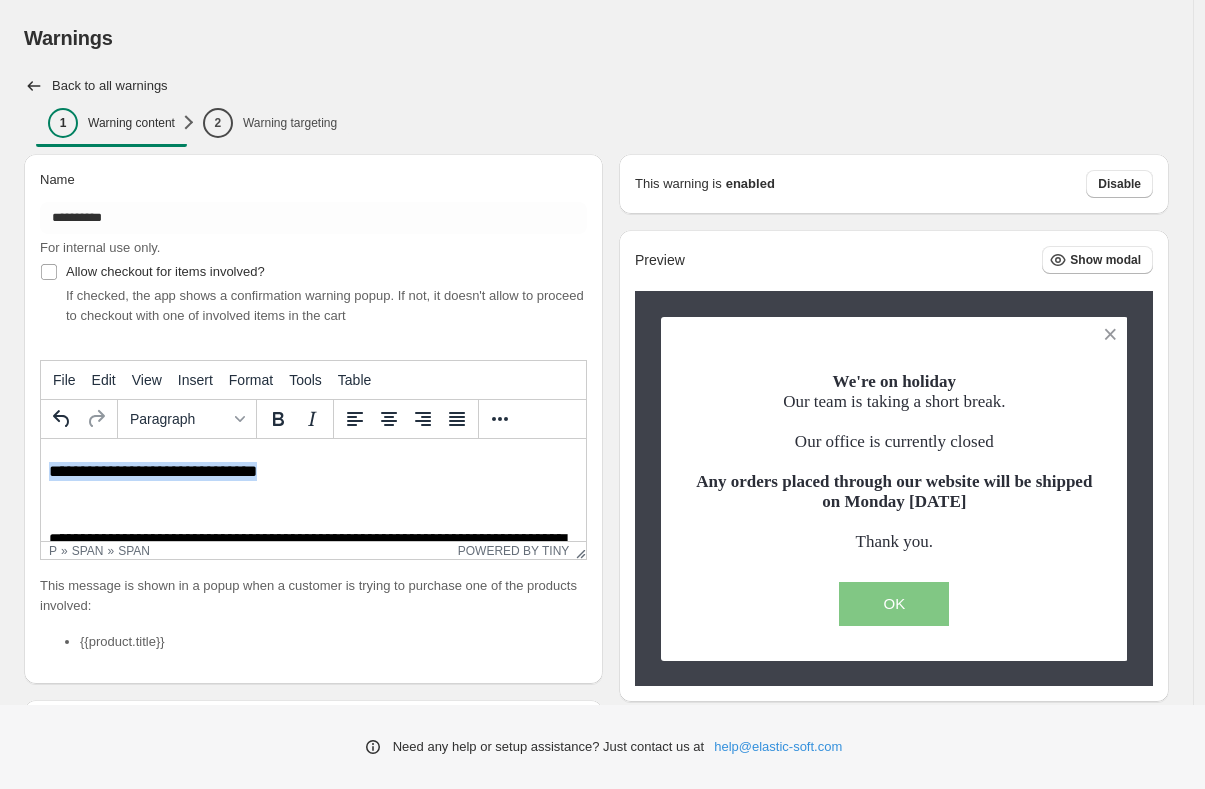 drag, startPoint x: 283, startPoint y: 477, endPoint x: -4, endPoint y: 476, distance: 287.00174 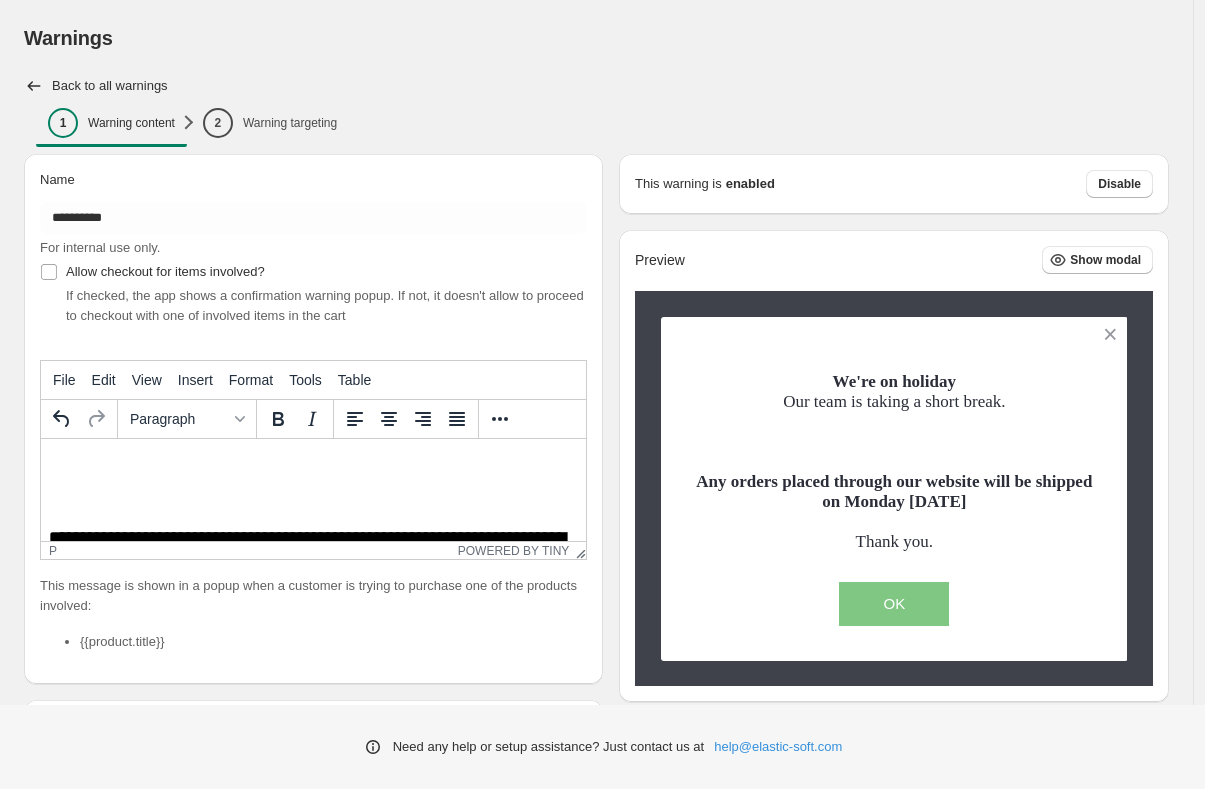 click at bounding box center [313, 503] 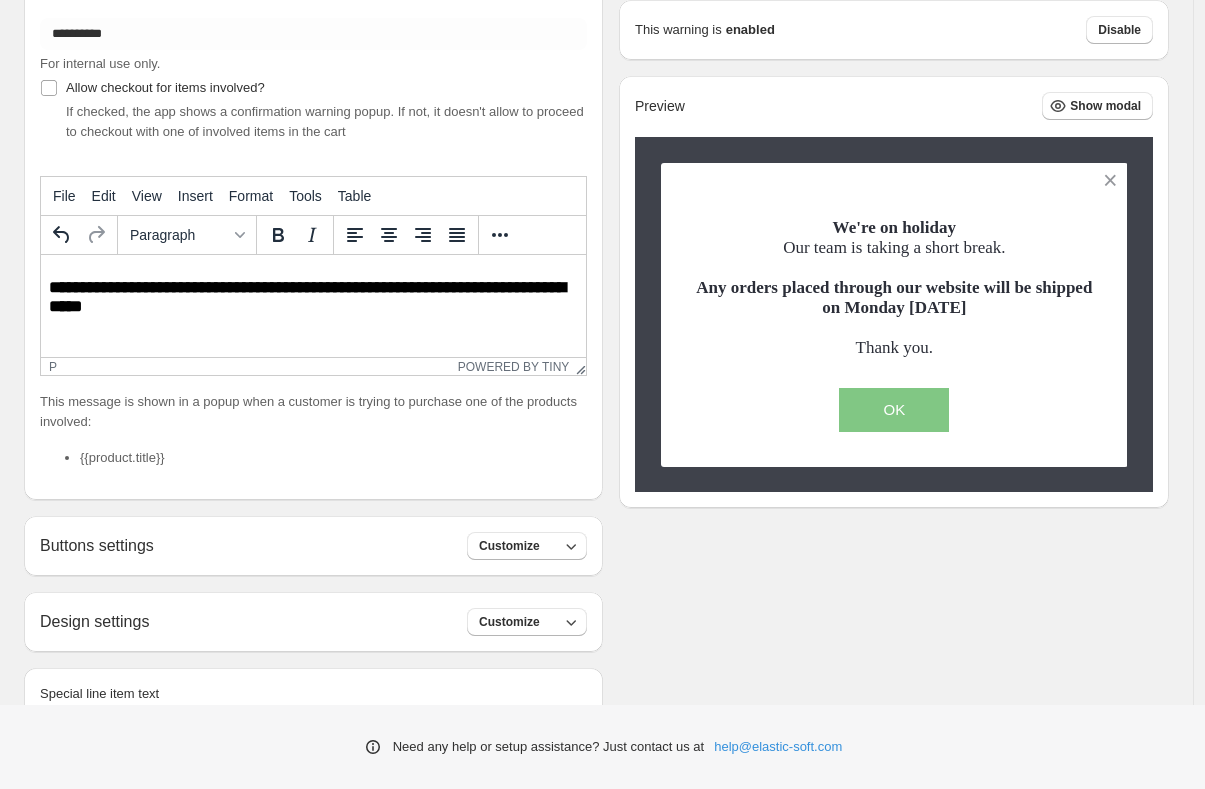 scroll, scrollTop: 312, scrollLeft: 0, axis: vertical 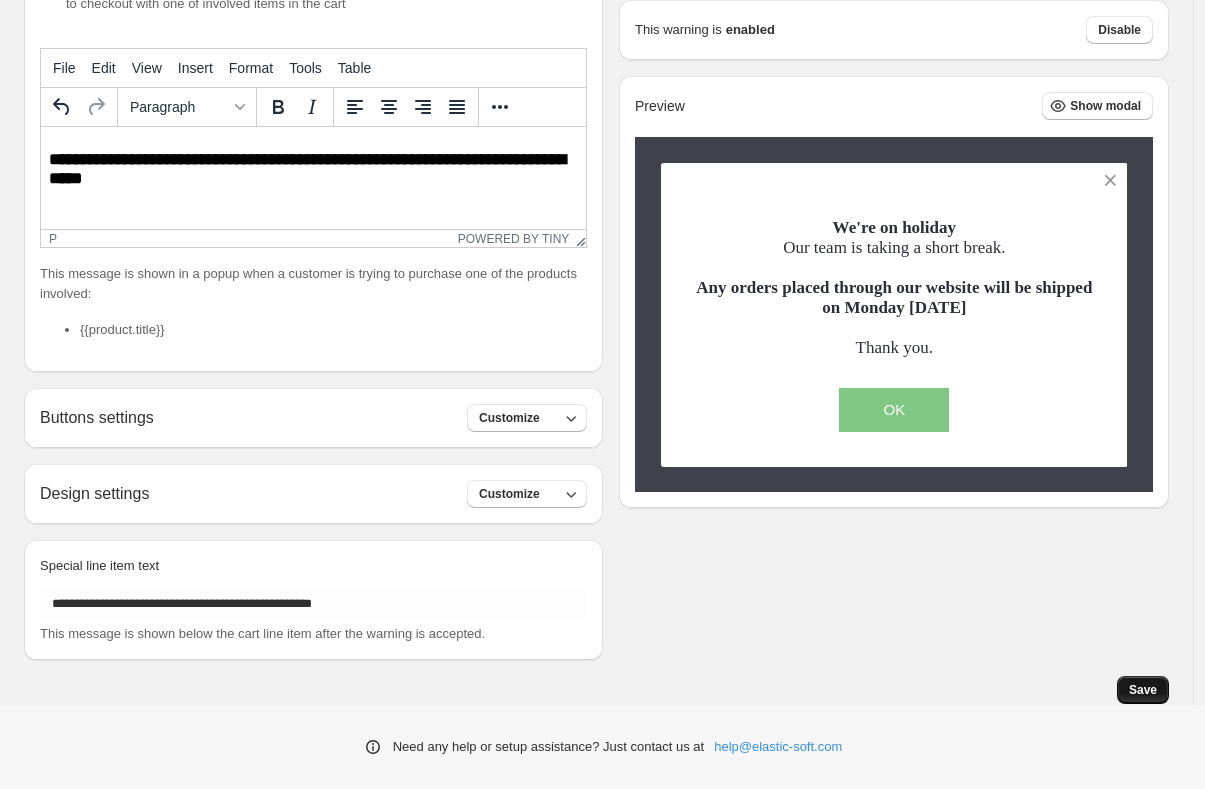 click on "Save" at bounding box center [1143, 690] 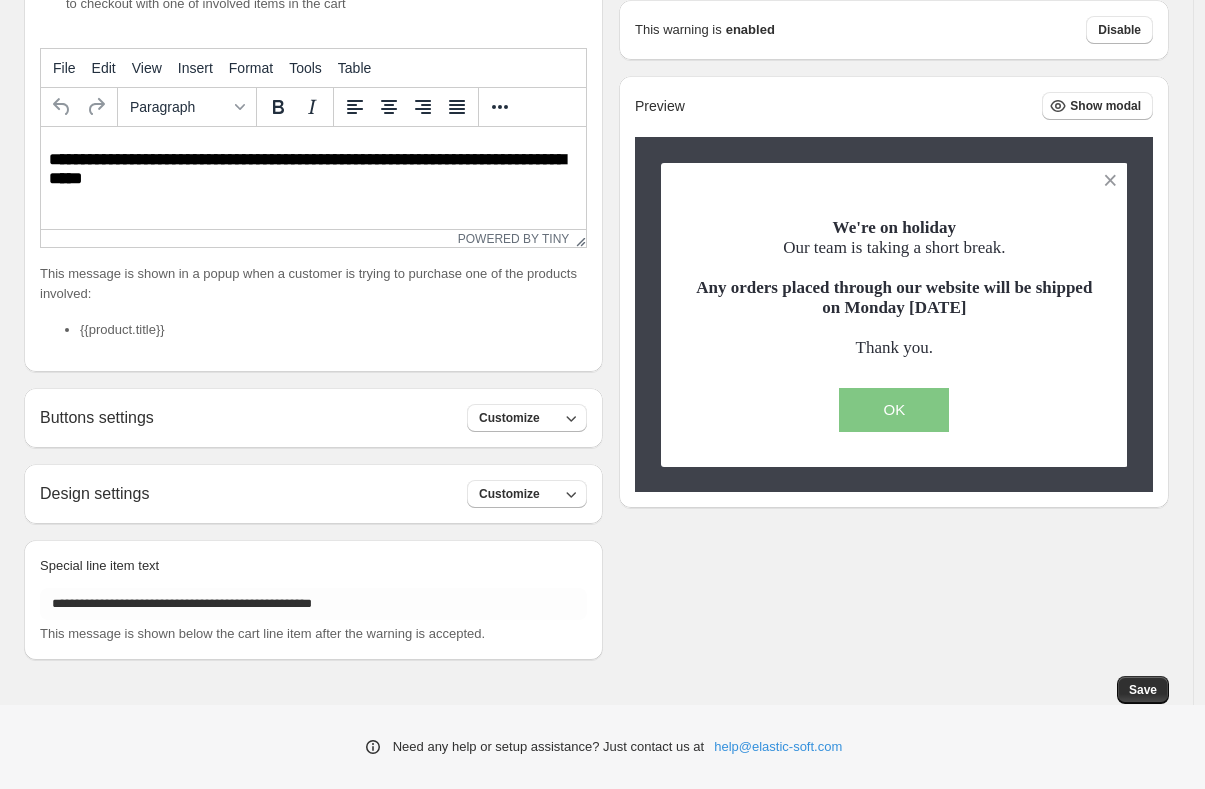scroll, scrollTop: 0, scrollLeft: 0, axis: both 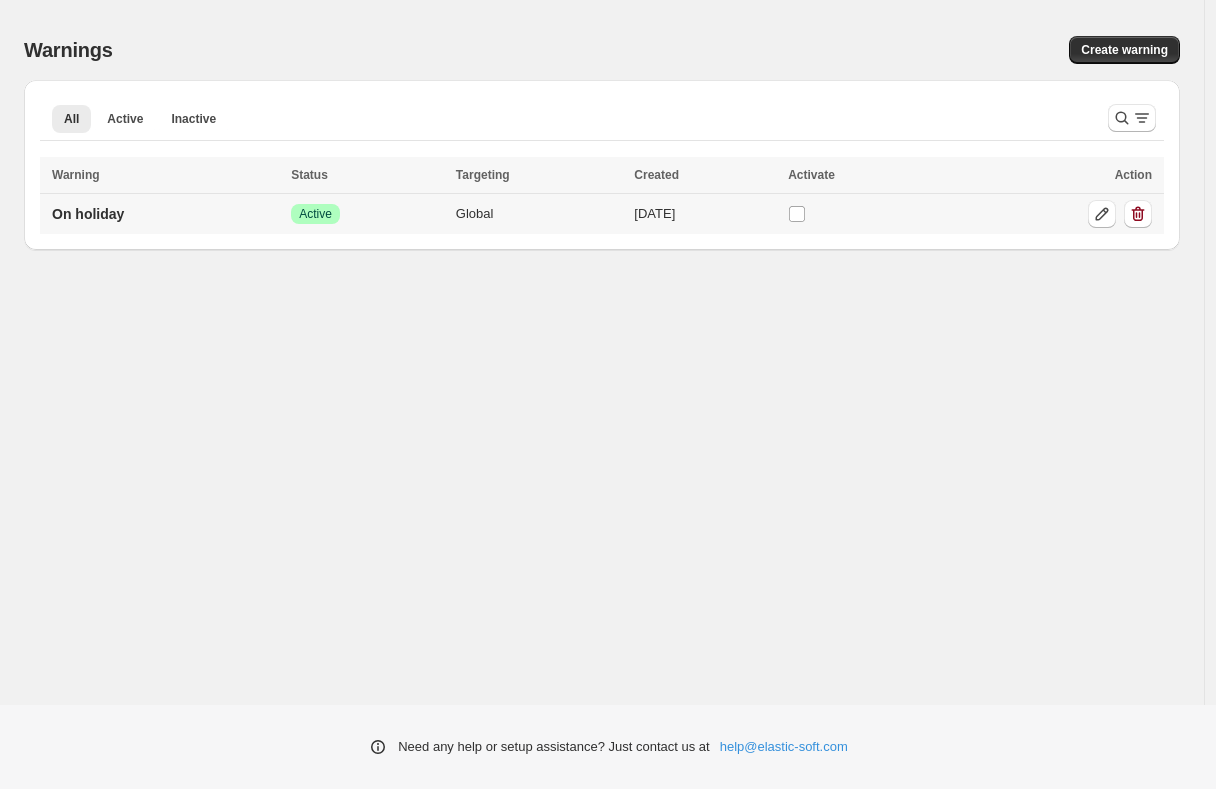 click on "Success Active" at bounding box center [367, 214] 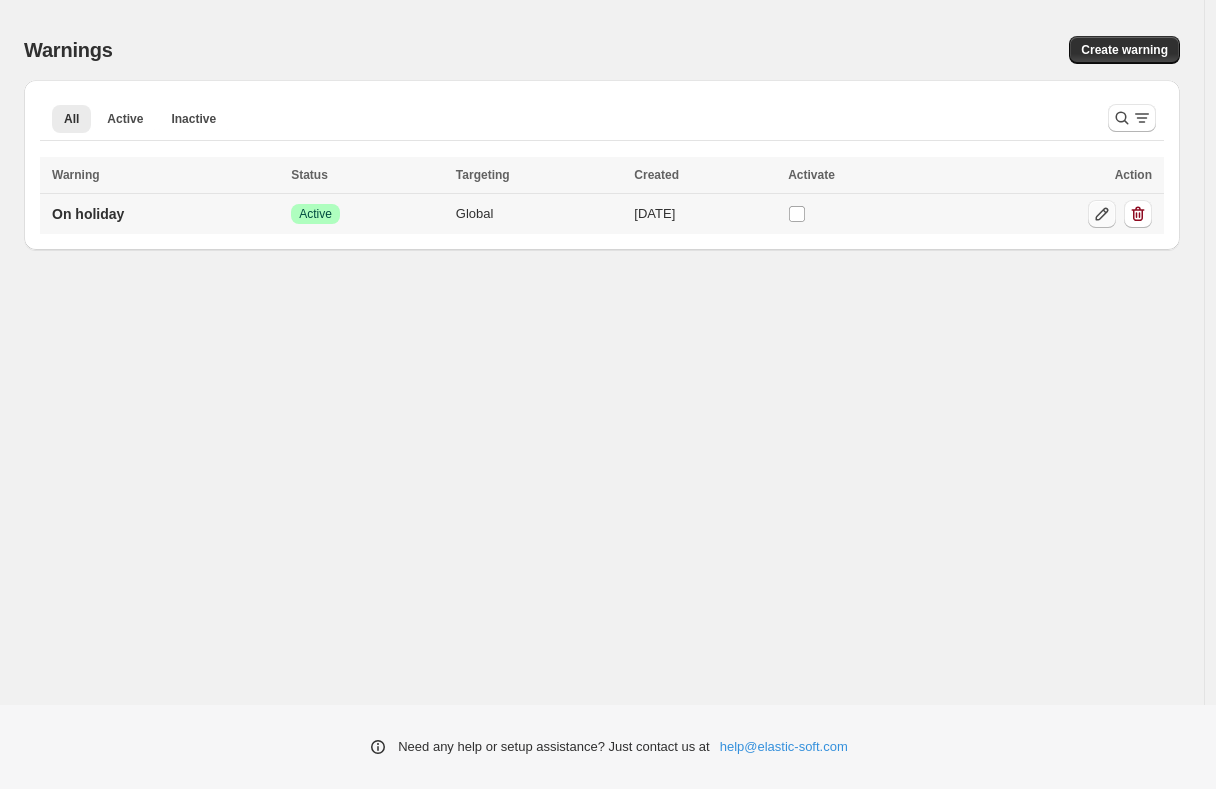 click 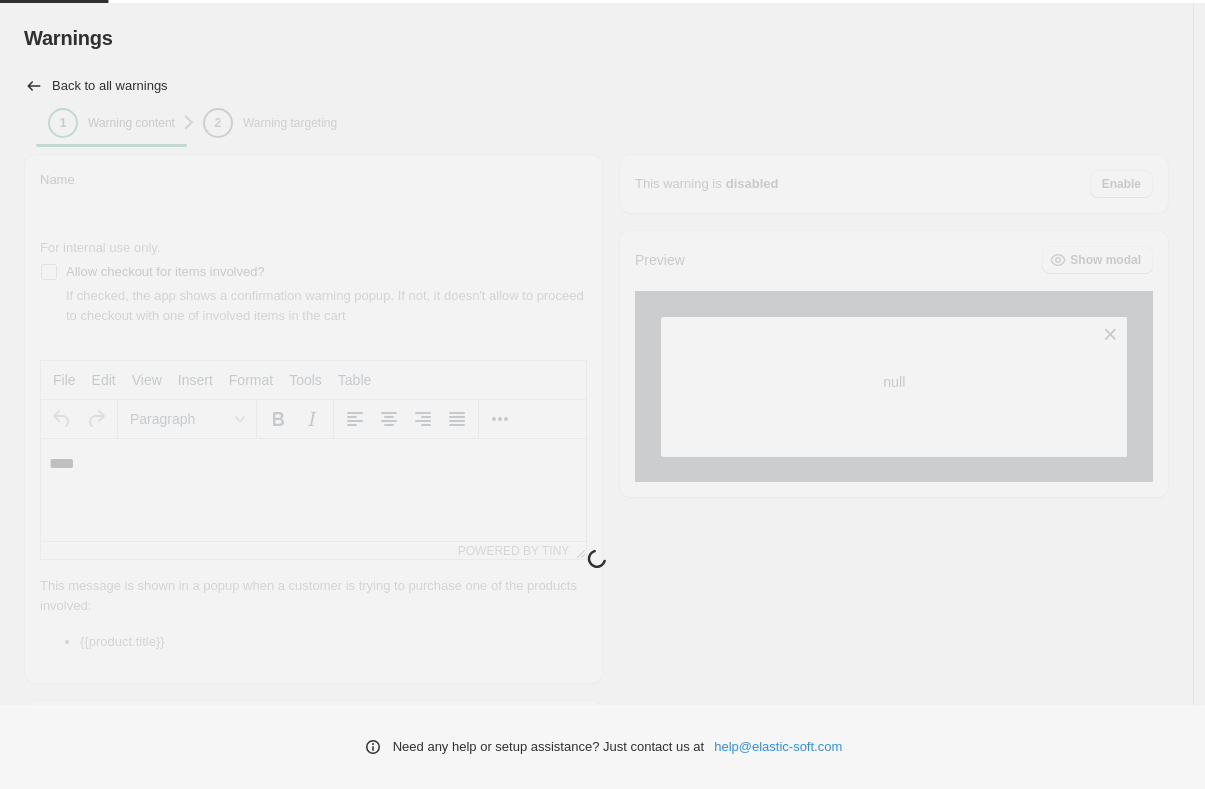 type on "**********" 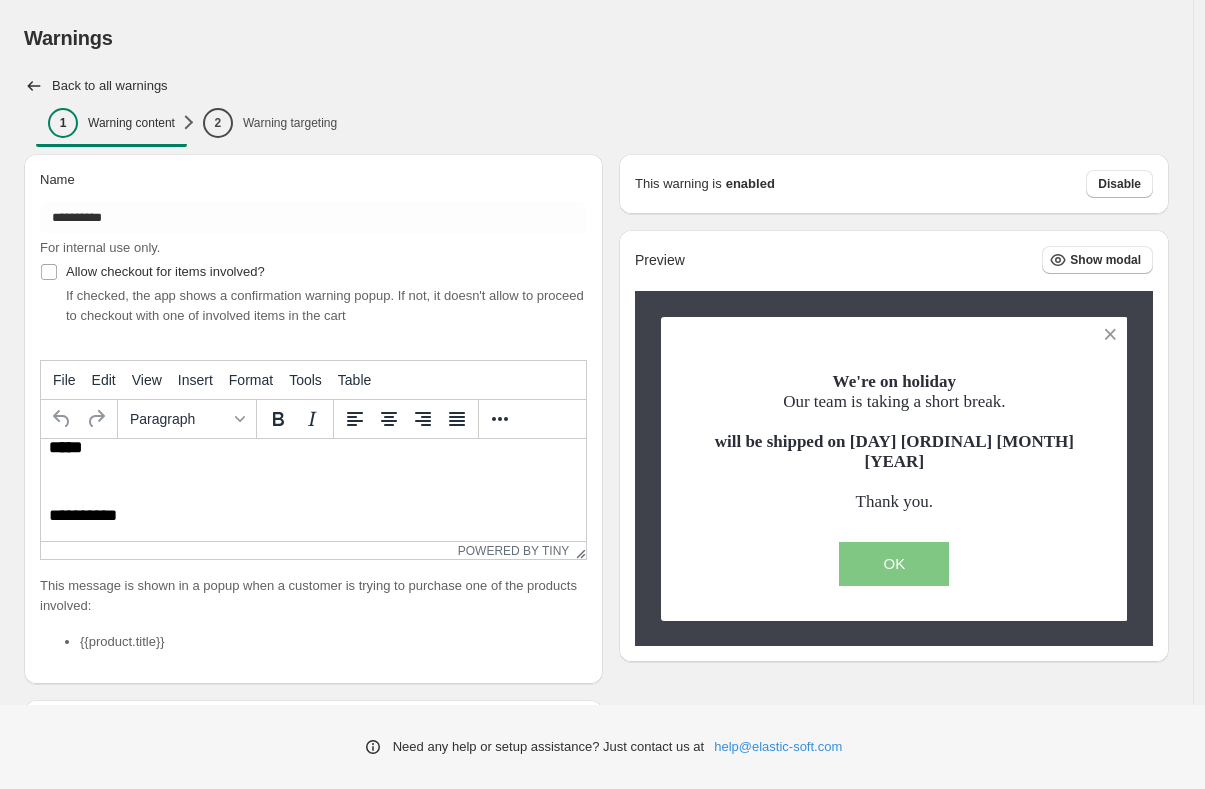 scroll, scrollTop: 116, scrollLeft: 0, axis: vertical 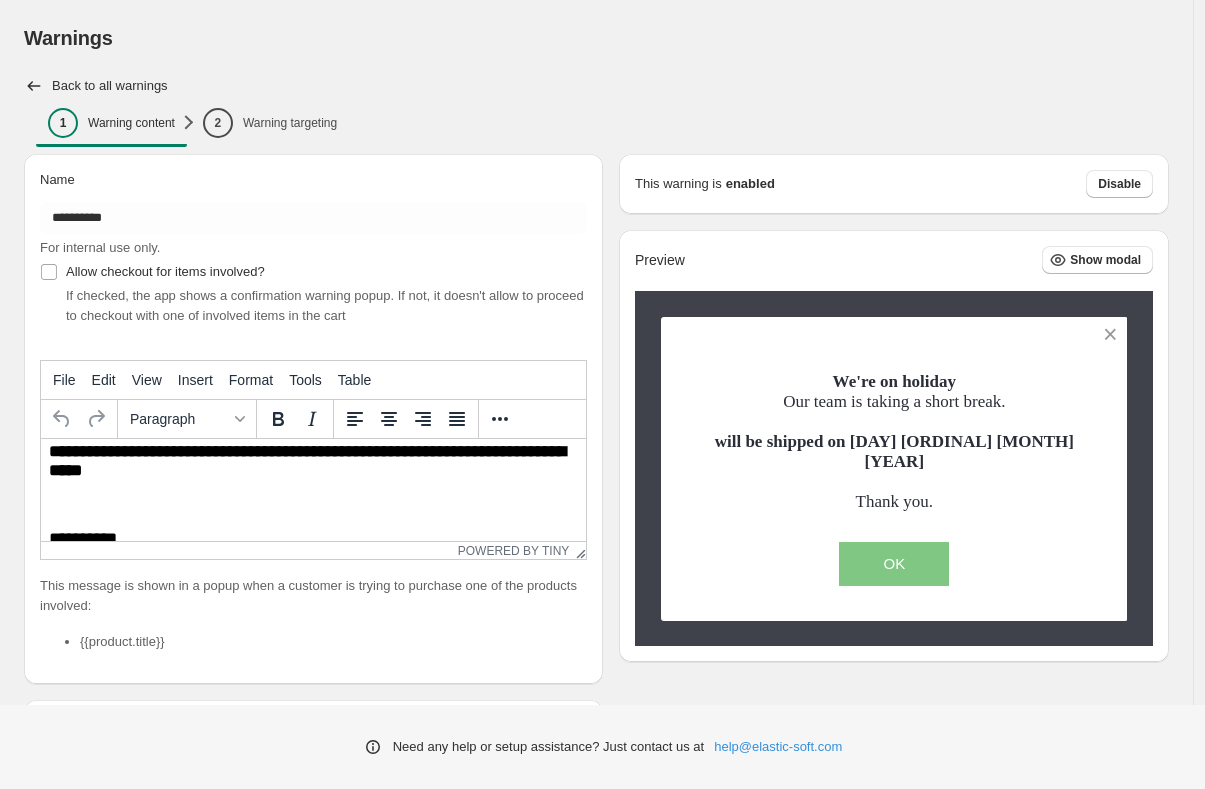 click on "**********" at bounding box center (307, 461) 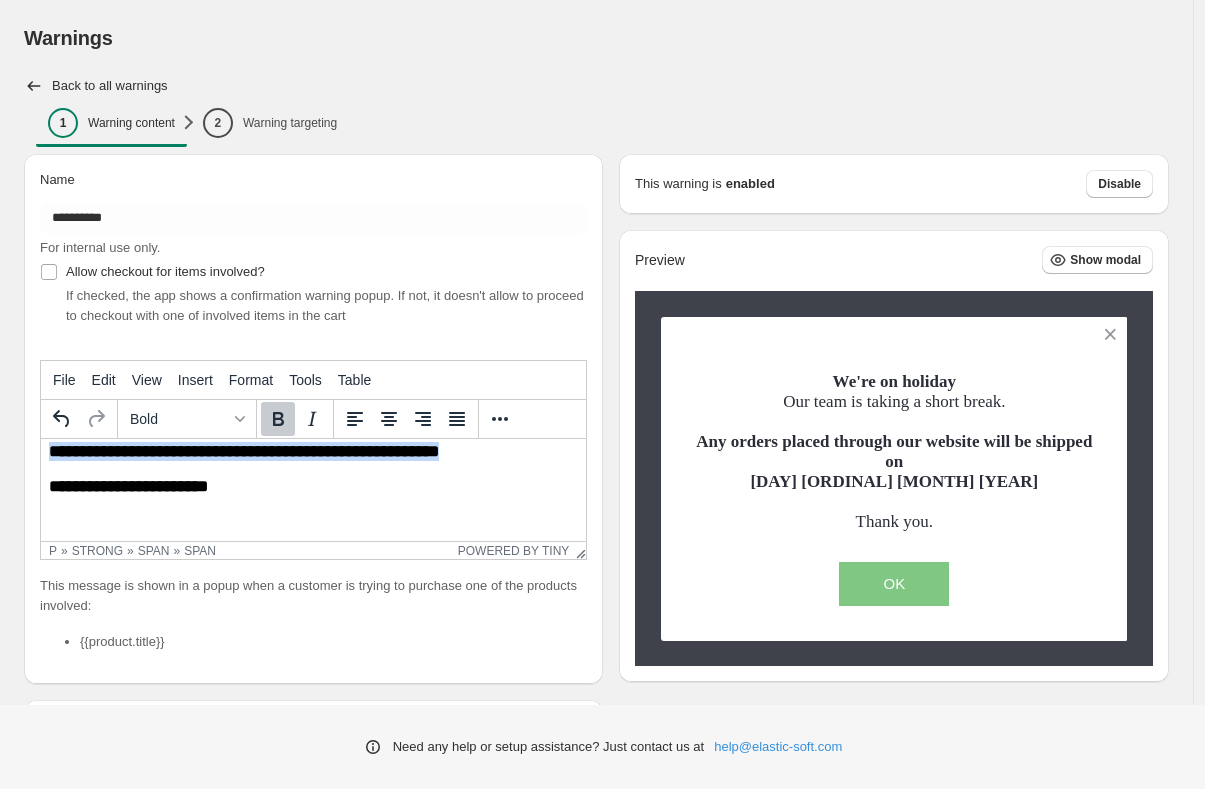 drag, startPoint x: 354, startPoint y: 456, endPoint x: -80, endPoint y: 449, distance: 434.05646 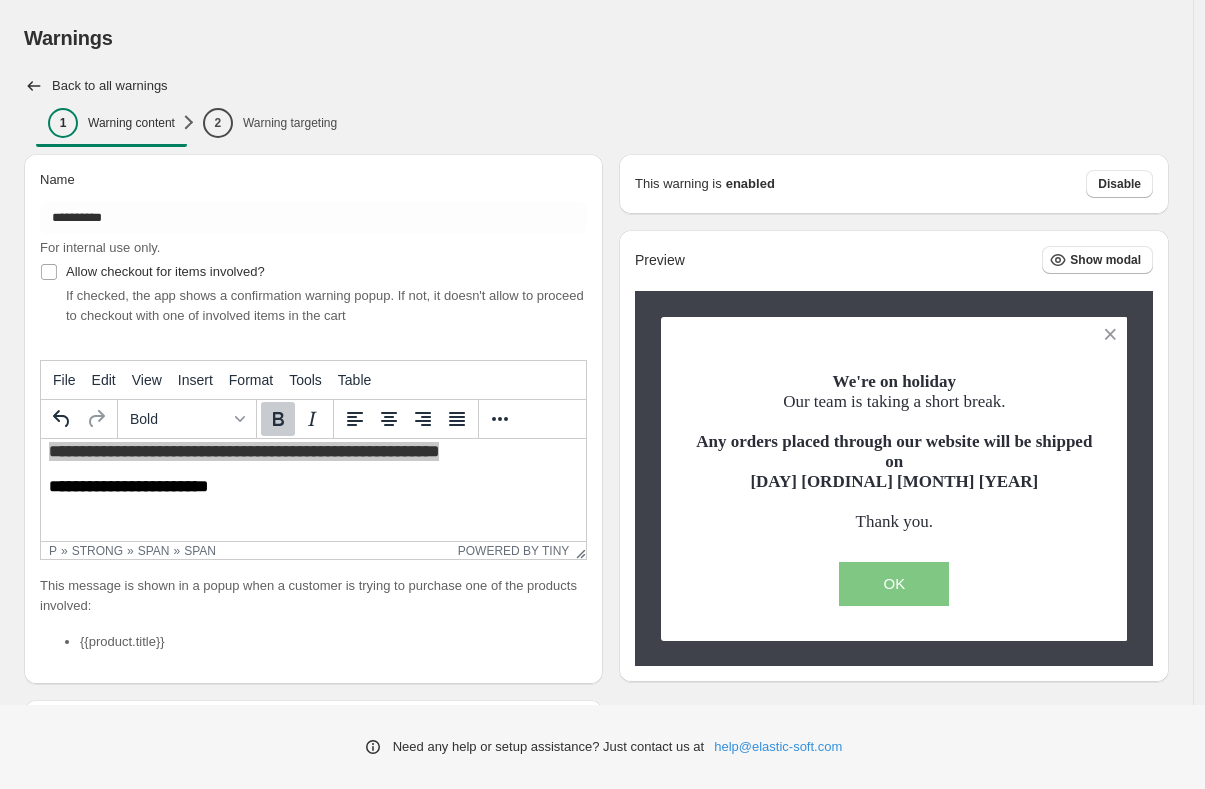 click 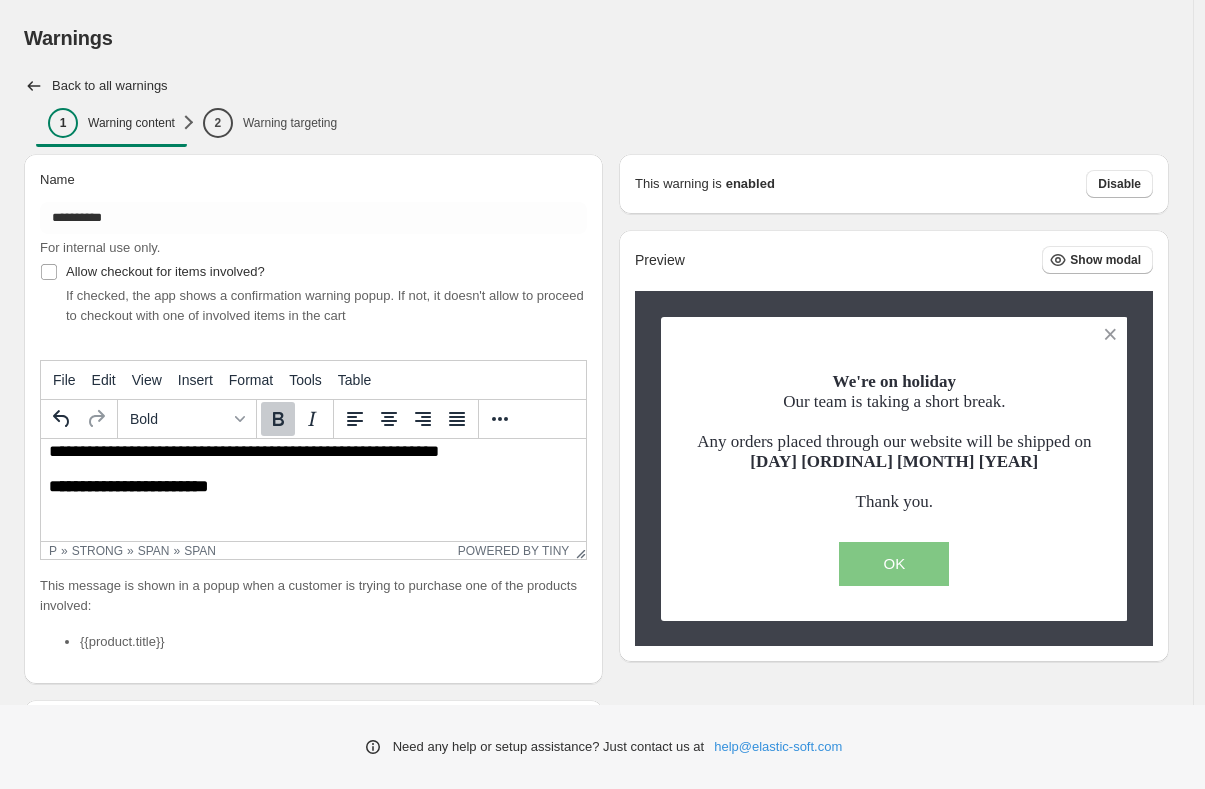 click on "**********" at bounding box center (128, 486) 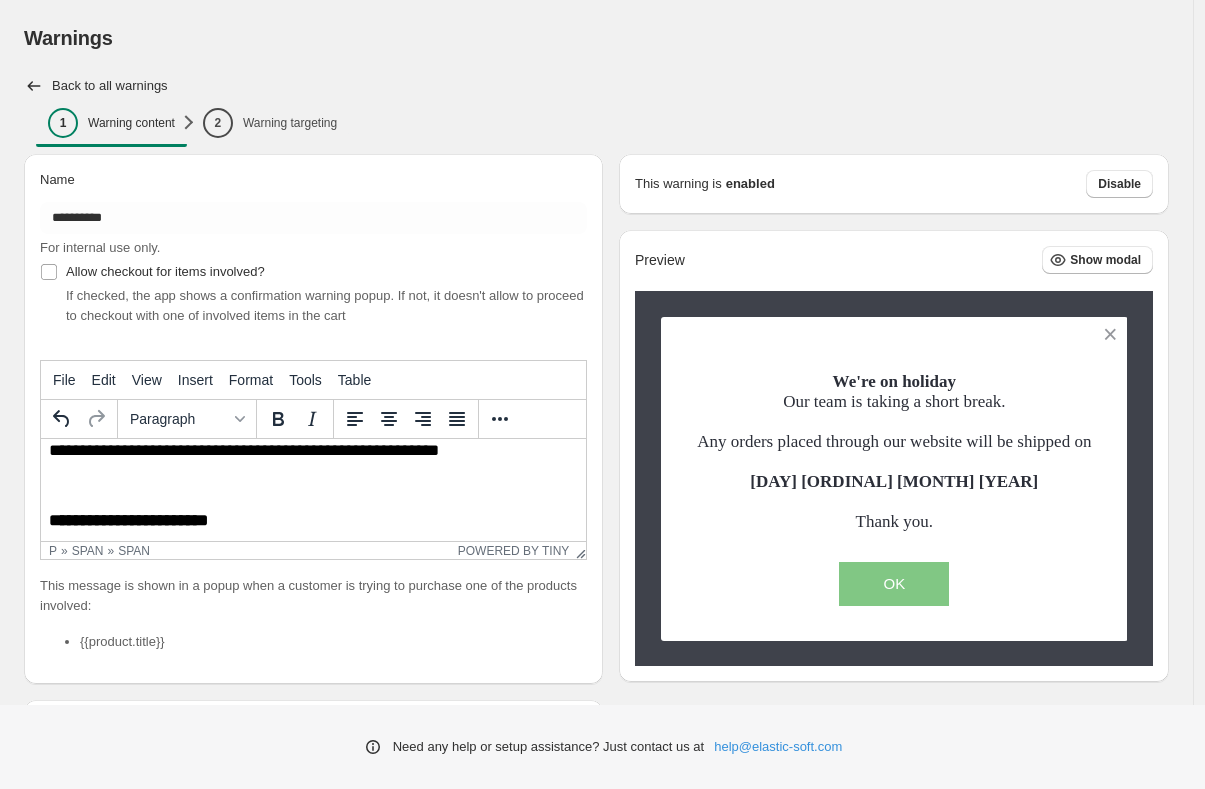 click on "**********" at bounding box center [244, 450] 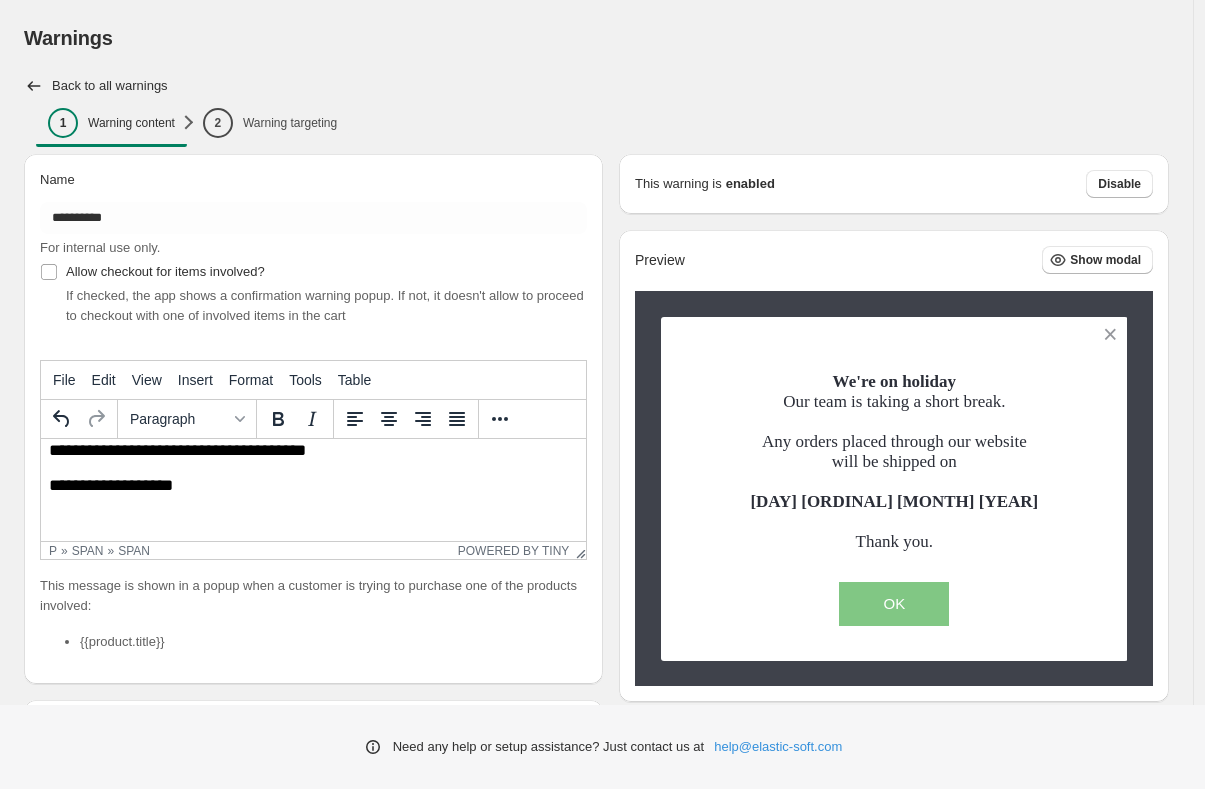 scroll, scrollTop: 312, scrollLeft: 0, axis: vertical 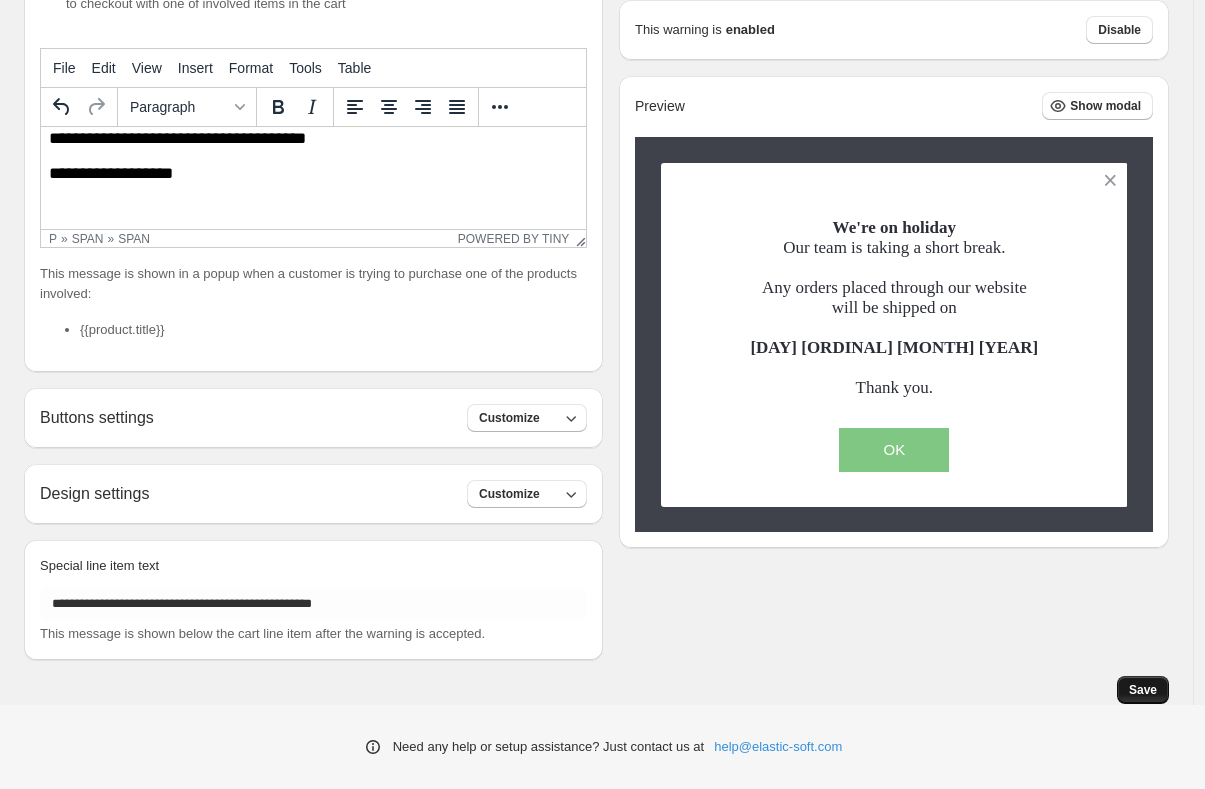 click on "Save" at bounding box center (1143, 690) 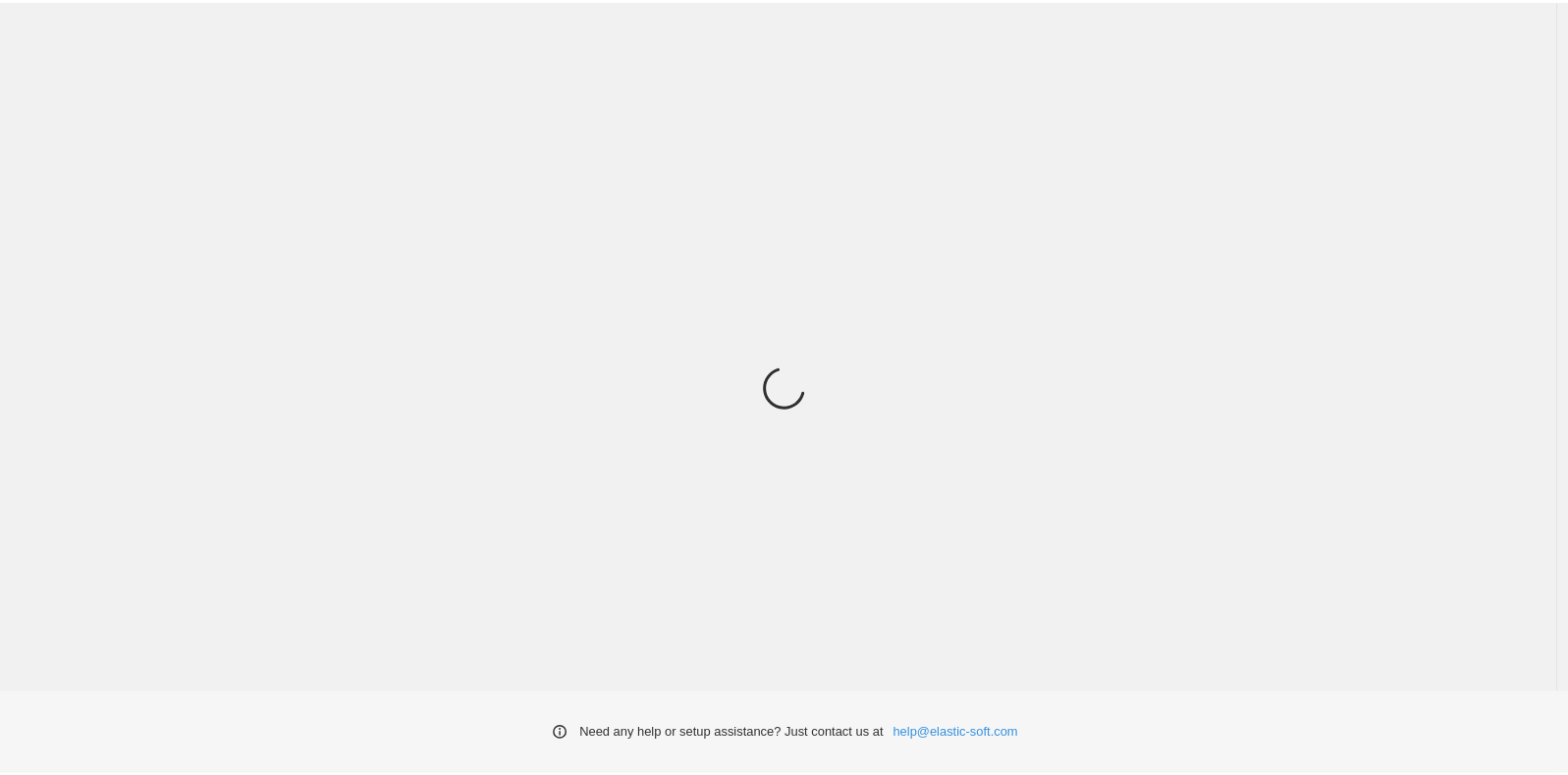 scroll, scrollTop: 0, scrollLeft: 0, axis: both 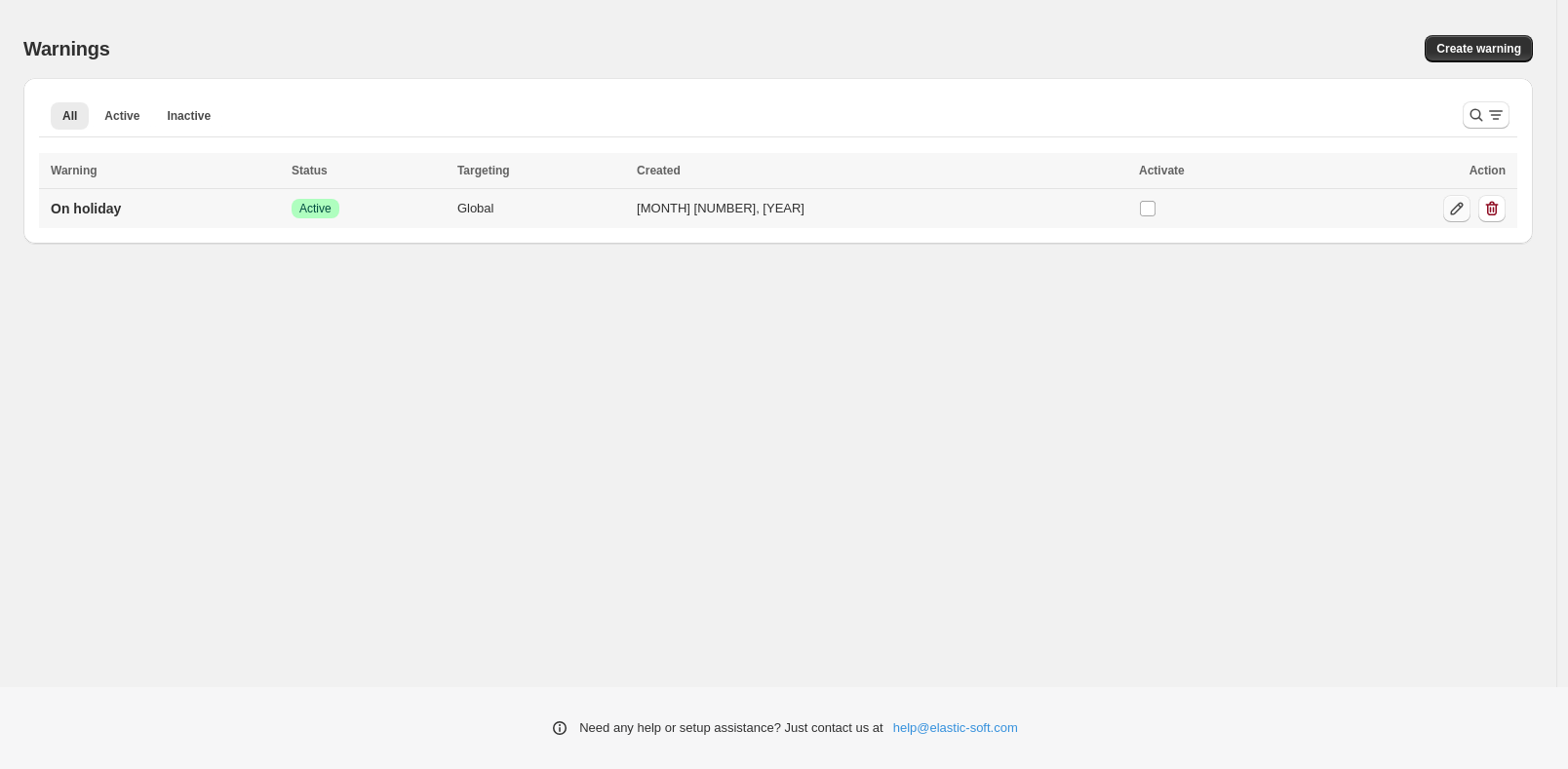 click 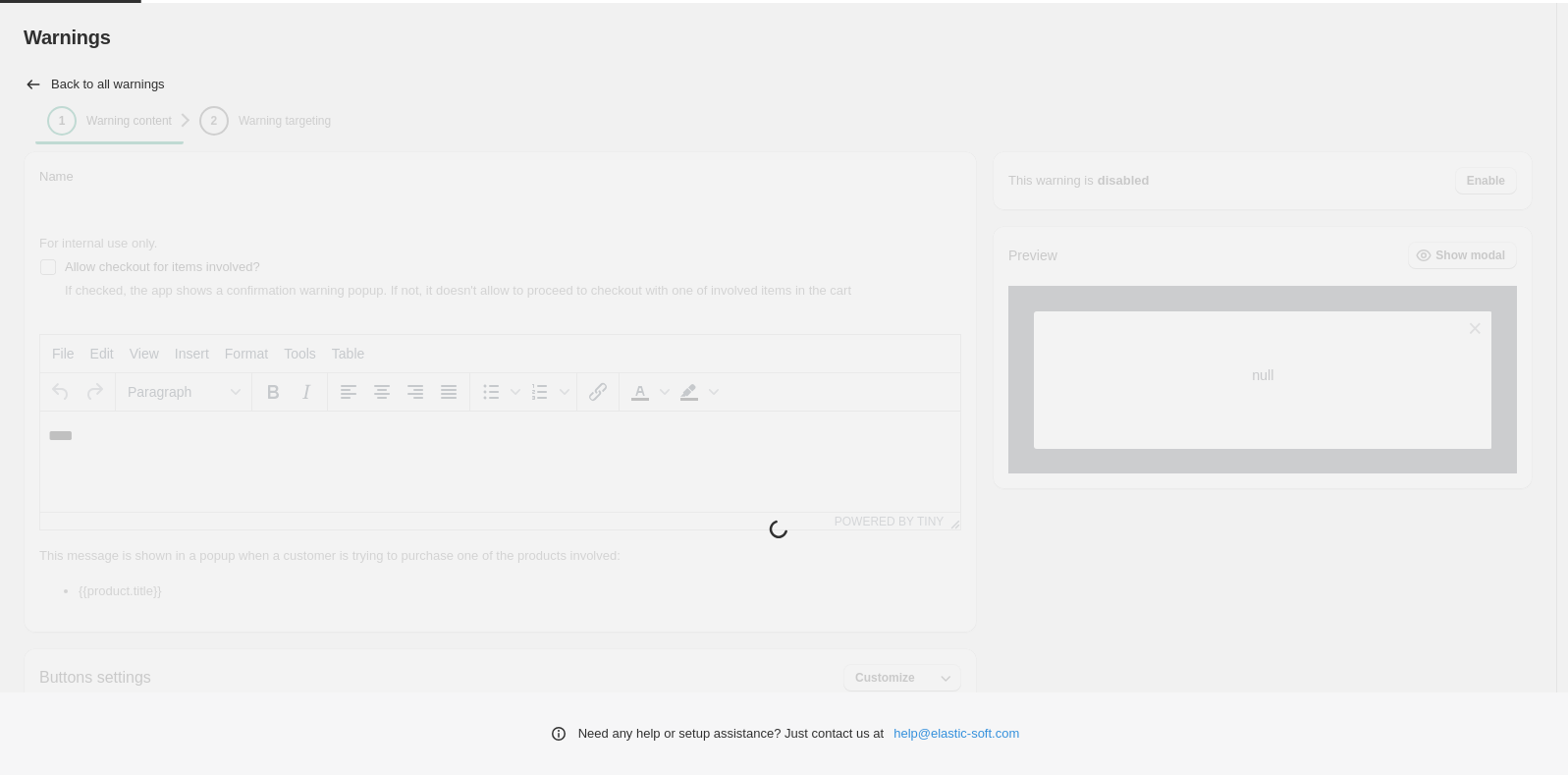 scroll, scrollTop: 0, scrollLeft: 0, axis: both 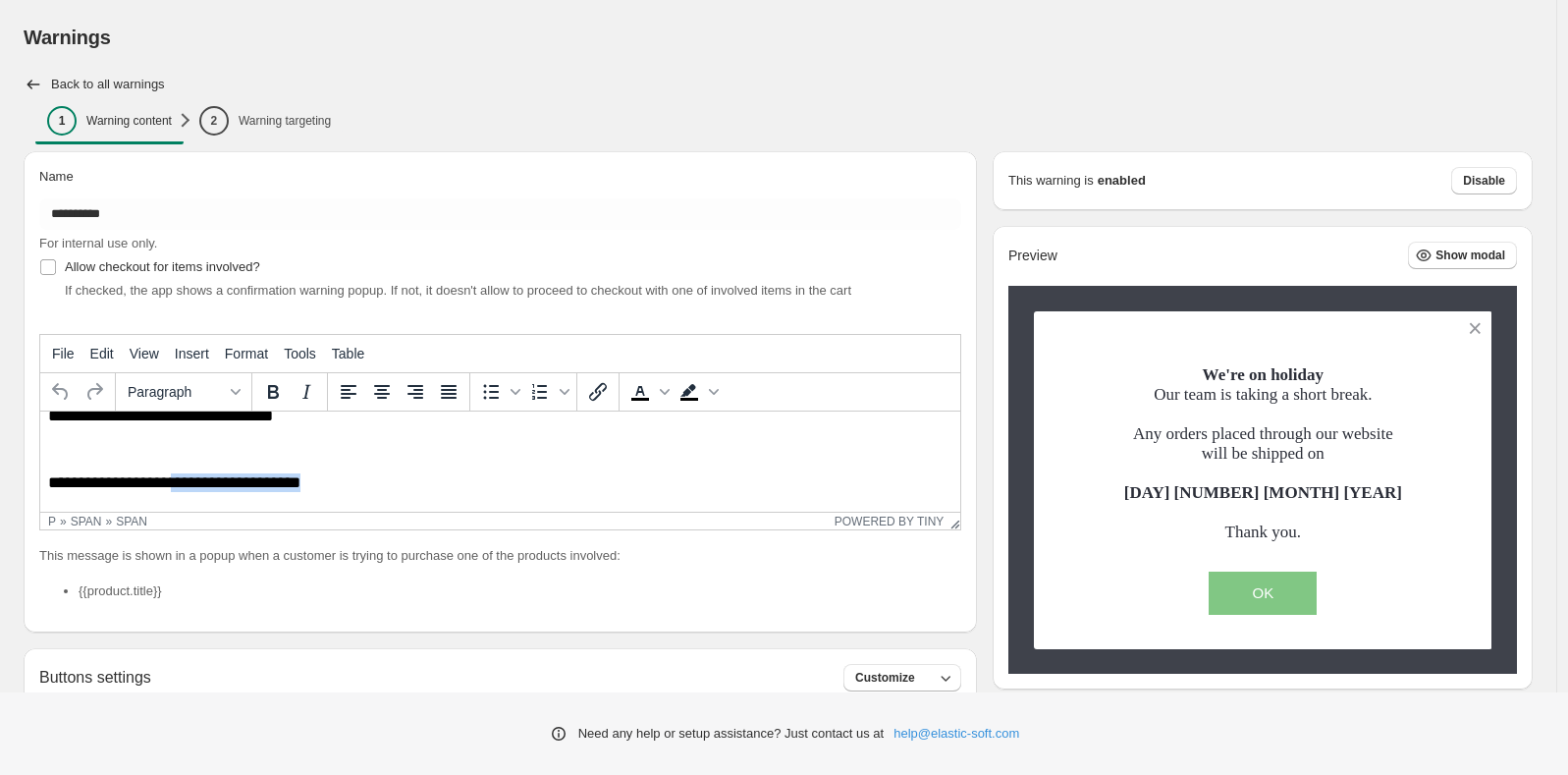 drag, startPoint x: 189, startPoint y: 489, endPoint x: 357, endPoint y: 490, distance: 168.00298 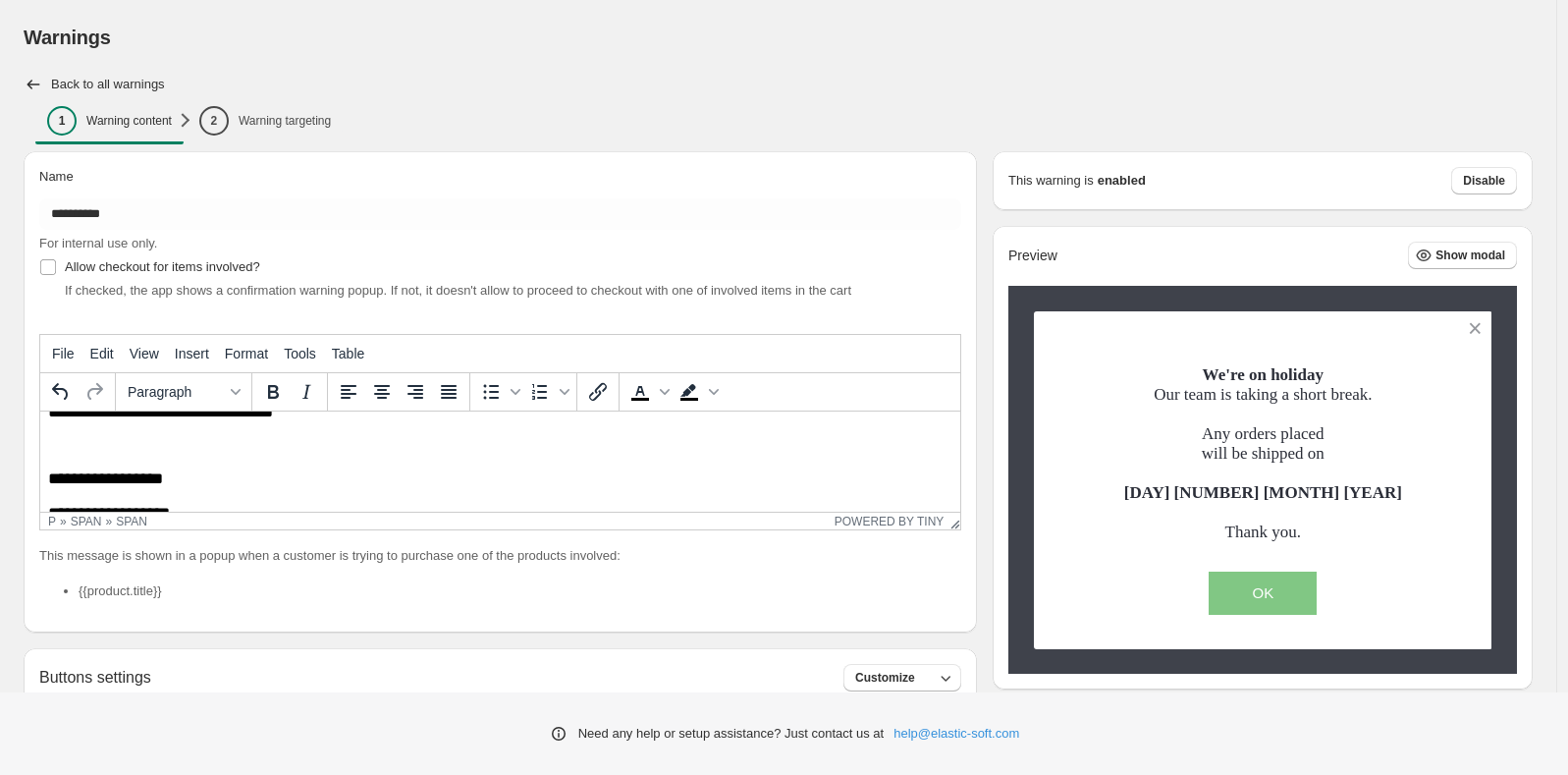scroll, scrollTop: 76, scrollLeft: 0, axis: vertical 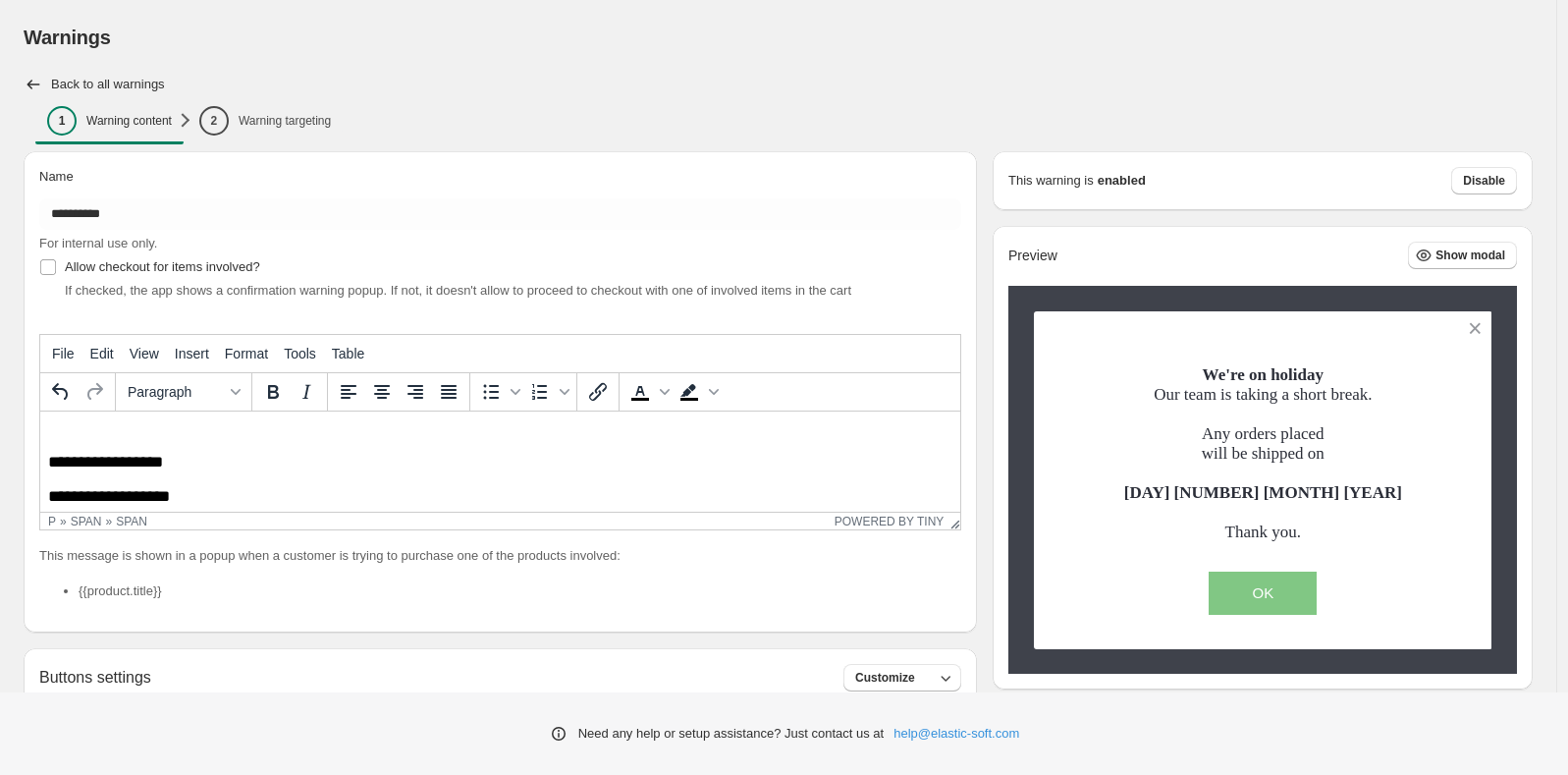 click on "**********" at bounding box center (109, 496) 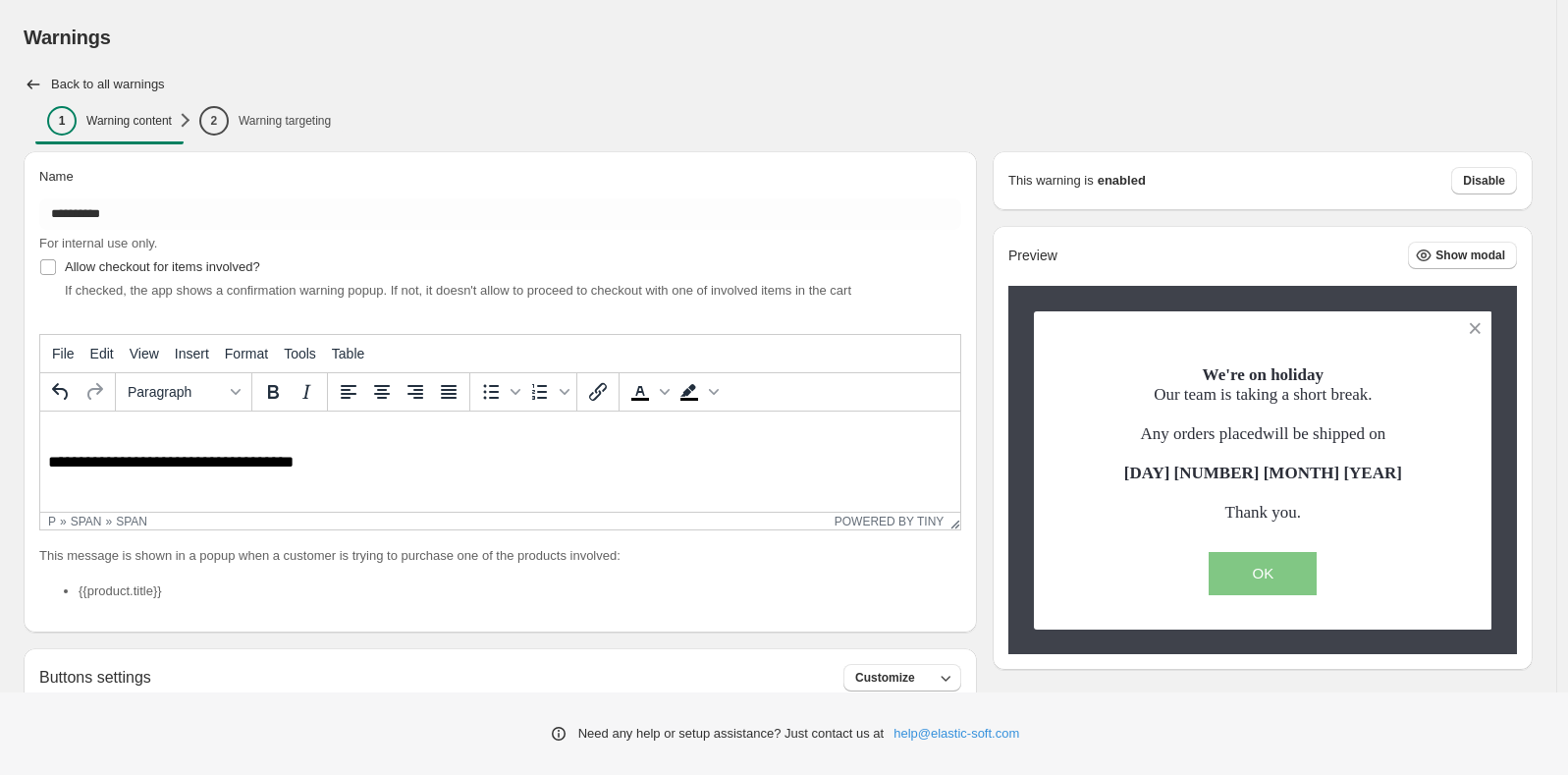 scroll, scrollTop: 267, scrollLeft: 0, axis: vertical 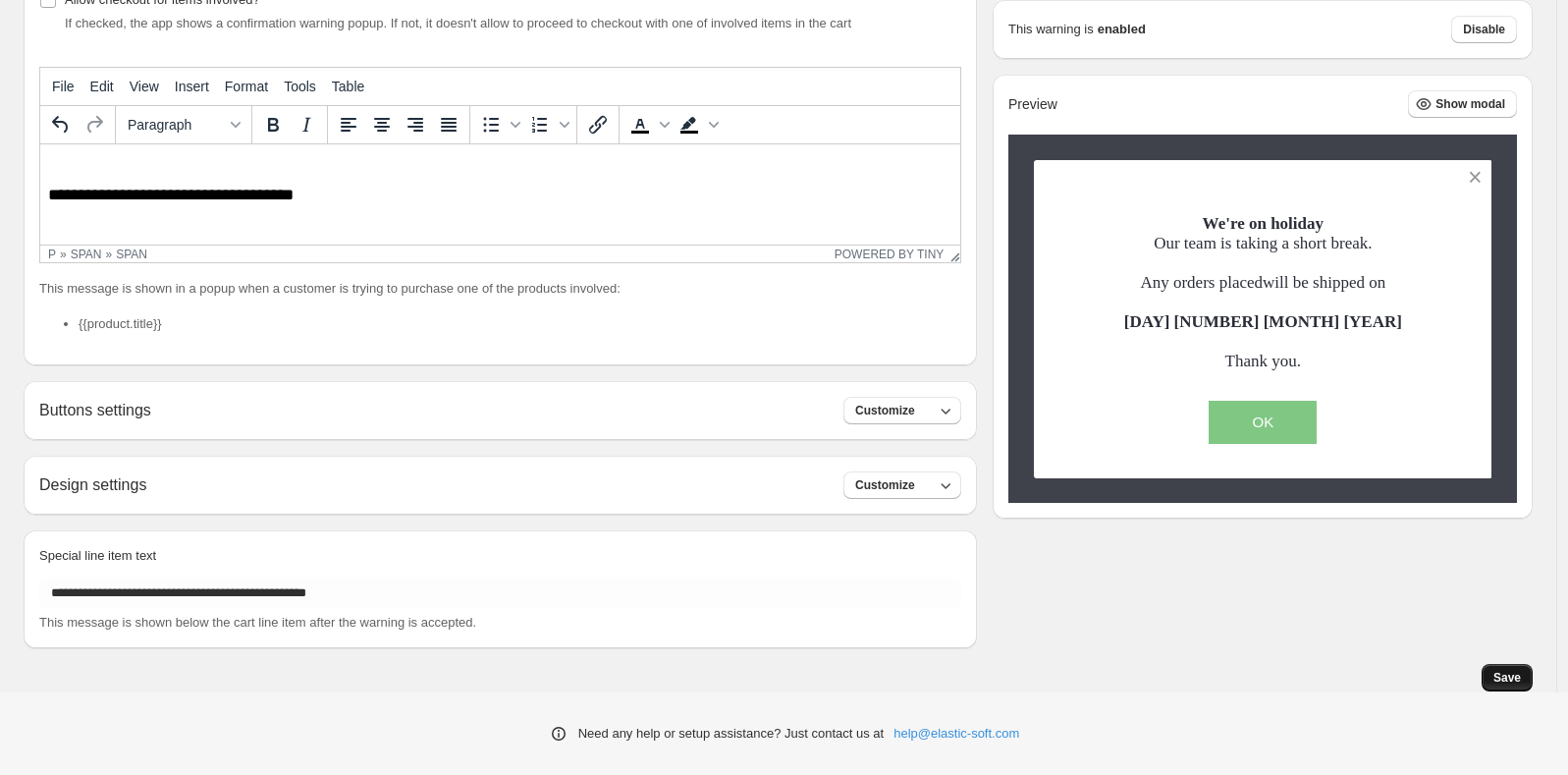 click on "Save" at bounding box center [1507, 678] 